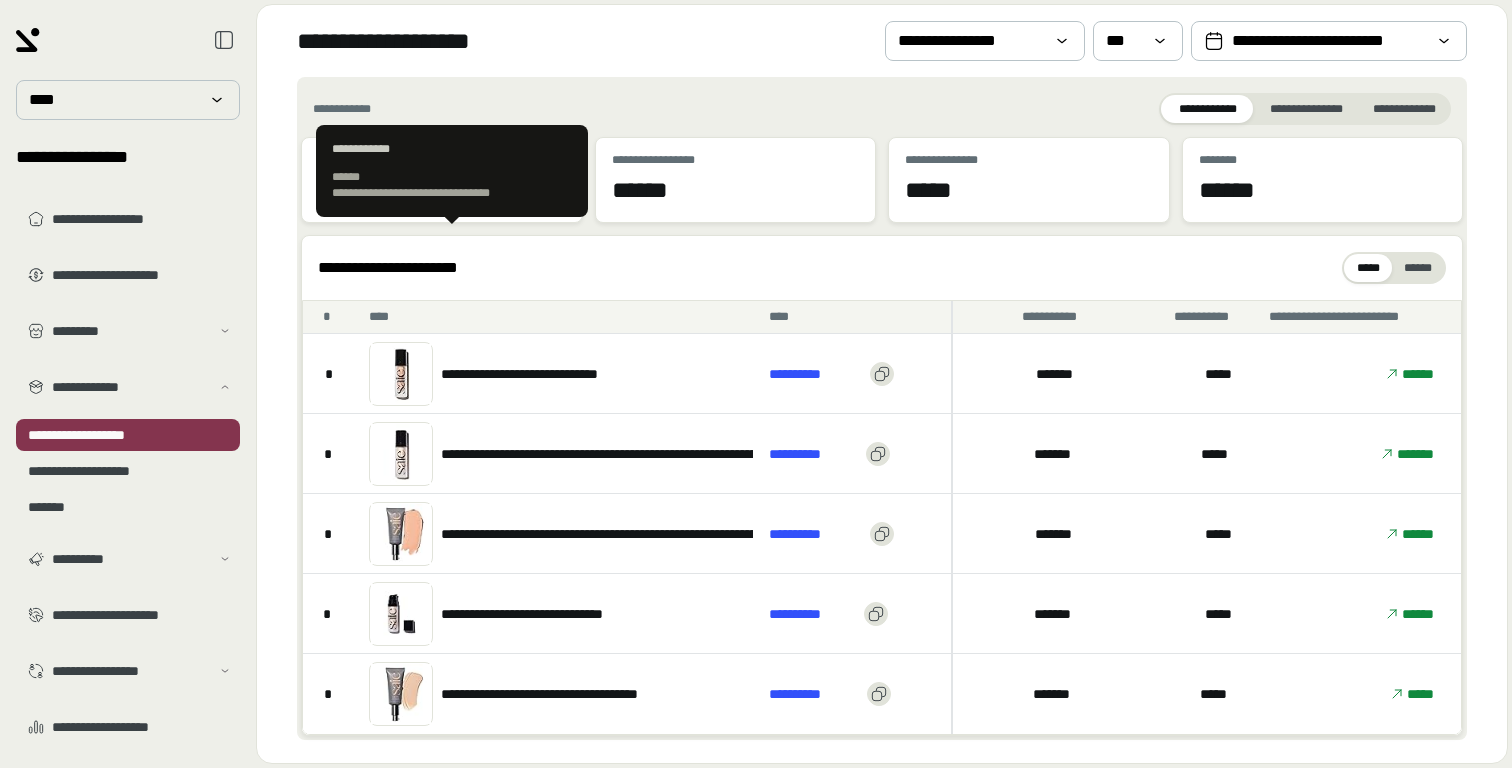 scroll, scrollTop: 0, scrollLeft: 0, axis: both 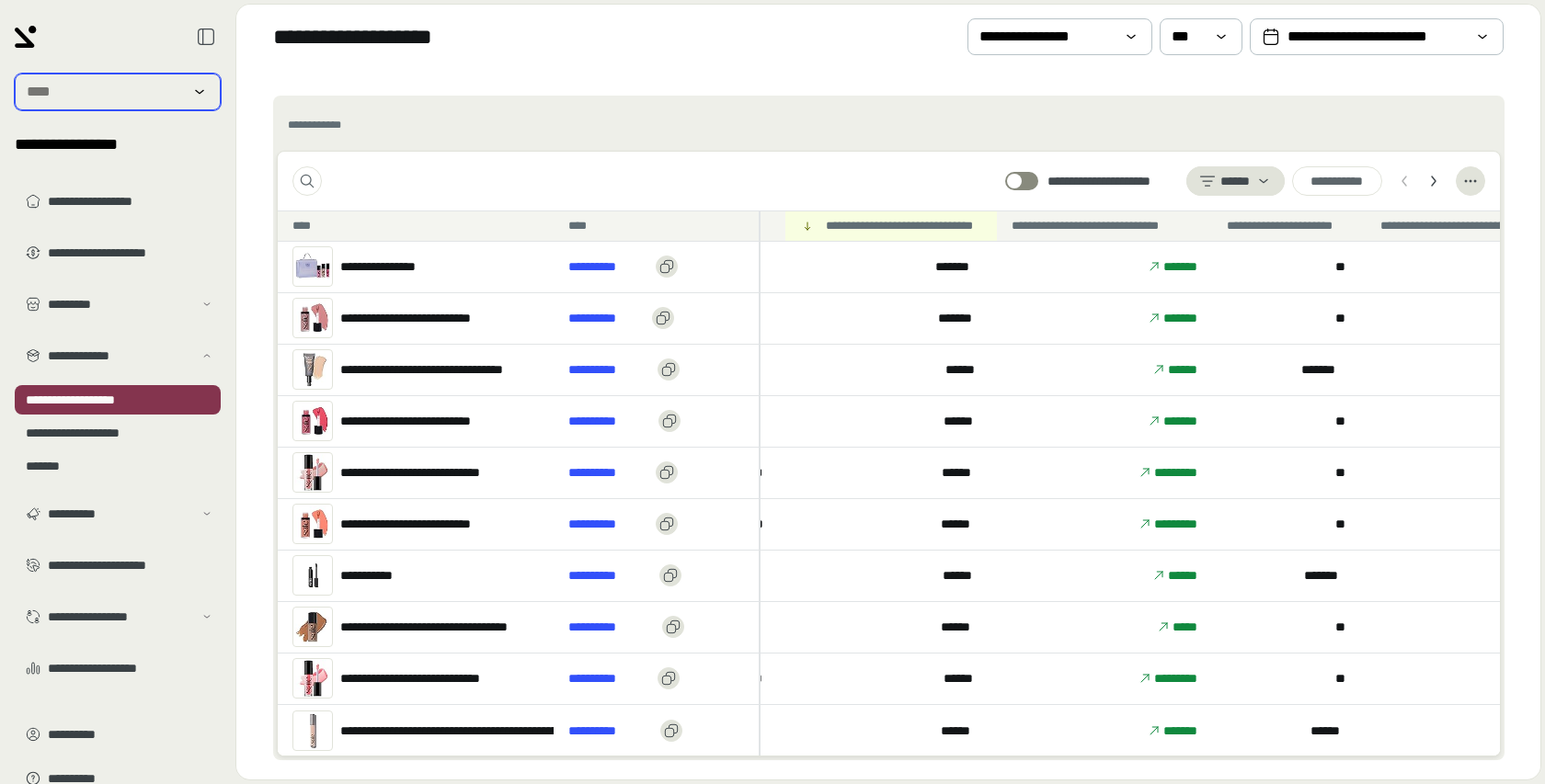 click at bounding box center [105, 92] 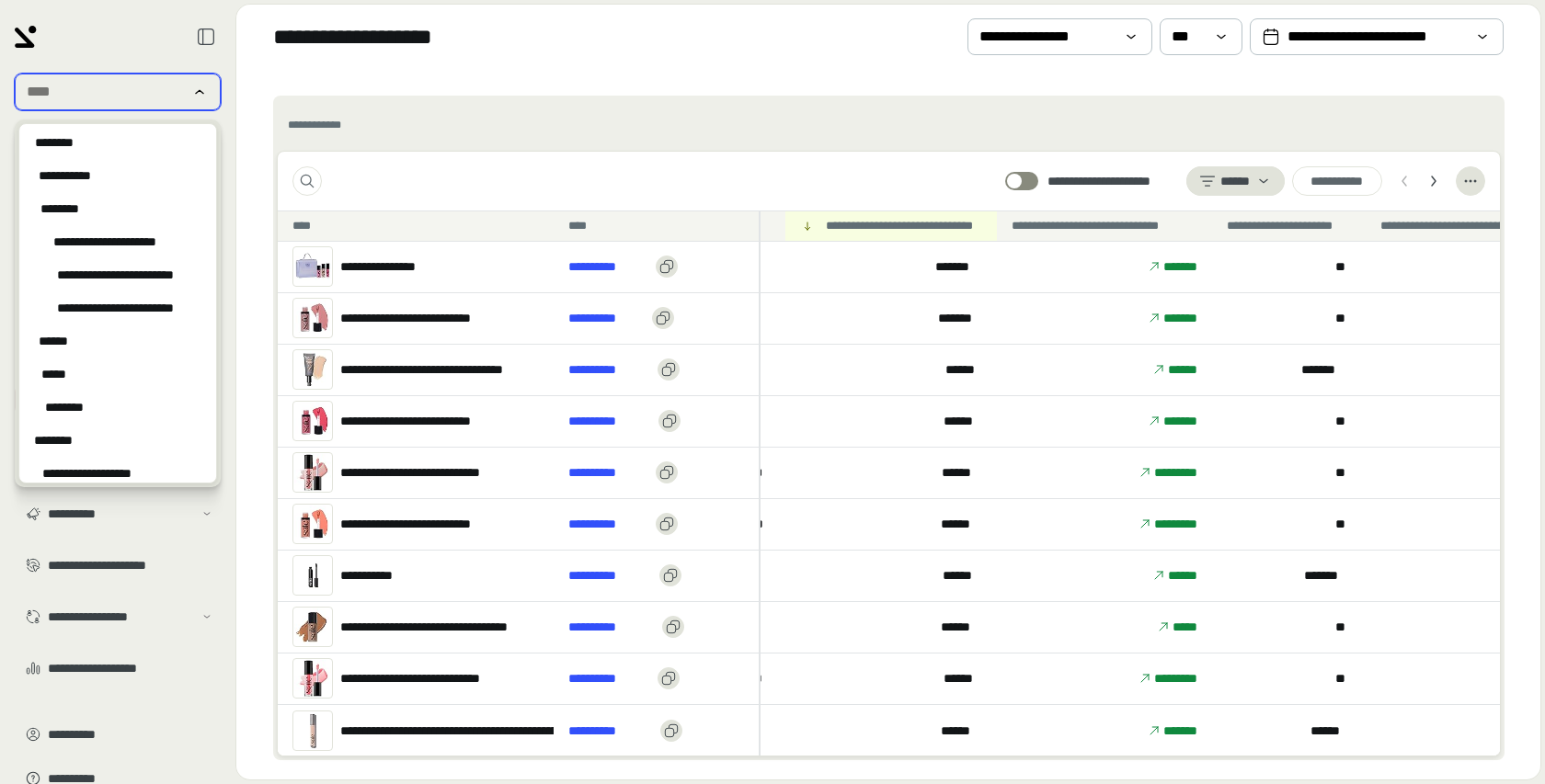 scroll, scrollTop: 3312, scrollLeft: 0, axis: vertical 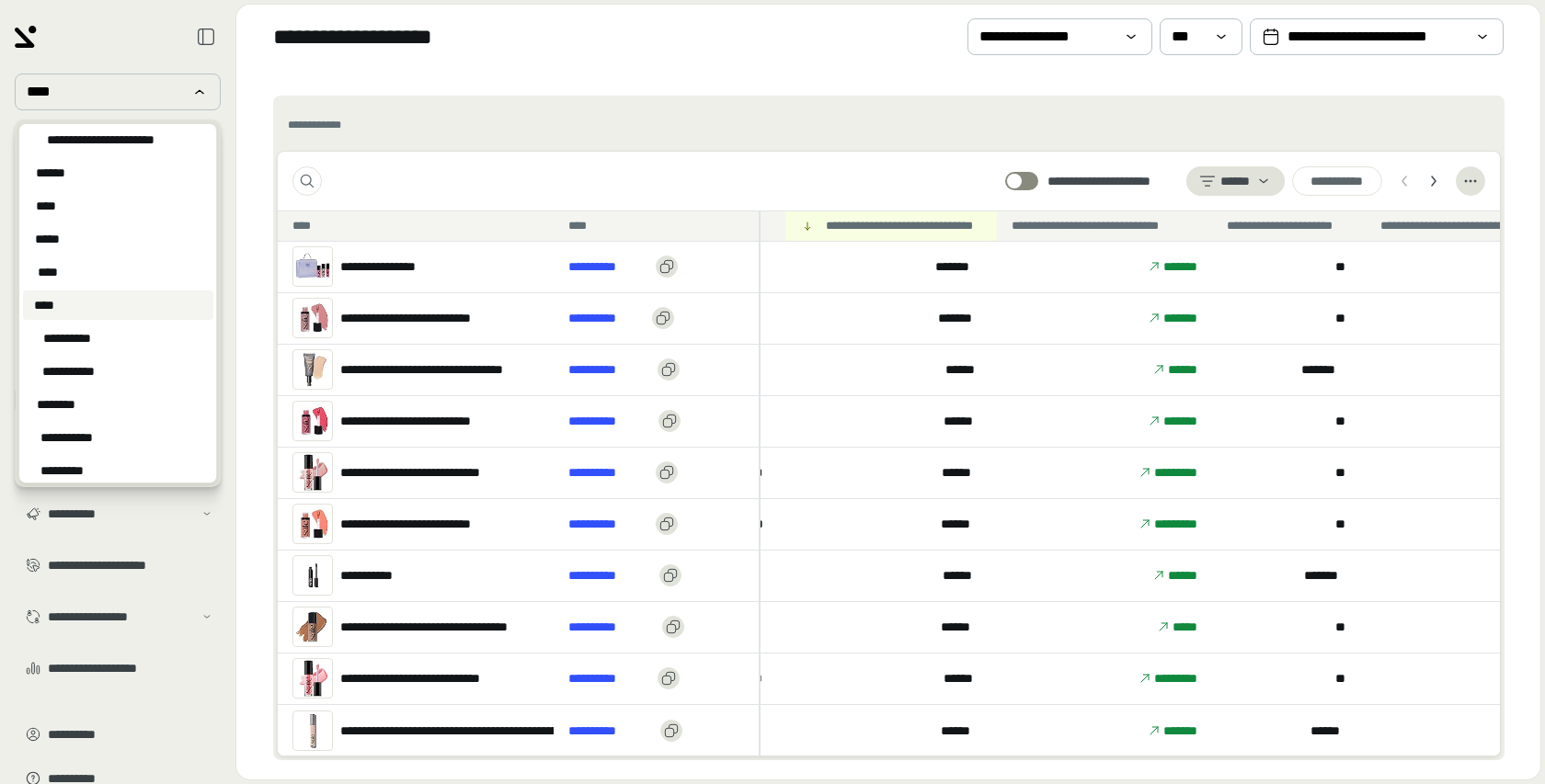 click on "**********" at bounding box center (888, 428) 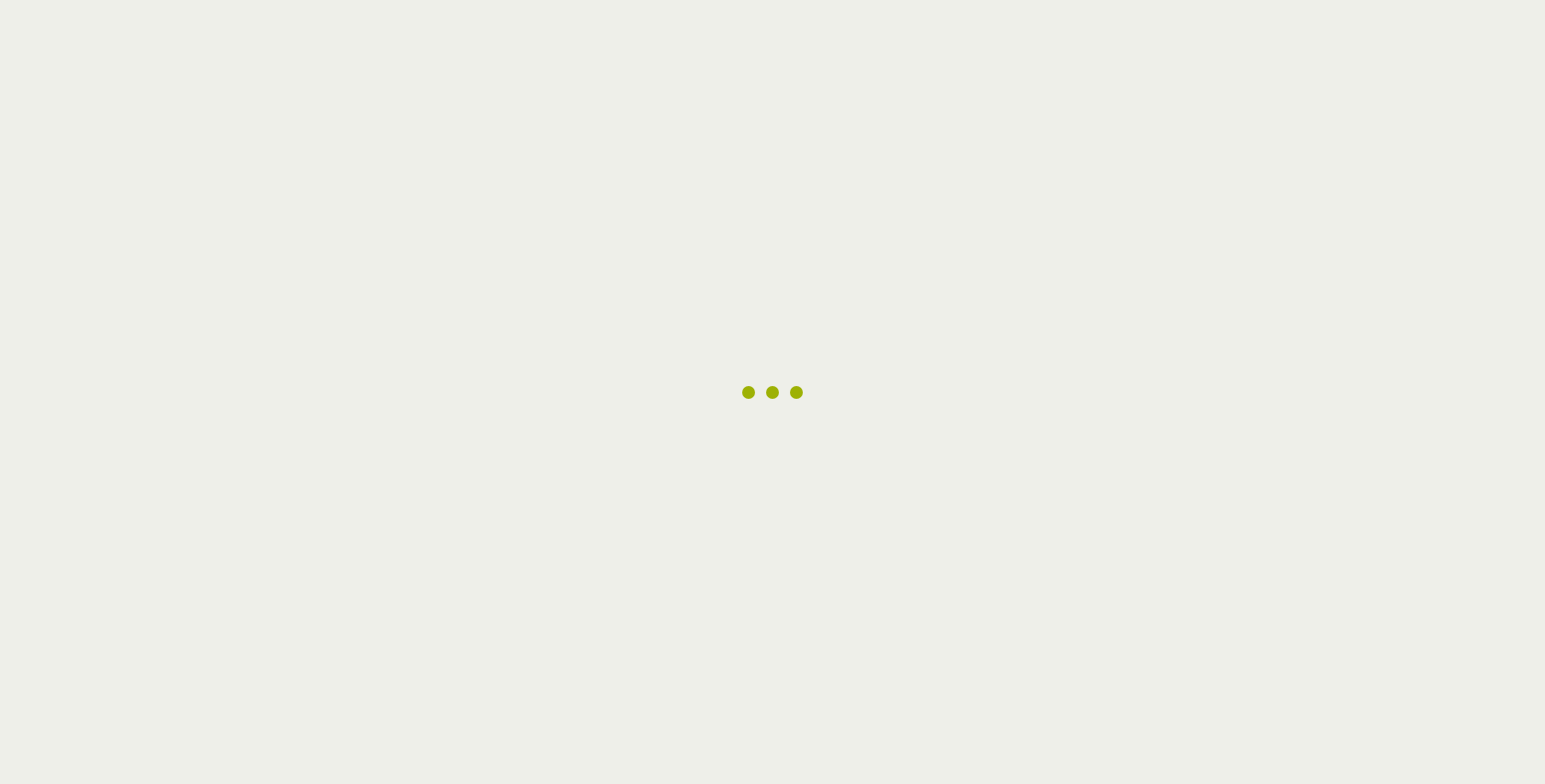 scroll, scrollTop: 0, scrollLeft: 0, axis: both 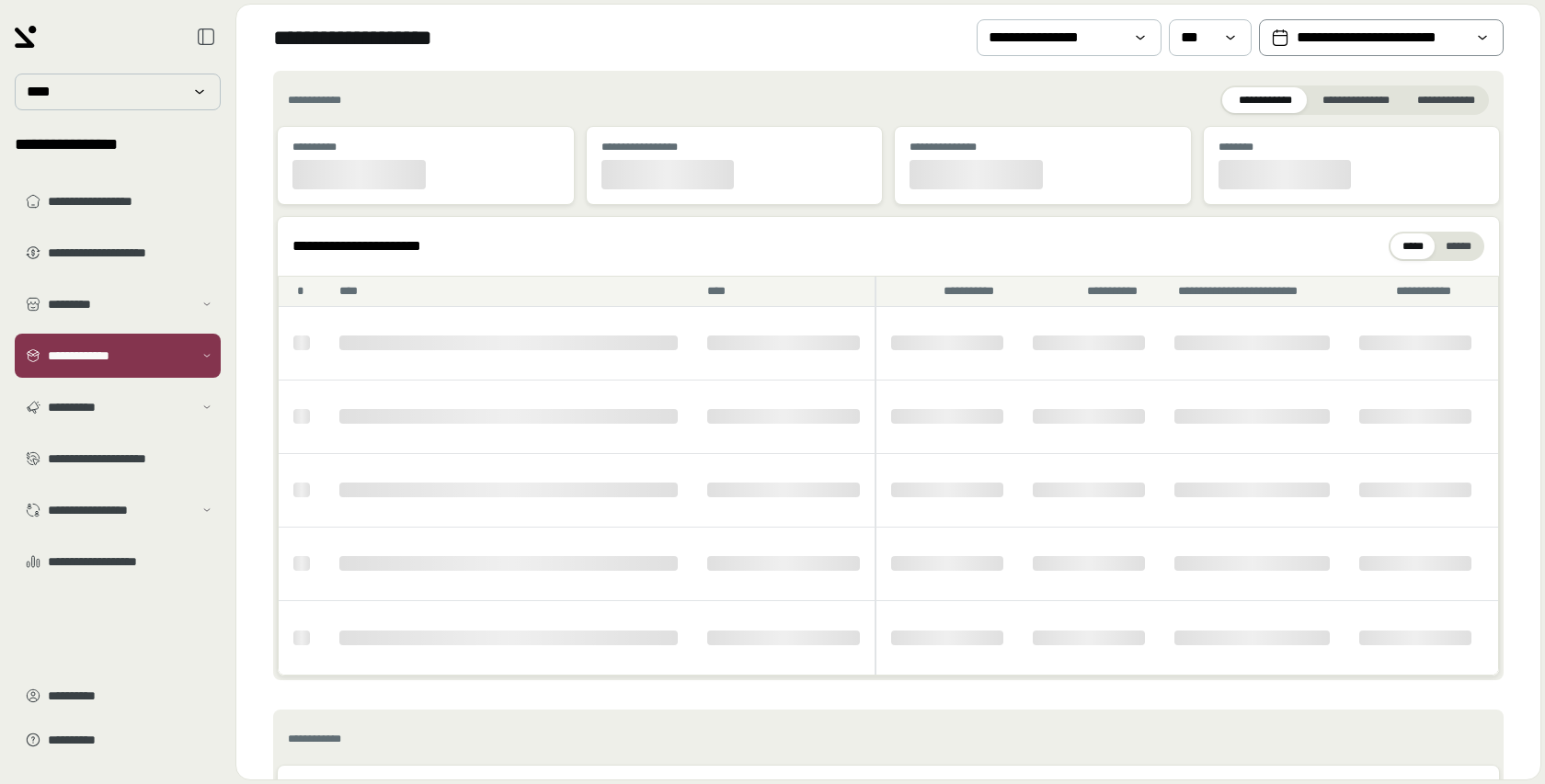 click on "**********" at bounding box center (1381, 38) 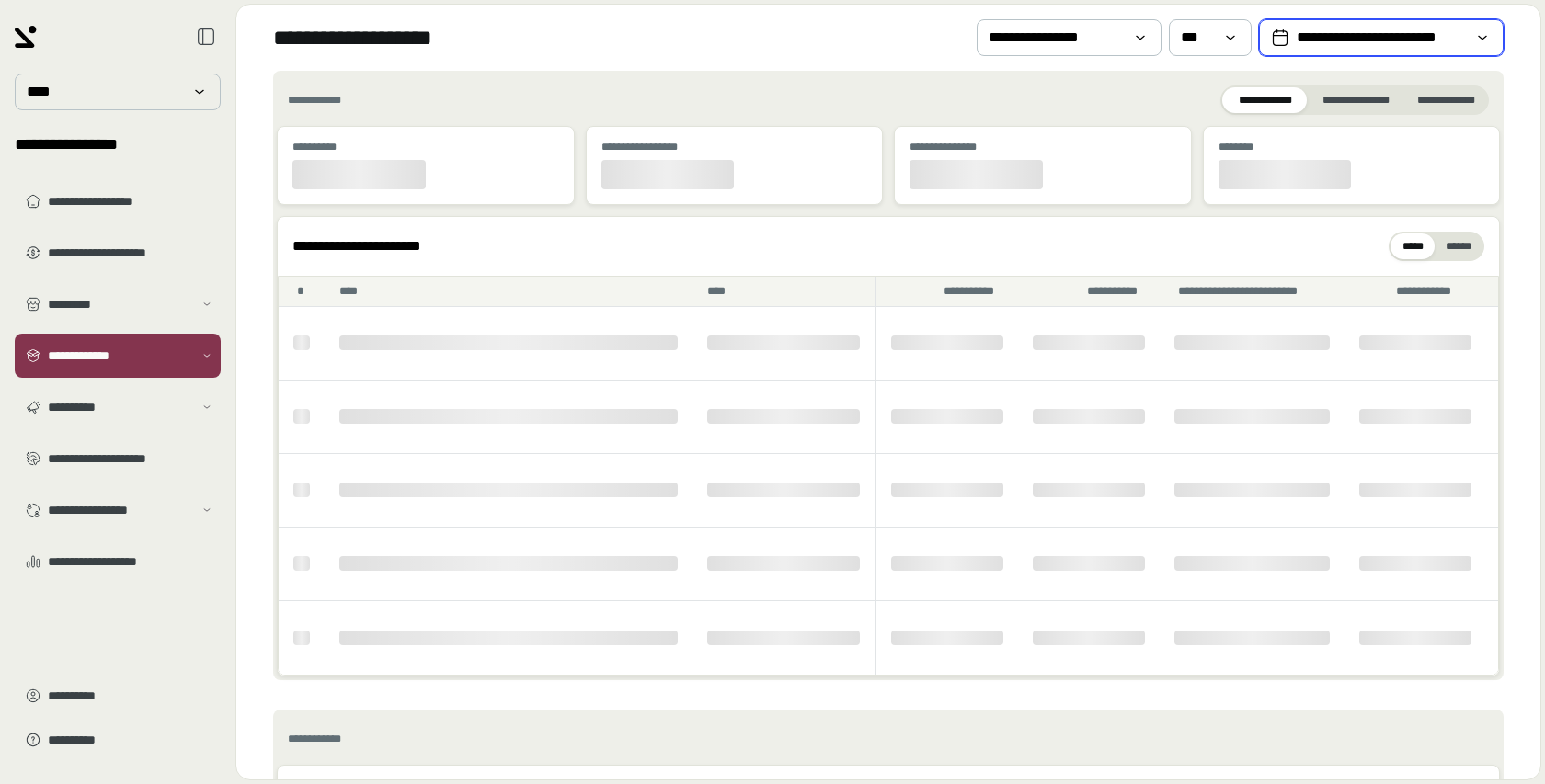 select on "*" 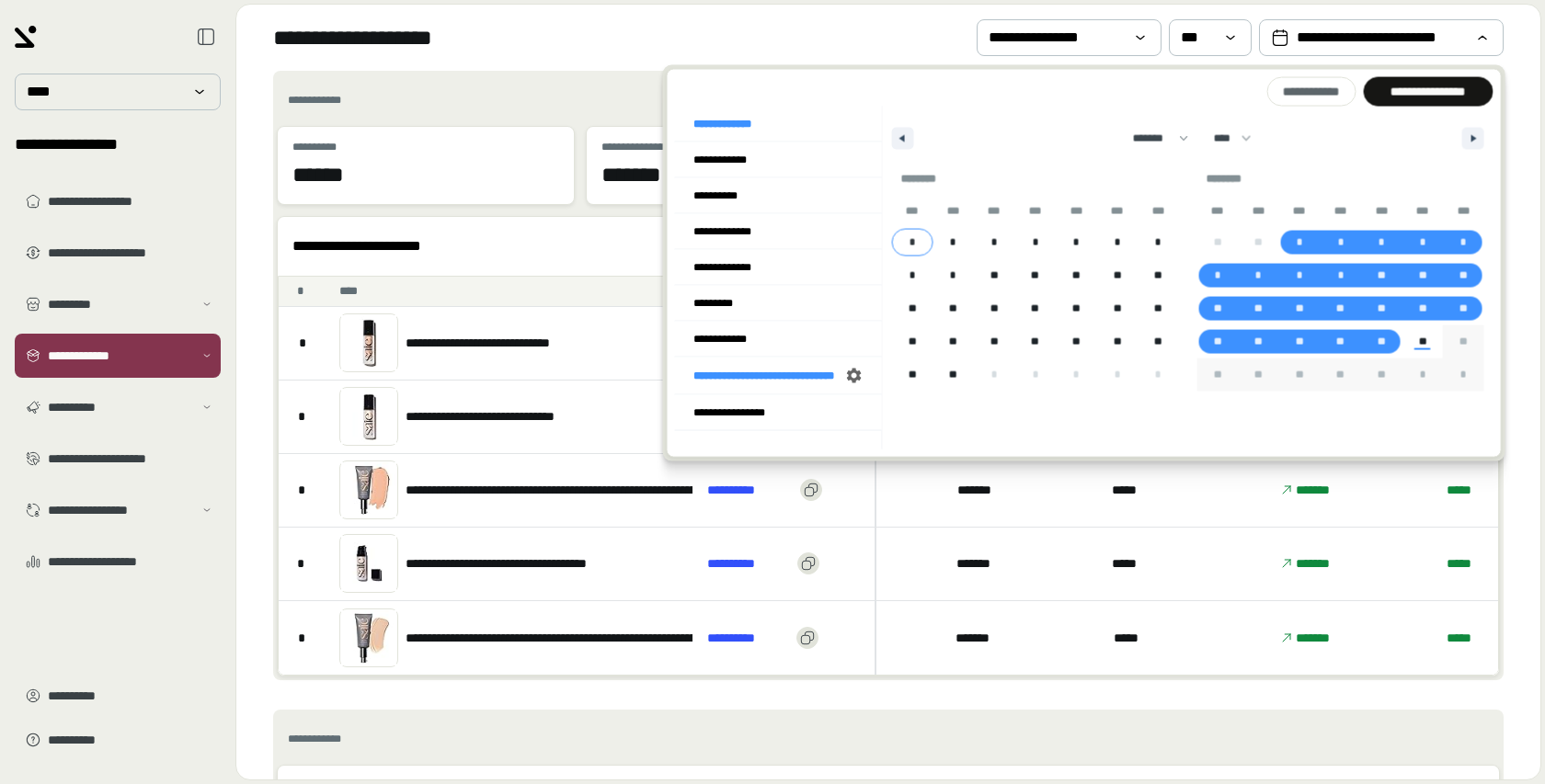 click on "*" at bounding box center [912, 243] 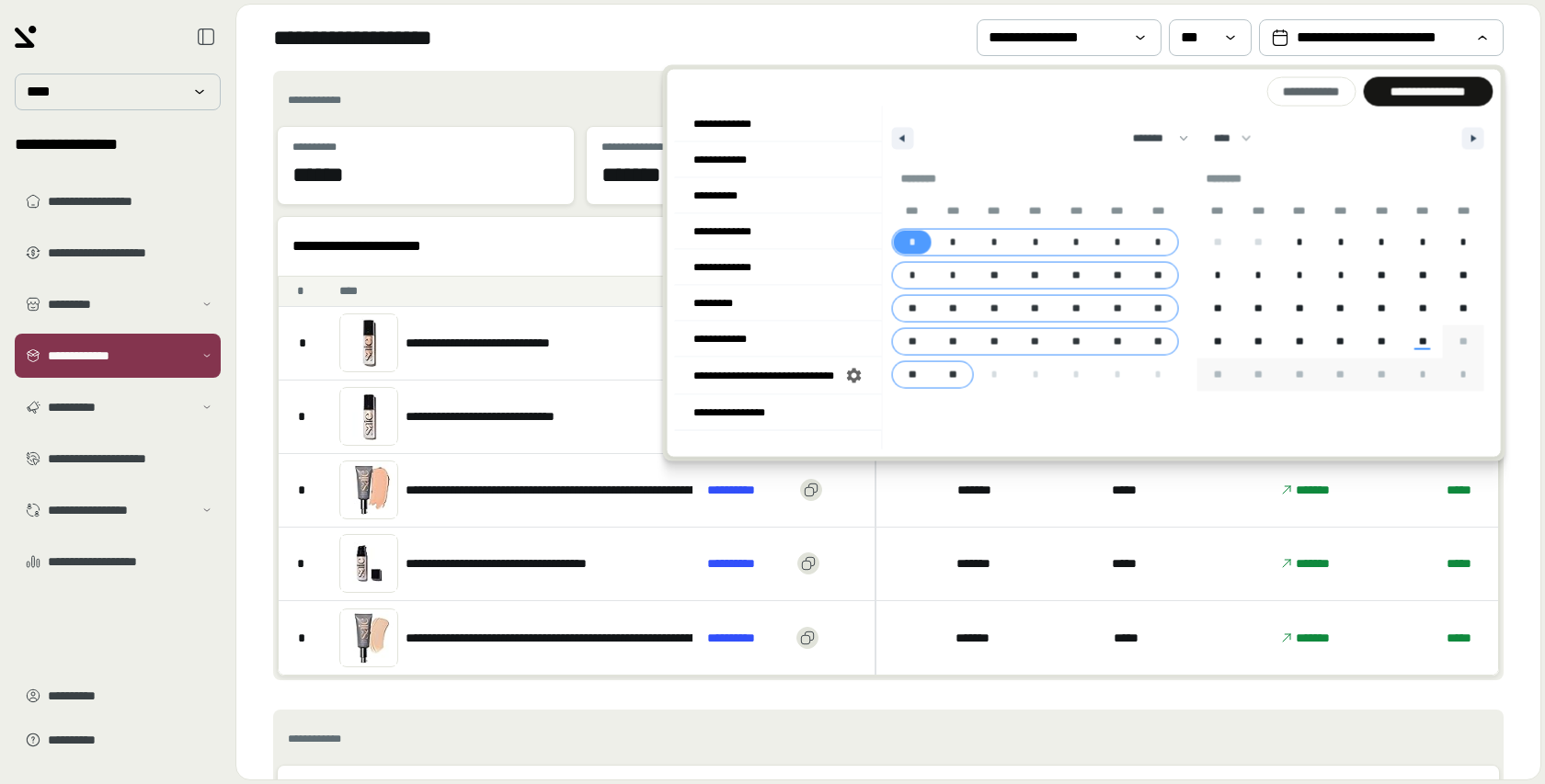 click on "**" at bounding box center (953, 375) 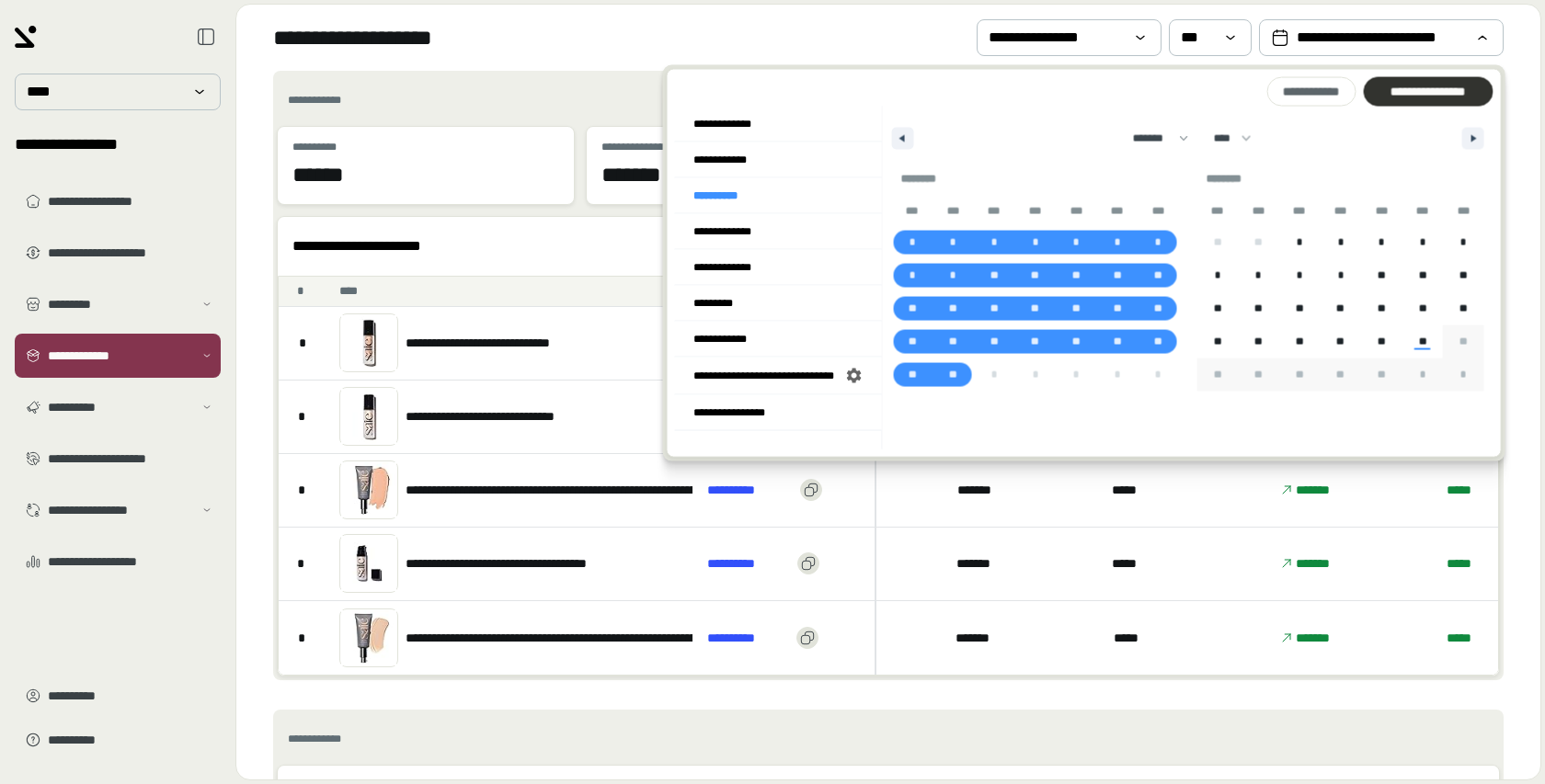 click on "**********" at bounding box center [1427, 92] 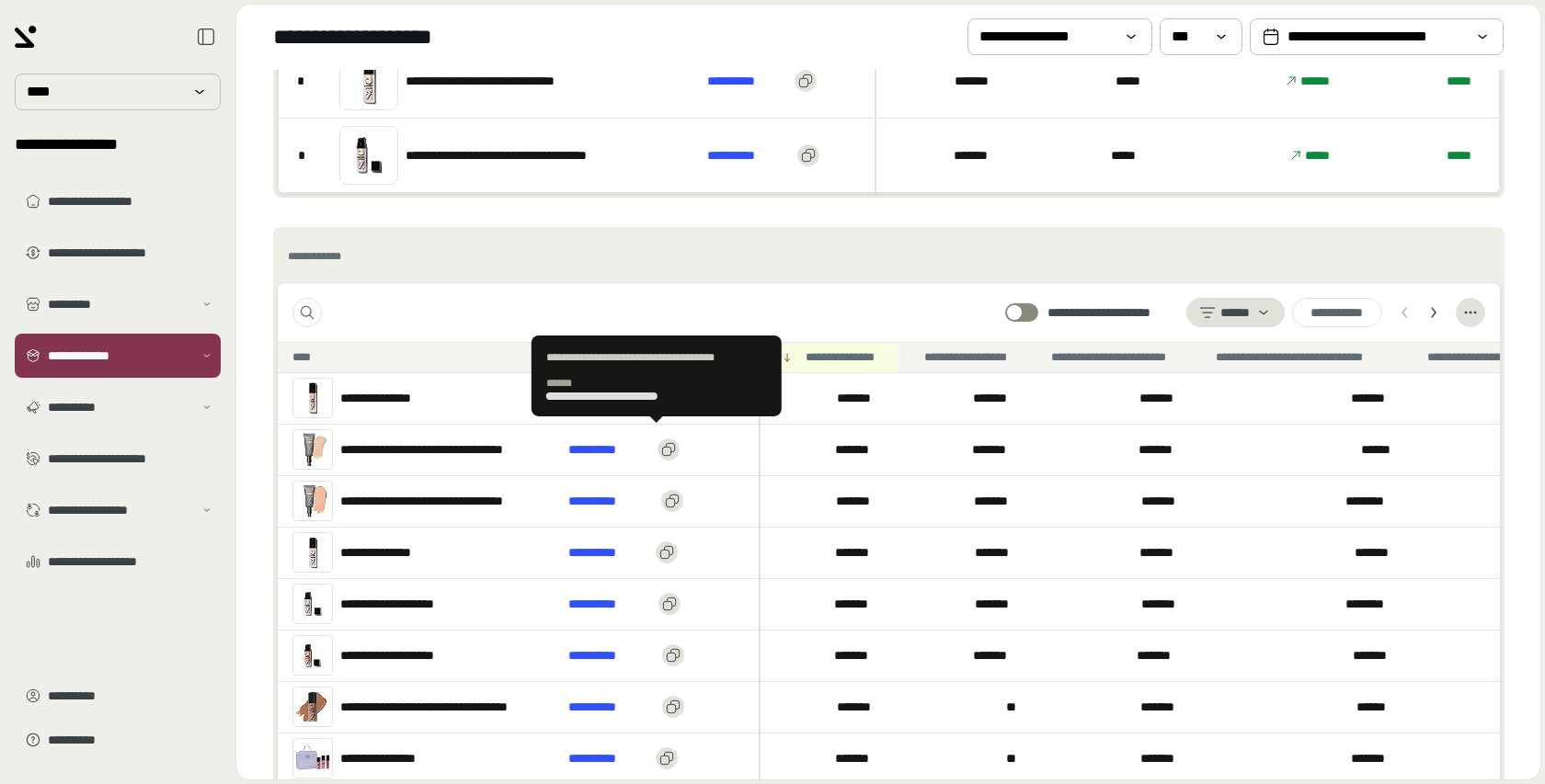scroll, scrollTop: 484, scrollLeft: 0, axis: vertical 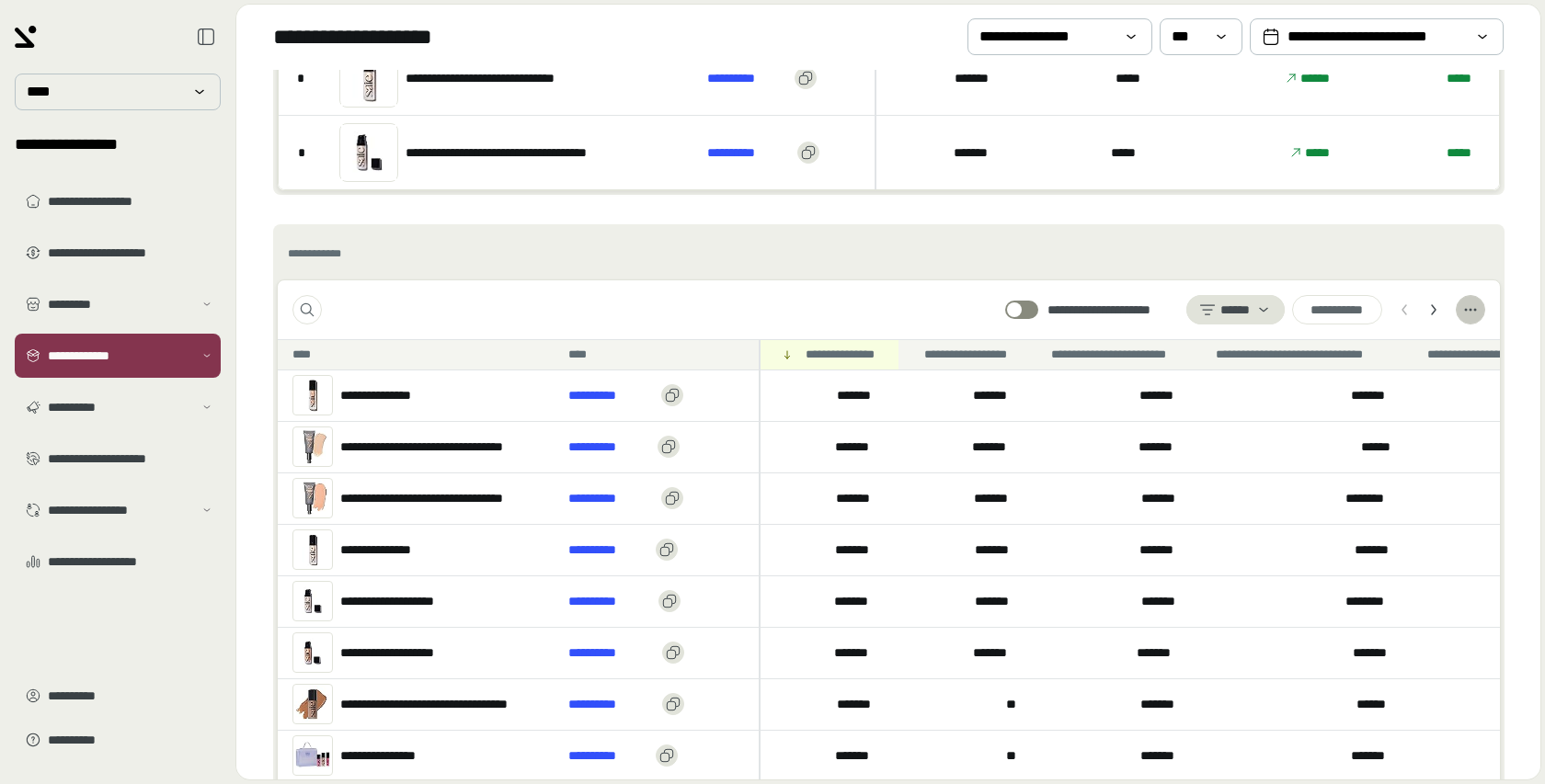 click 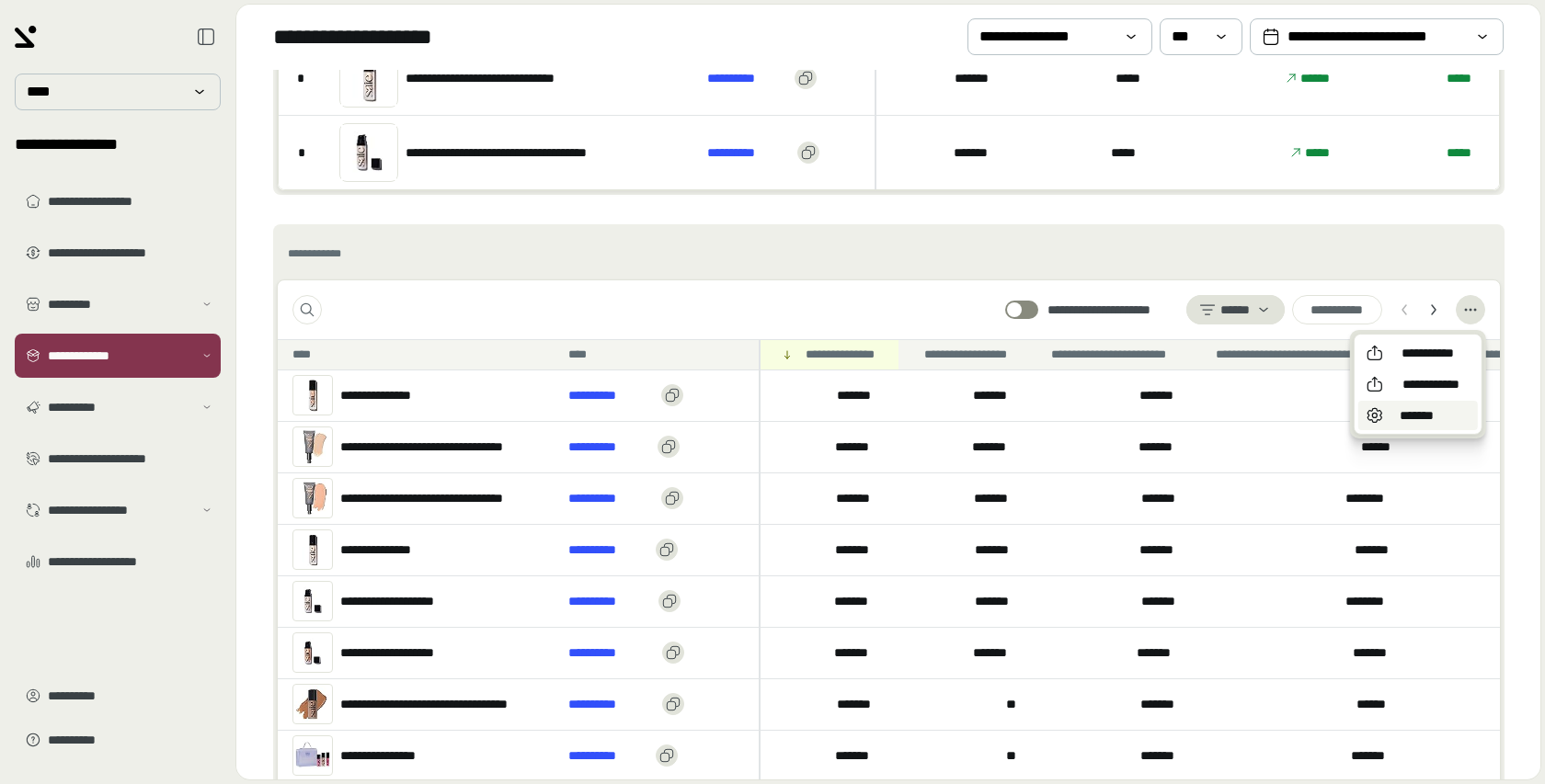 click on "*******" at bounding box center (1417, 415) 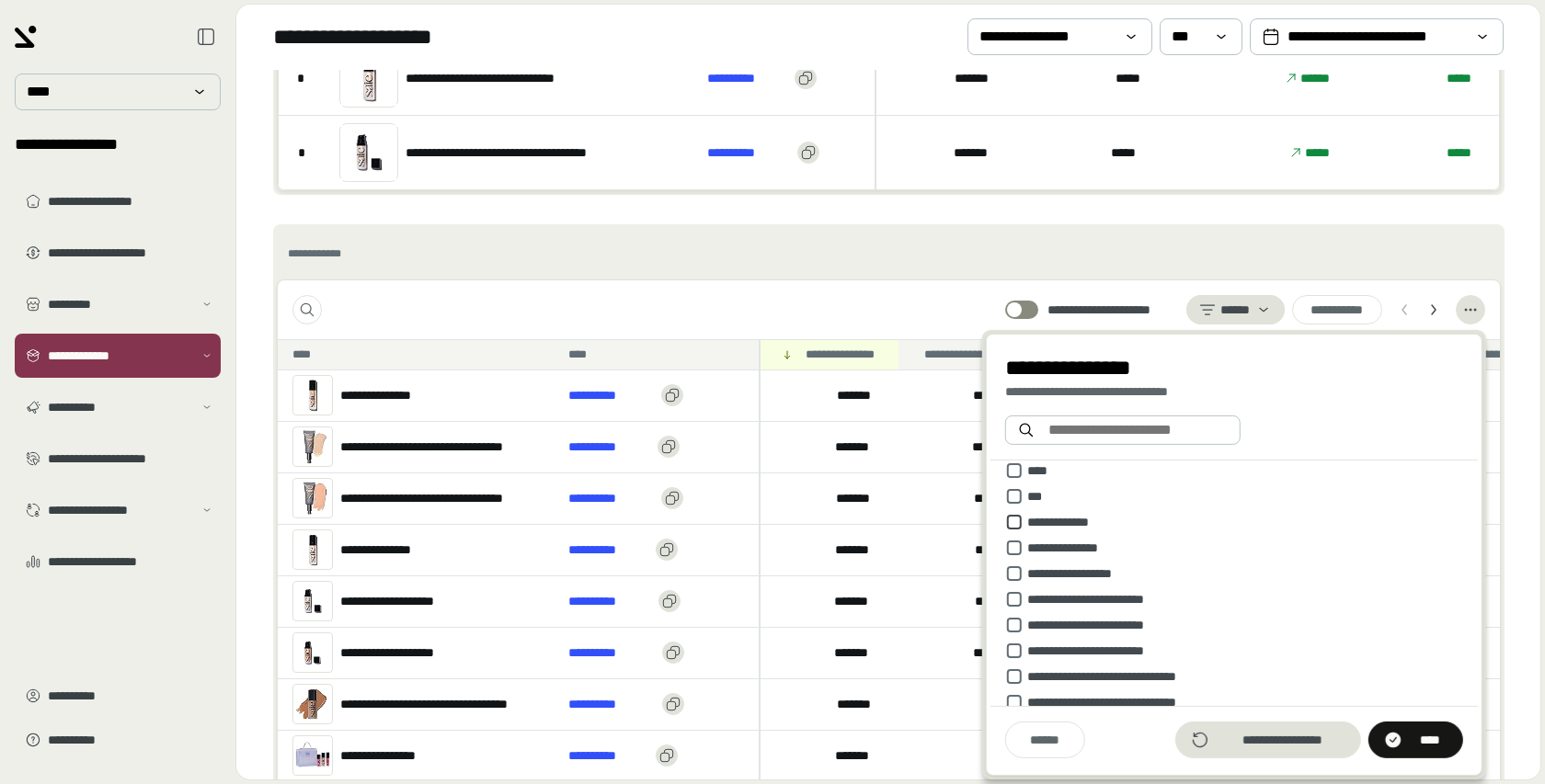 scroll, scrollTop: 99, scrollLeft: 0, axis: vertical 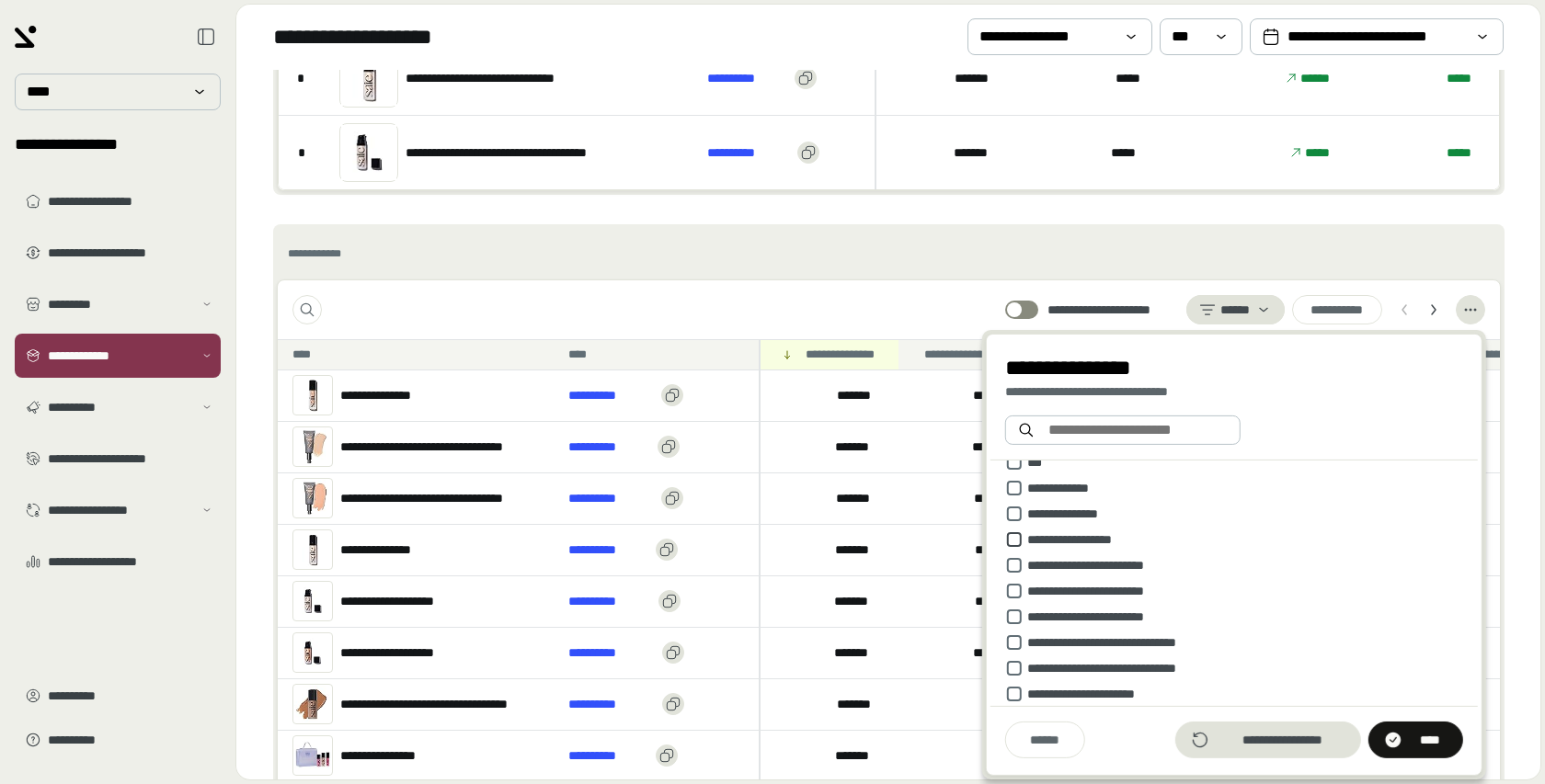 click on "**********" at bounding box center [1080, 540] 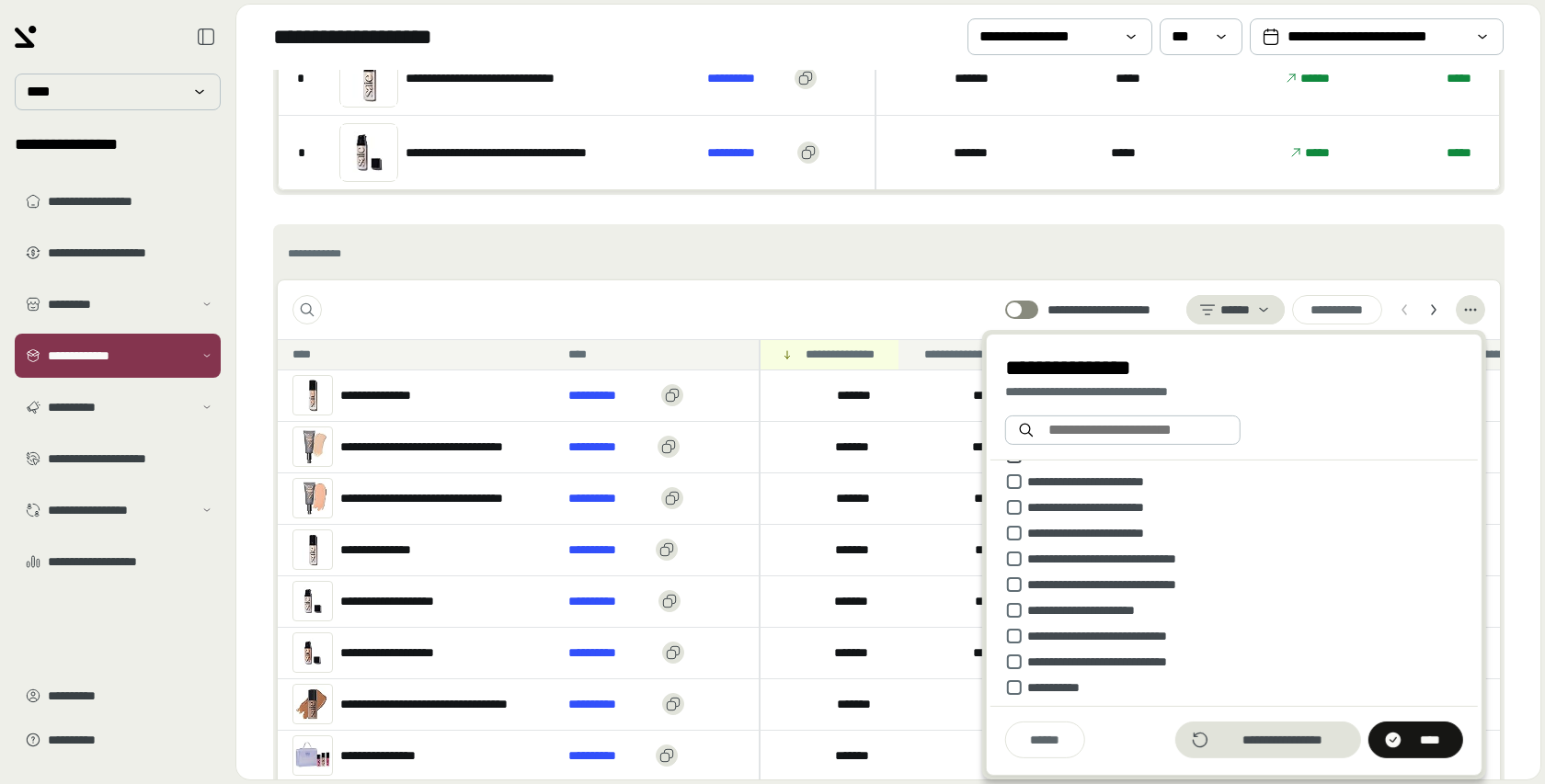 scroll, scrollTop: 185, scrollLeft: 0, axis: vertical 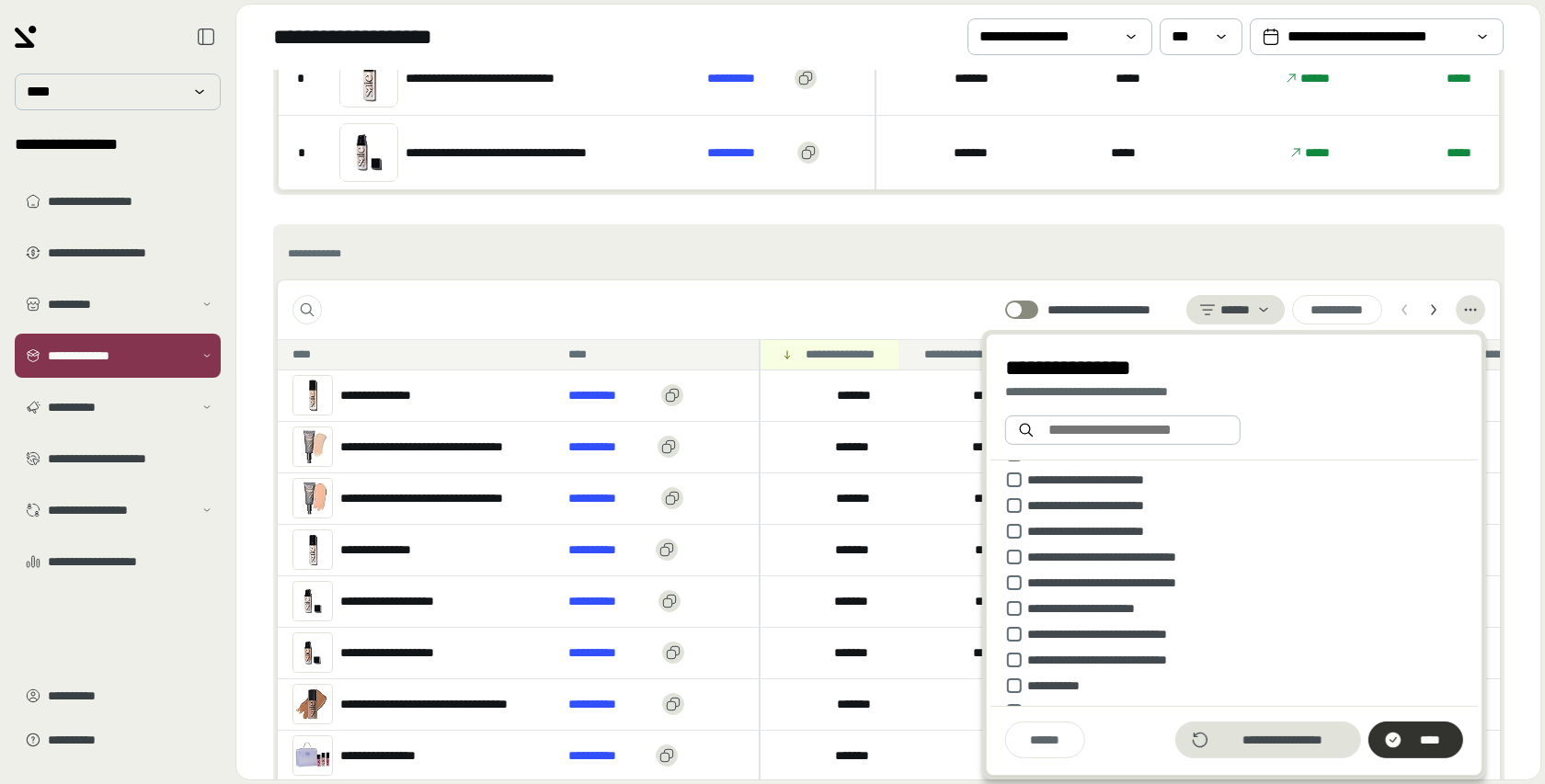 click on "****" at bounding box center (1430, 739) 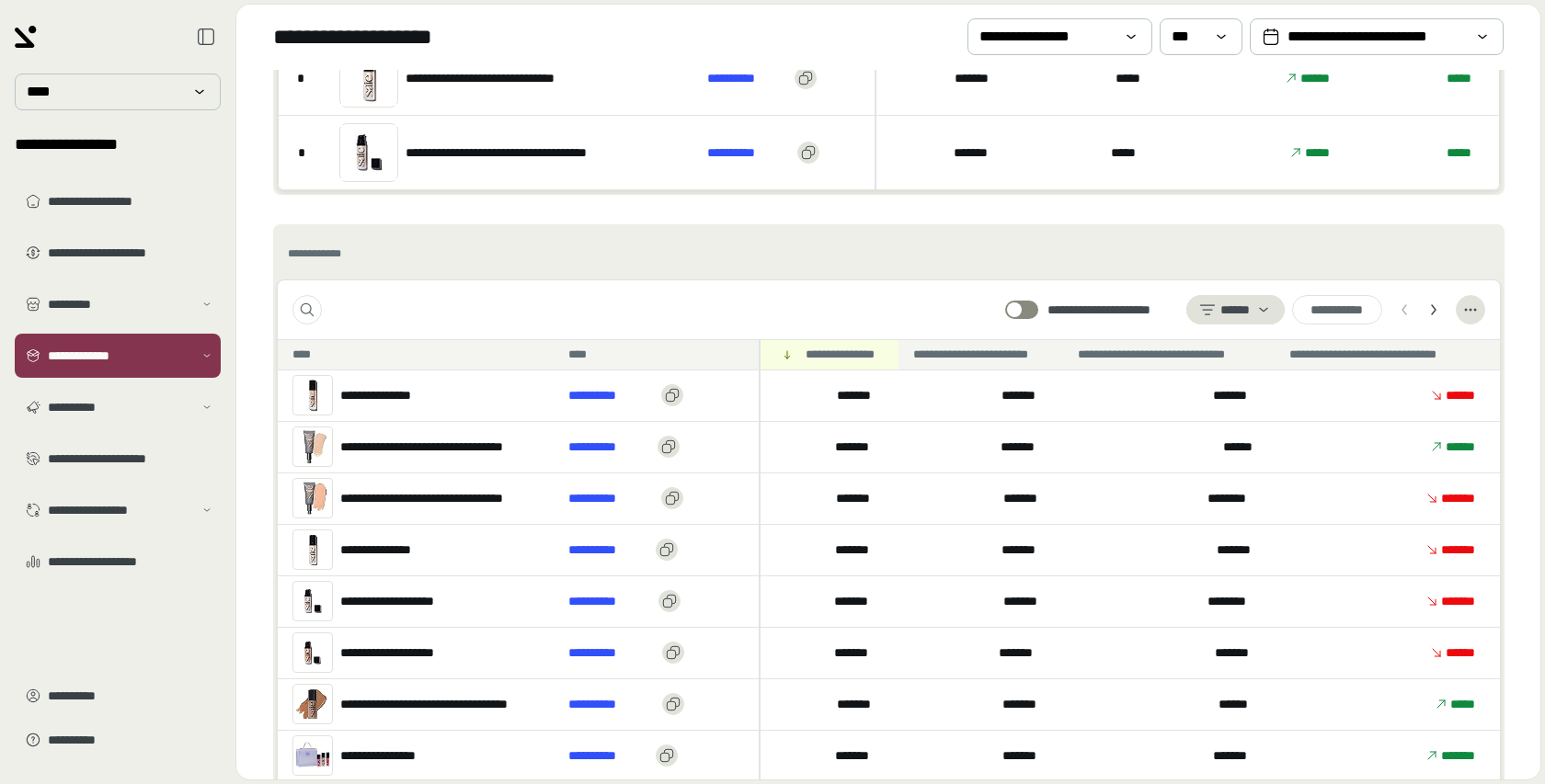 click on "**********" at bounding box center [888, 310] 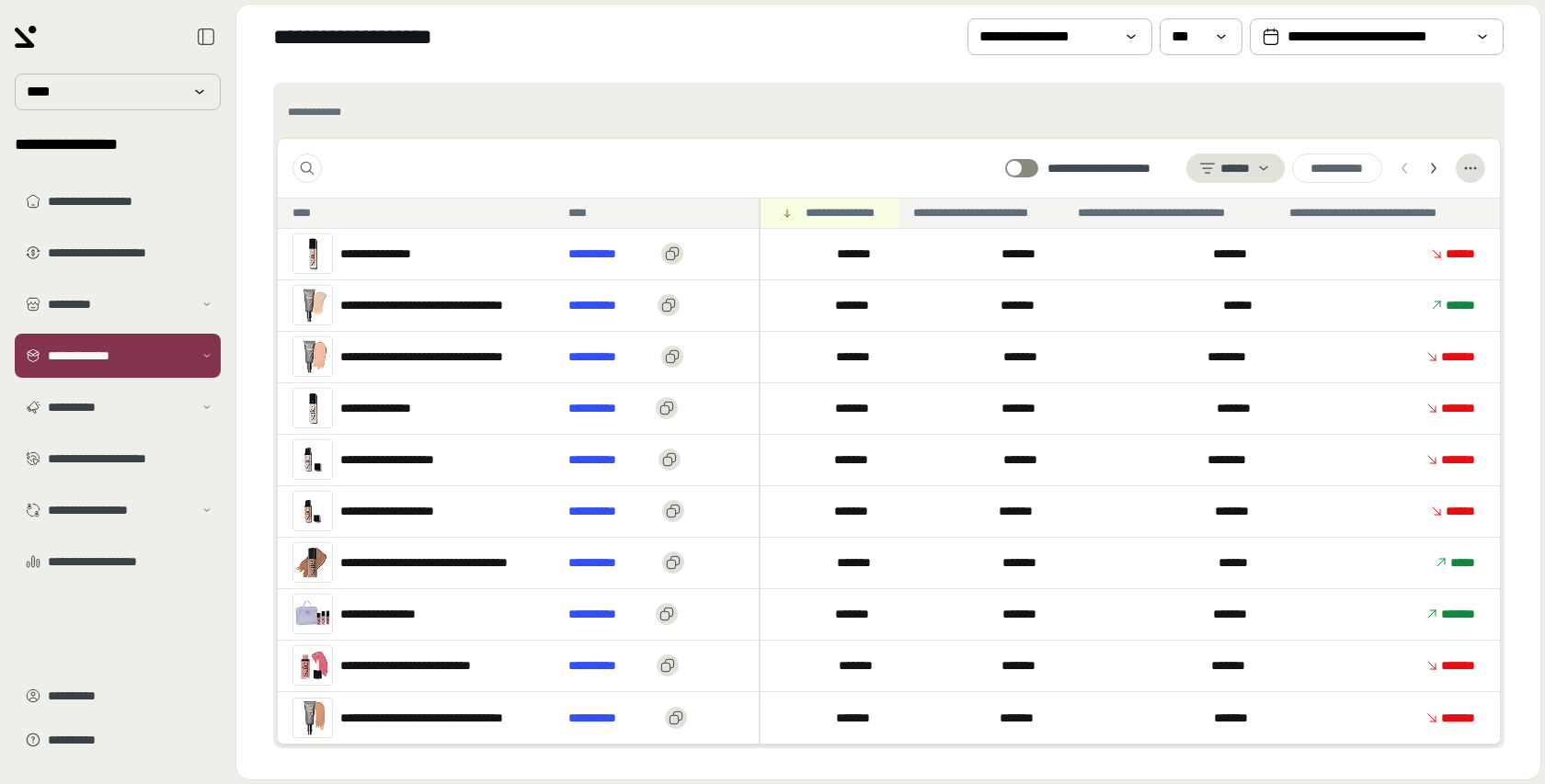 scroll, scrollTop: 625, scrollLeft: 0, axis: vertical 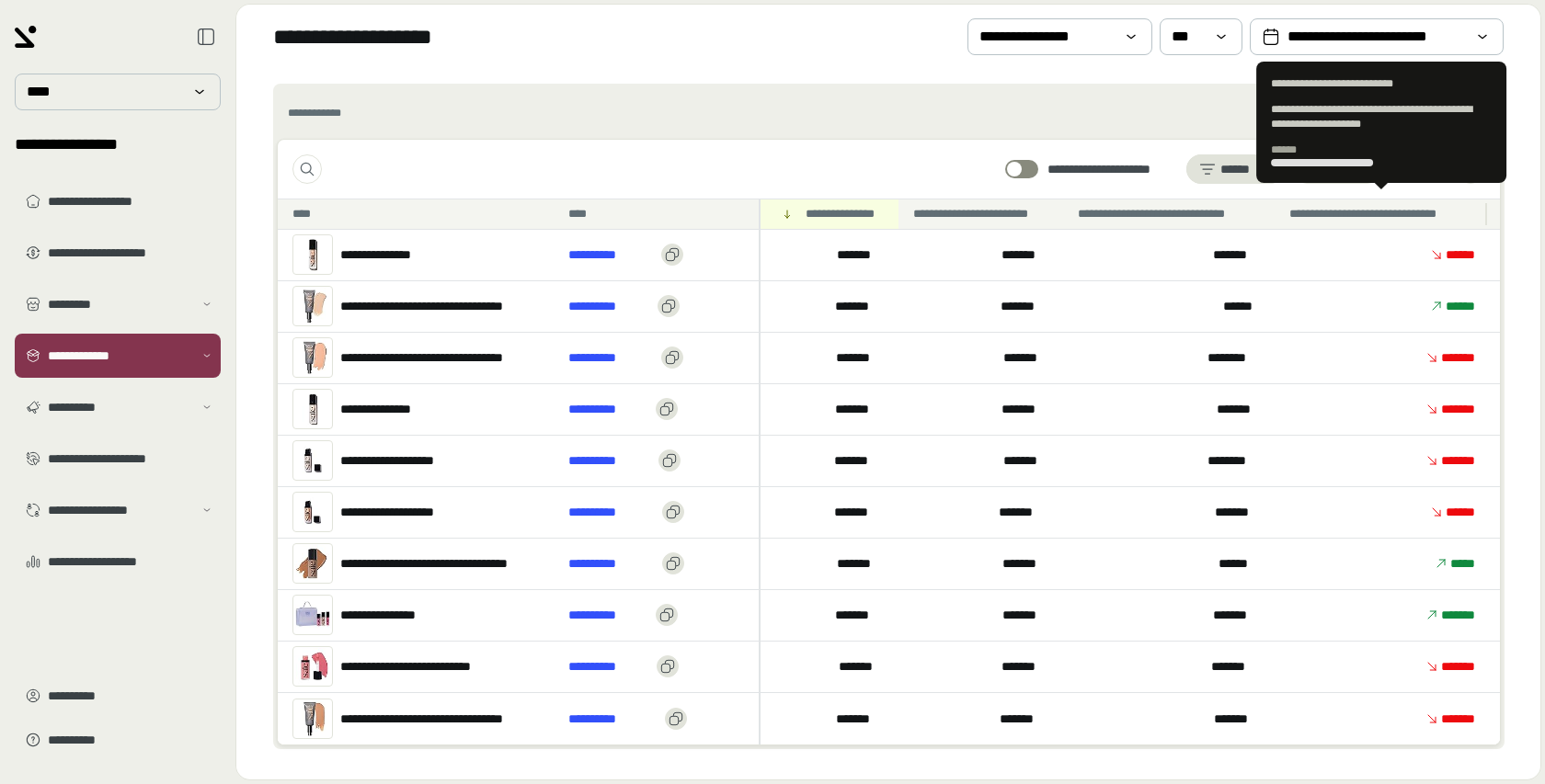 click on "**********" at bounding box center (1382, 214) 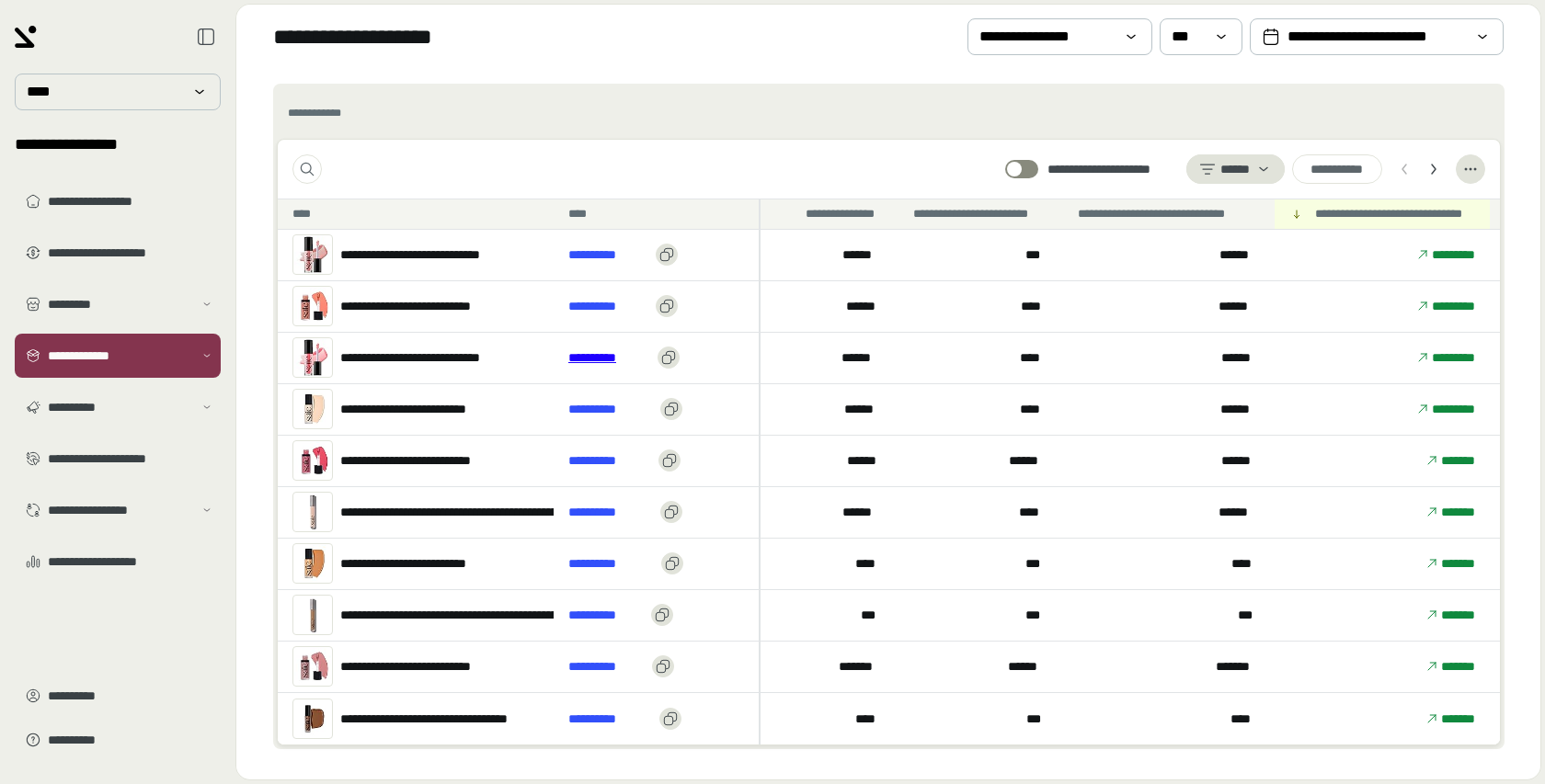 click on "**********" at bounding box center [609, 358] 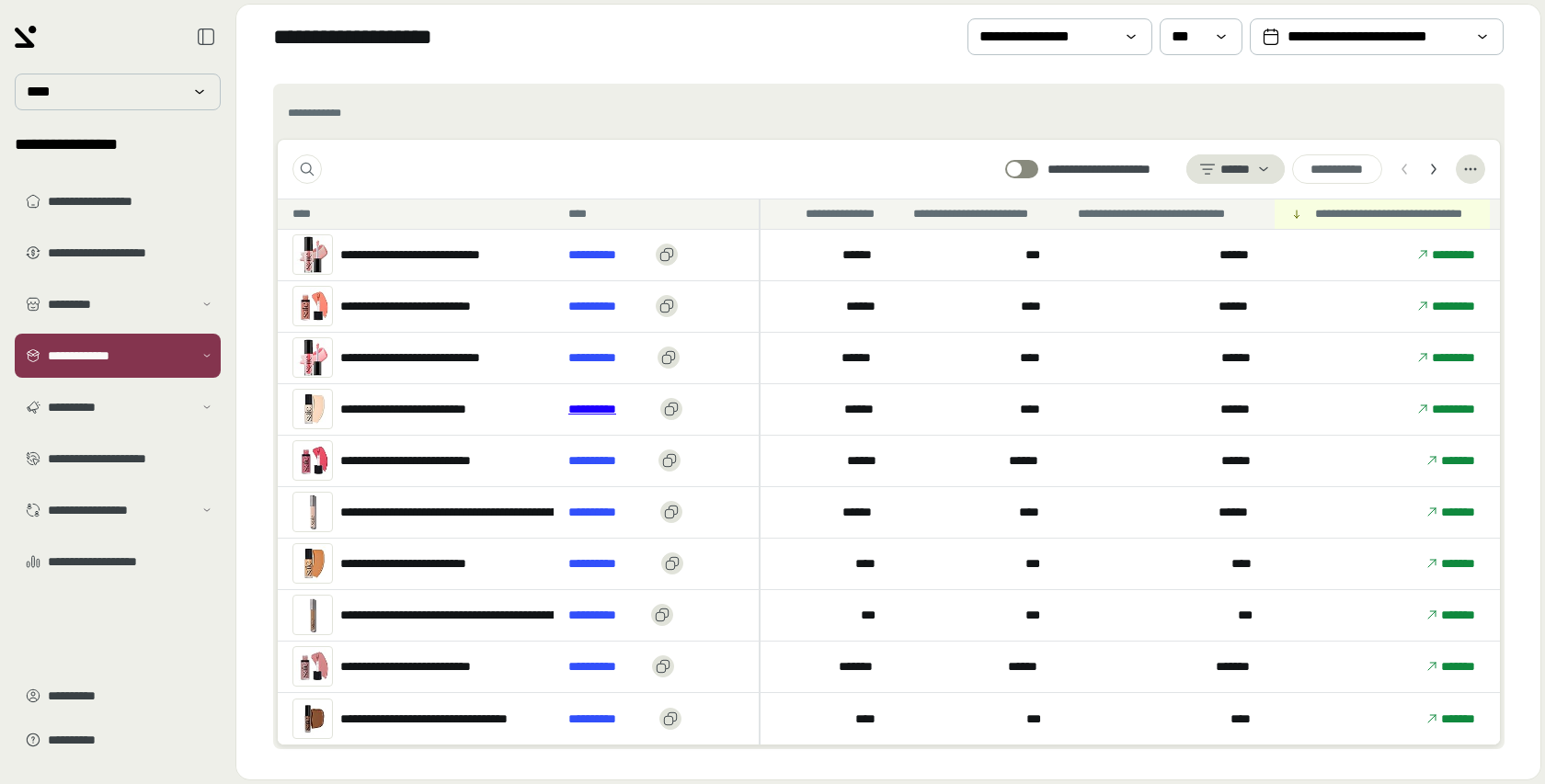 click on "**********" at bounding box center [611, 409] 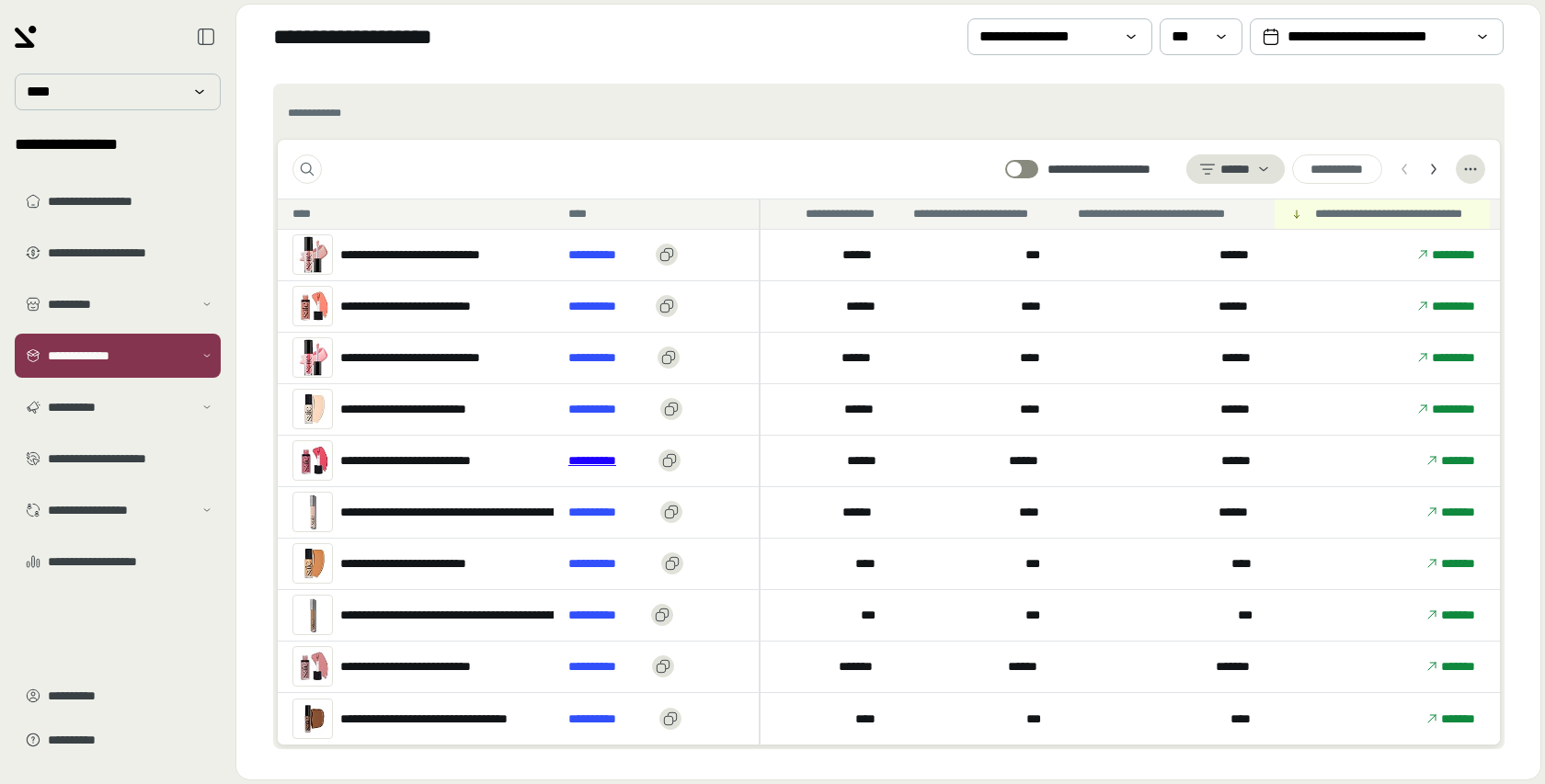 click on "**********" at bounding box center [610, 460] 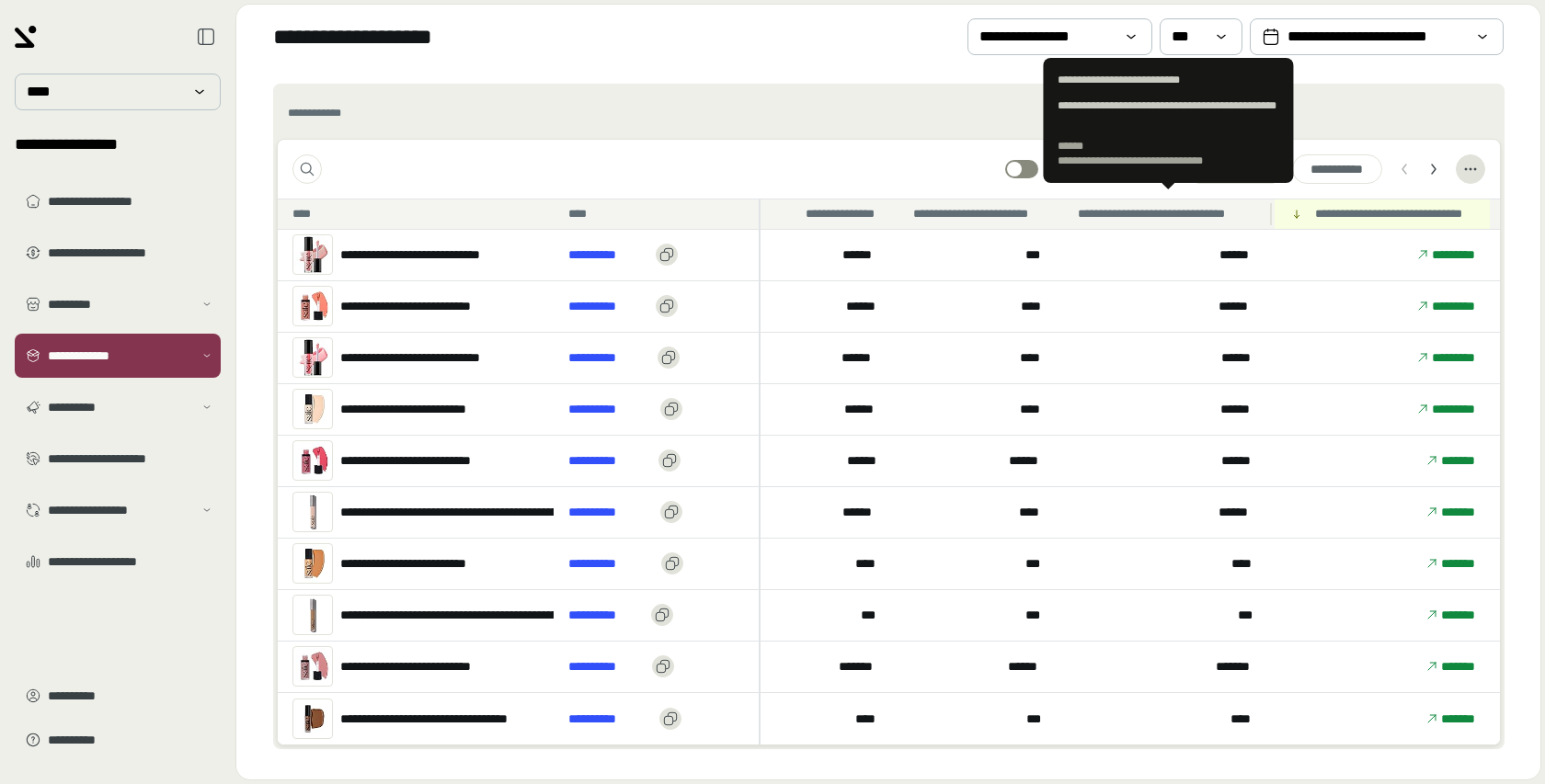 click on "**********" at bounding box center (1169, 214) 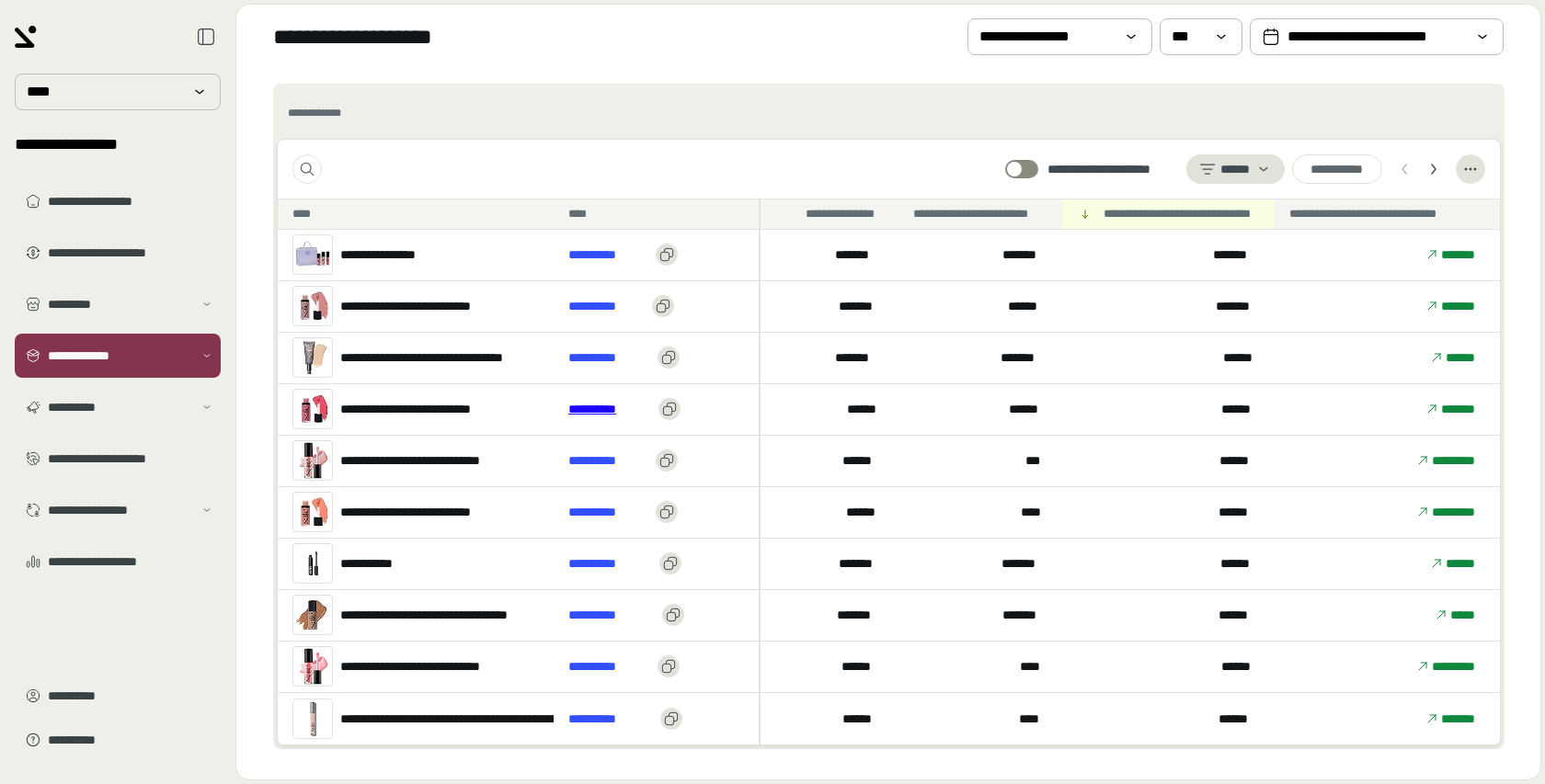 click on "**********" at bounding box center (610, 409) 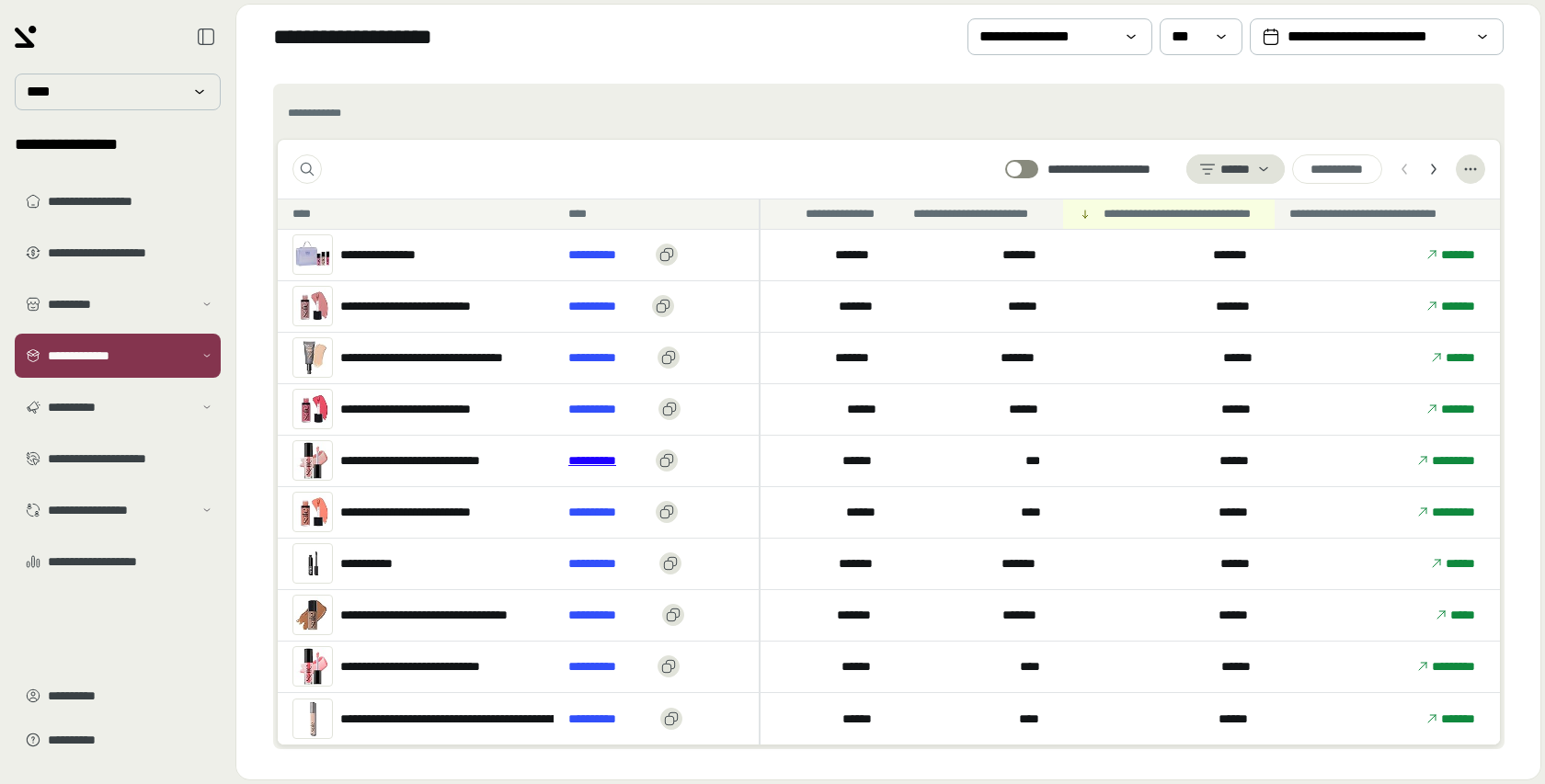 click on "**********" at bounding box center [608, 460] 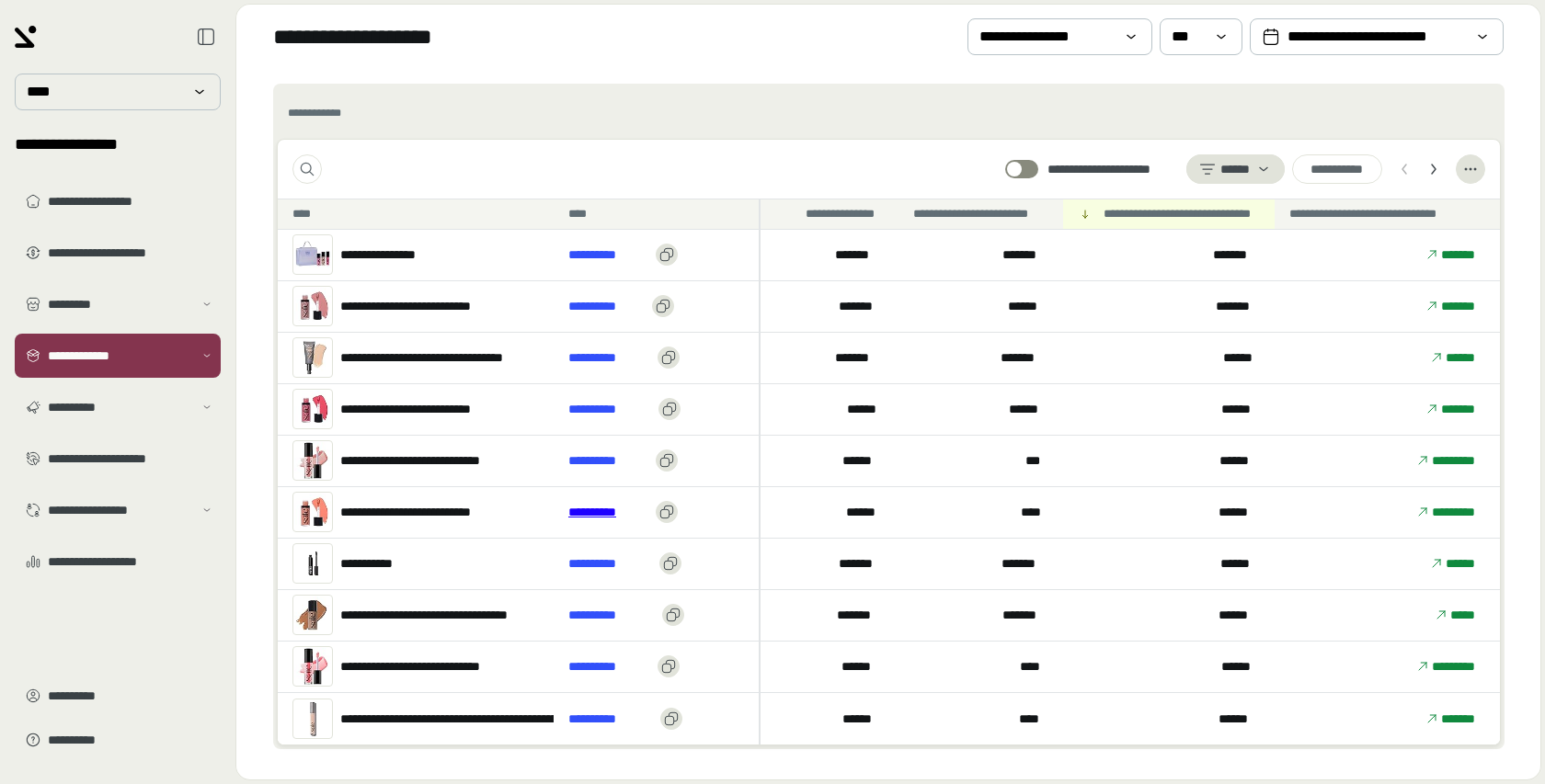 click on "**********" at bounding box center (608, 512) 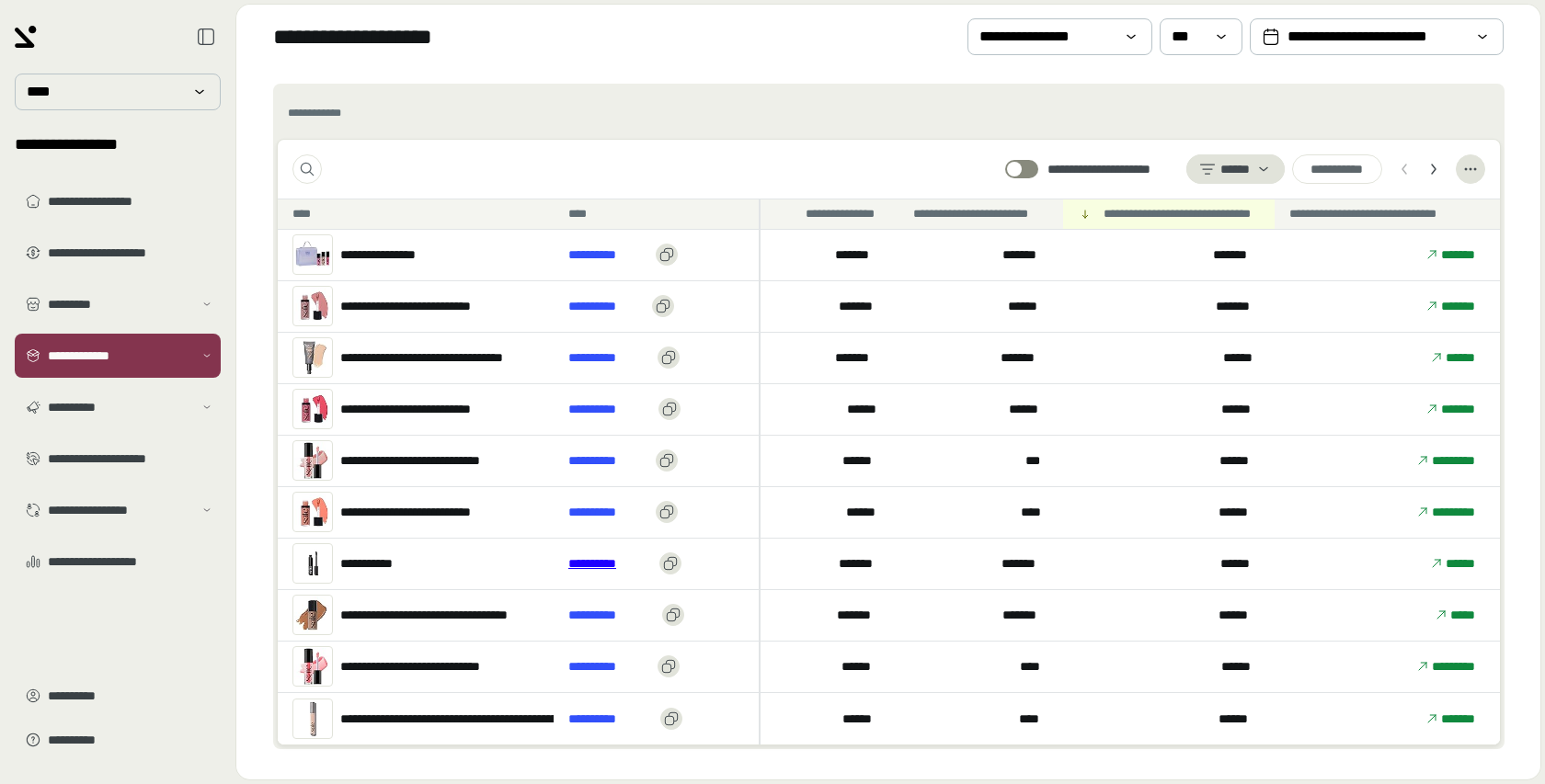 click on "**********" at bounding box center [610, 563] 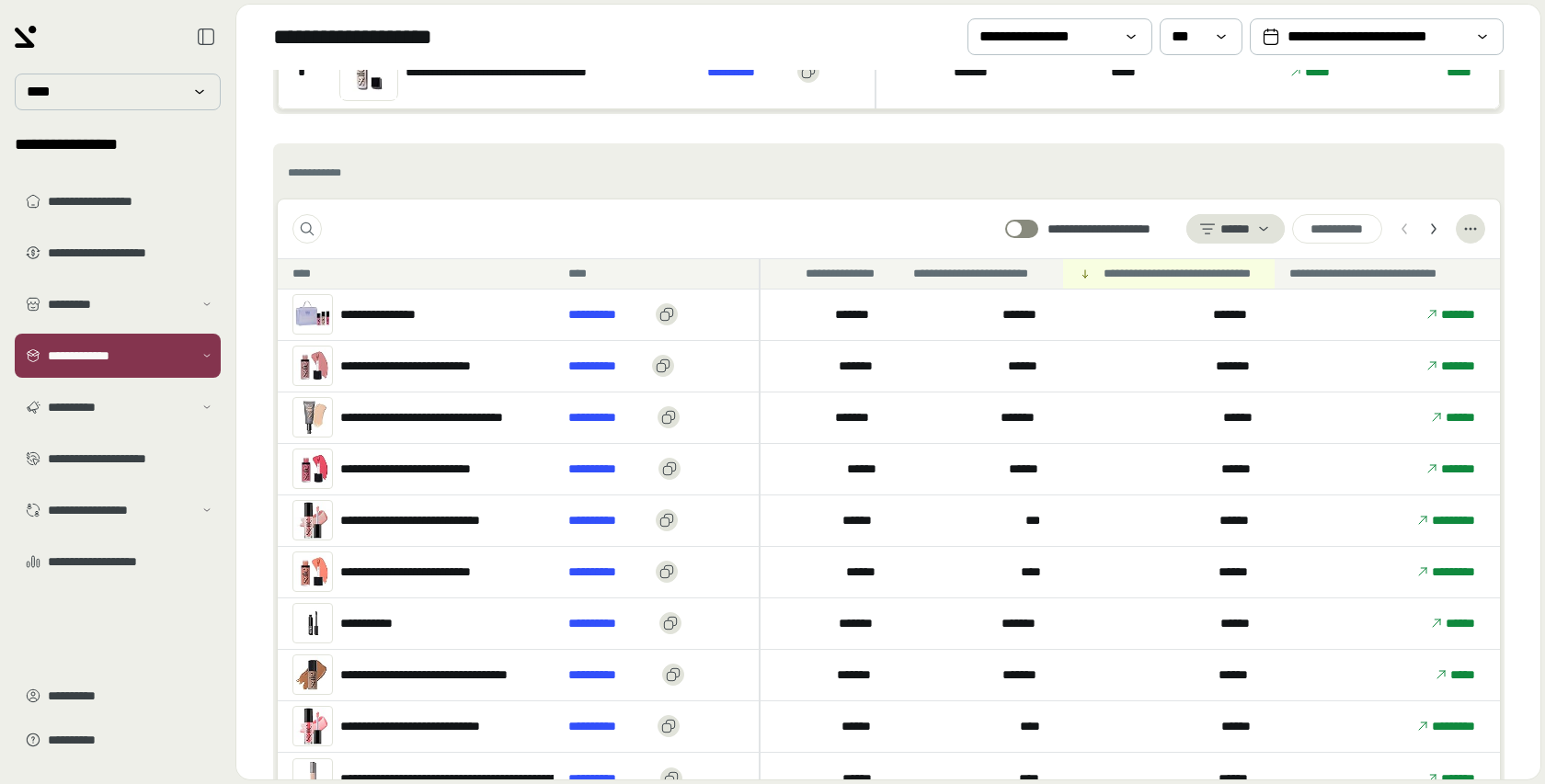 scroll, scrollTop: 569, scrollLeft: 0, axis: vertical 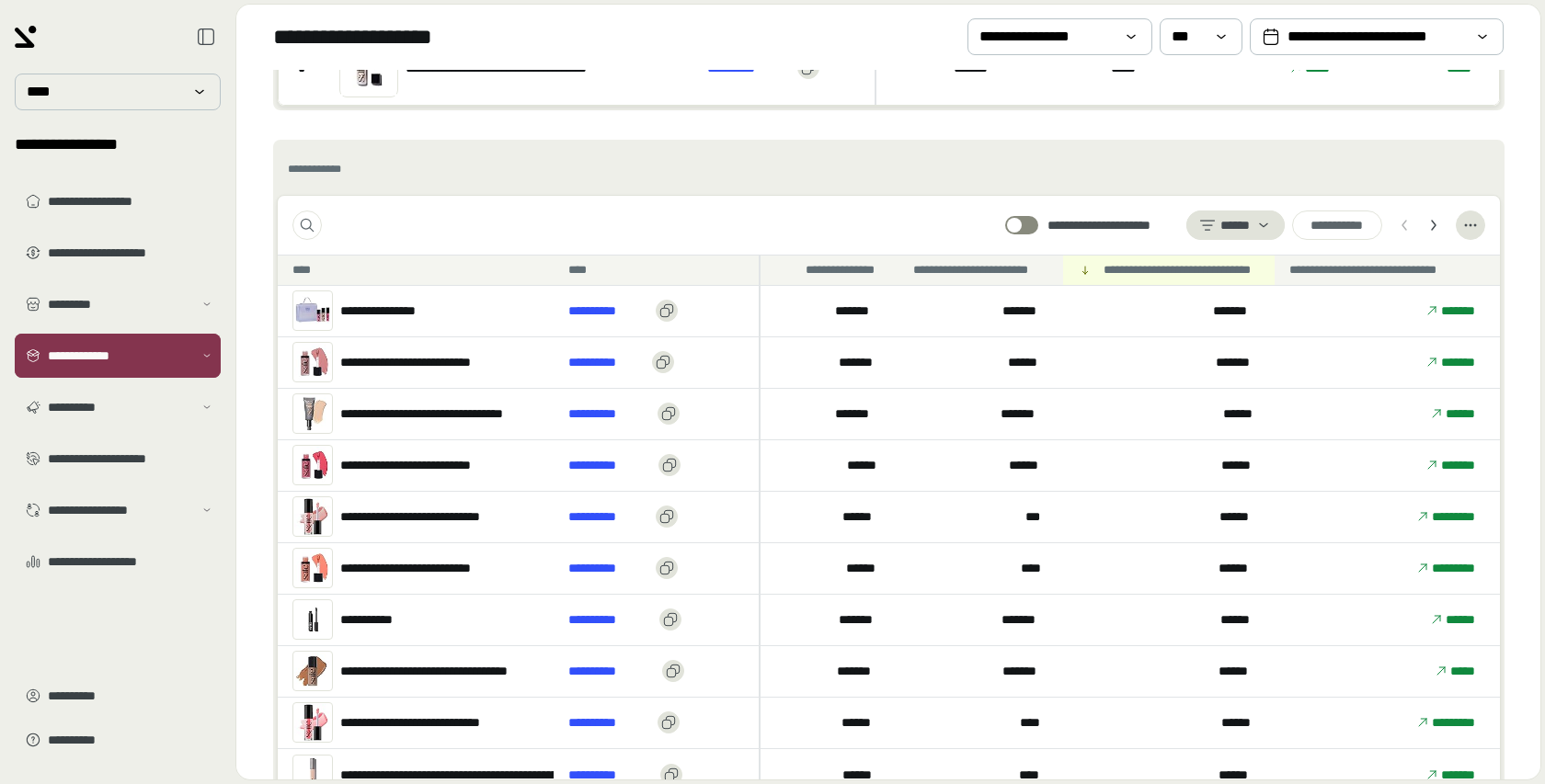 click on "**********" at bounding box center [120, 356] 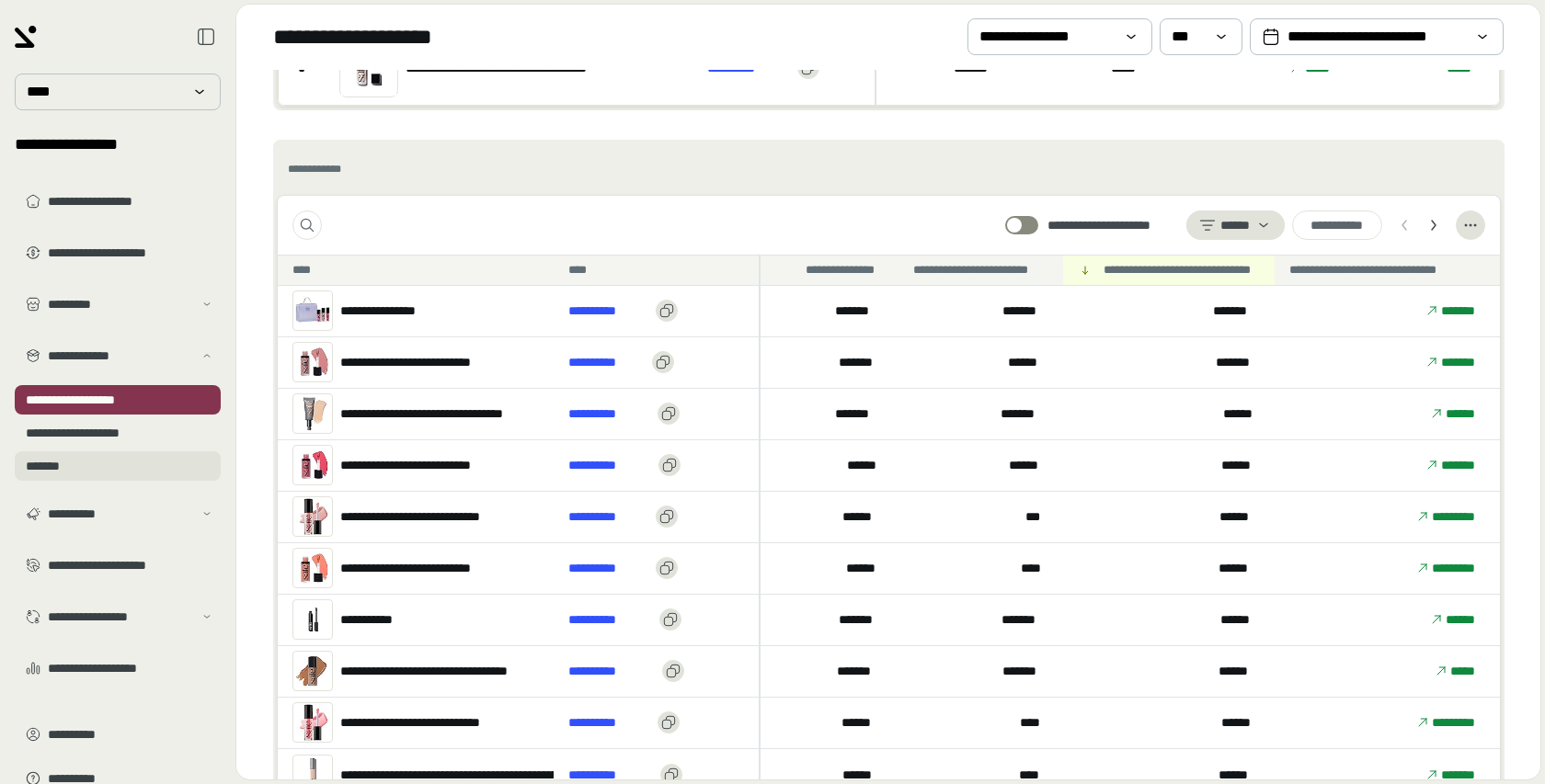 click on "*******" at bounding box center (118, 466) 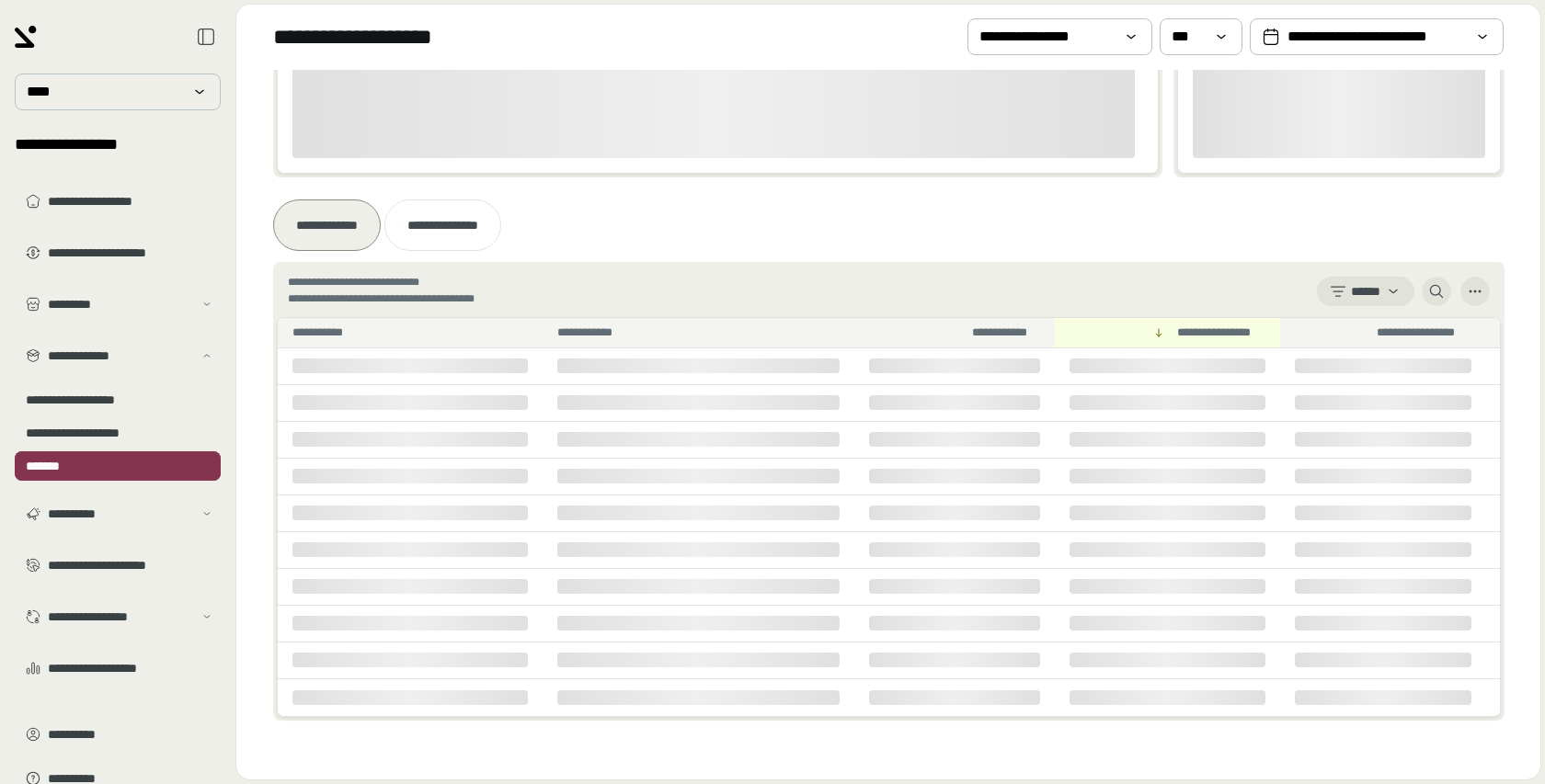 scroll, scrollTop: 0, scrollLeft: 0, axis: both 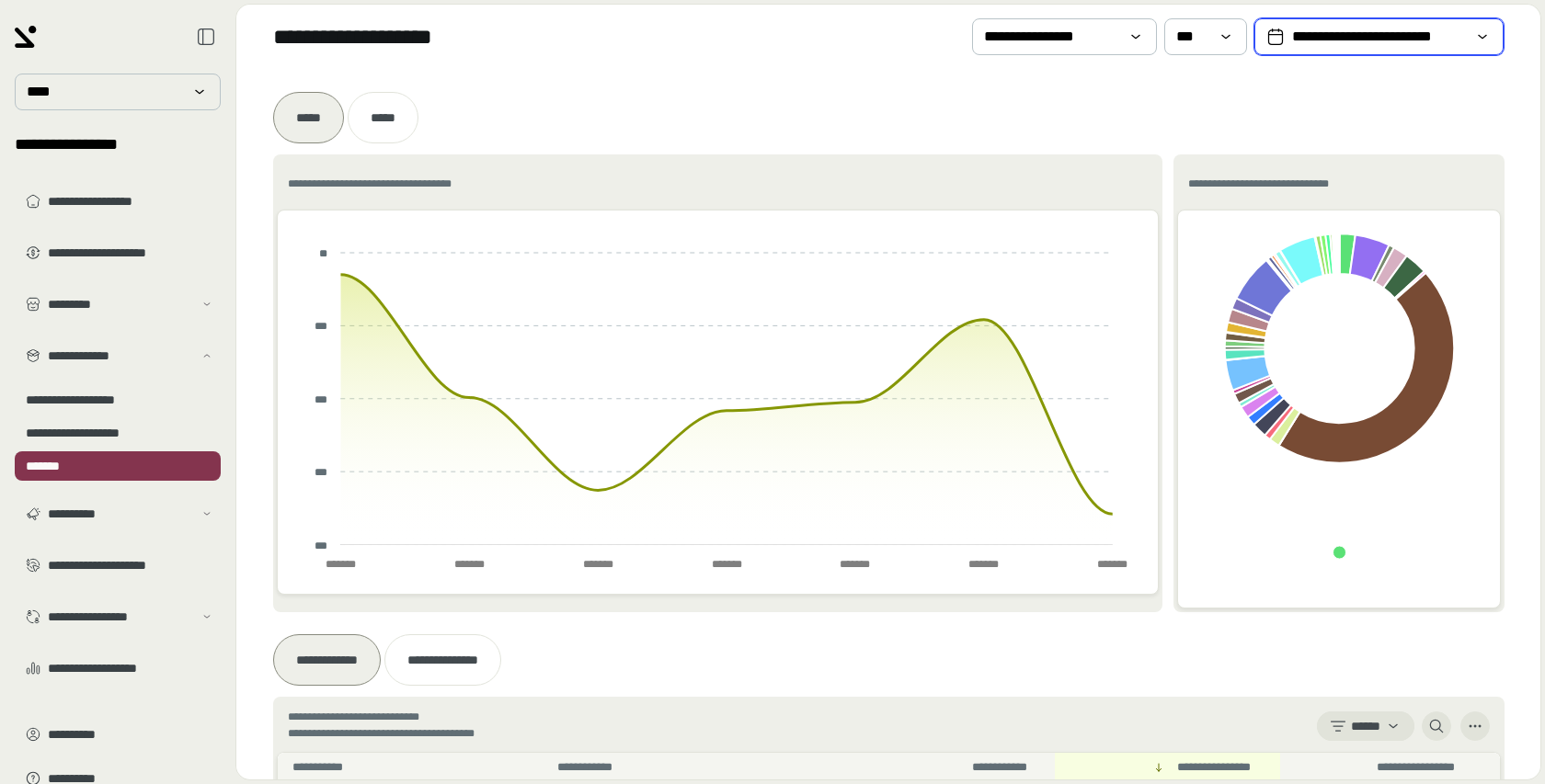 click on "**********" at bounding box center (1379, 37) 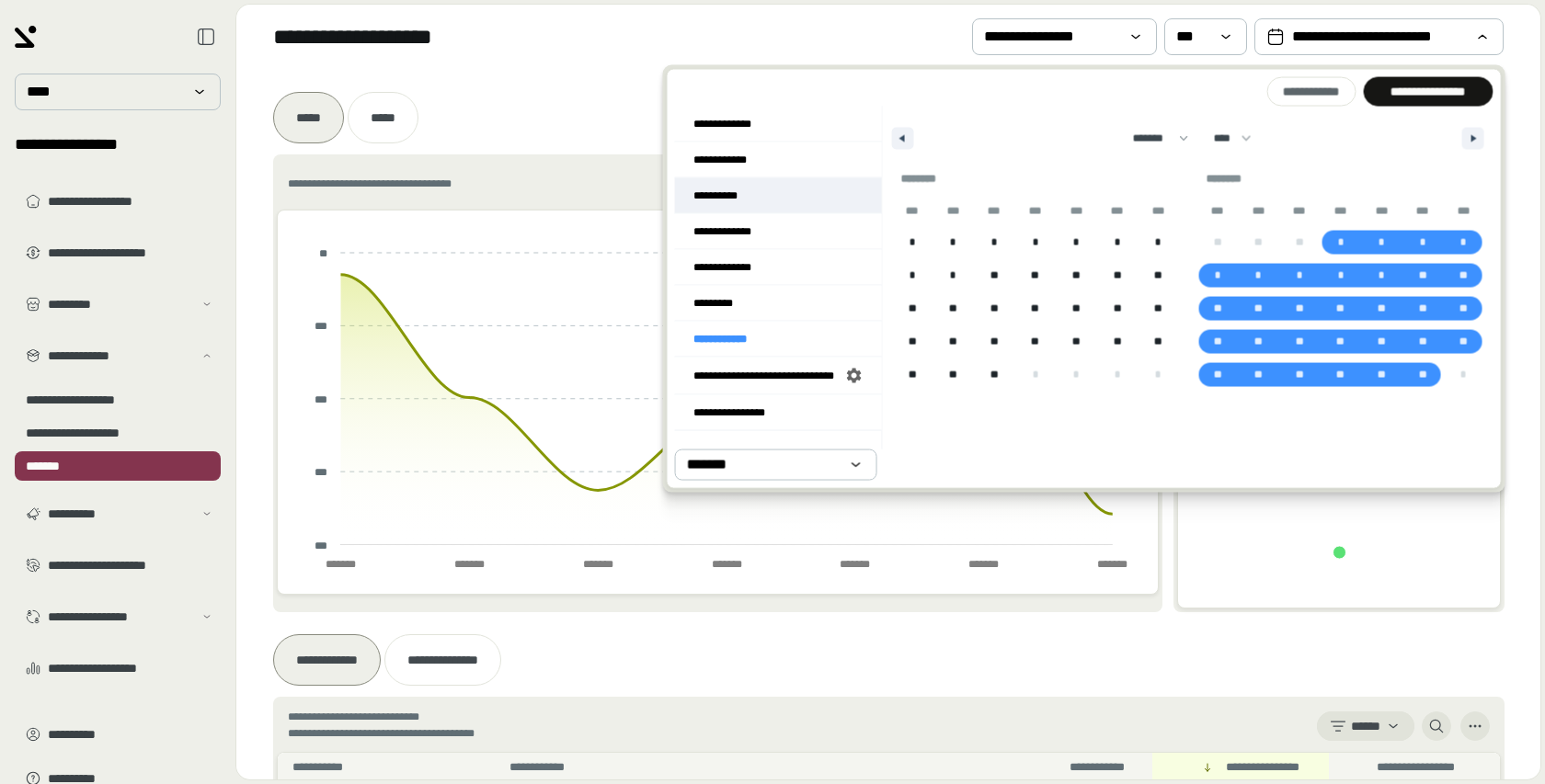 click on "**********" at bounding box center [778, 196] 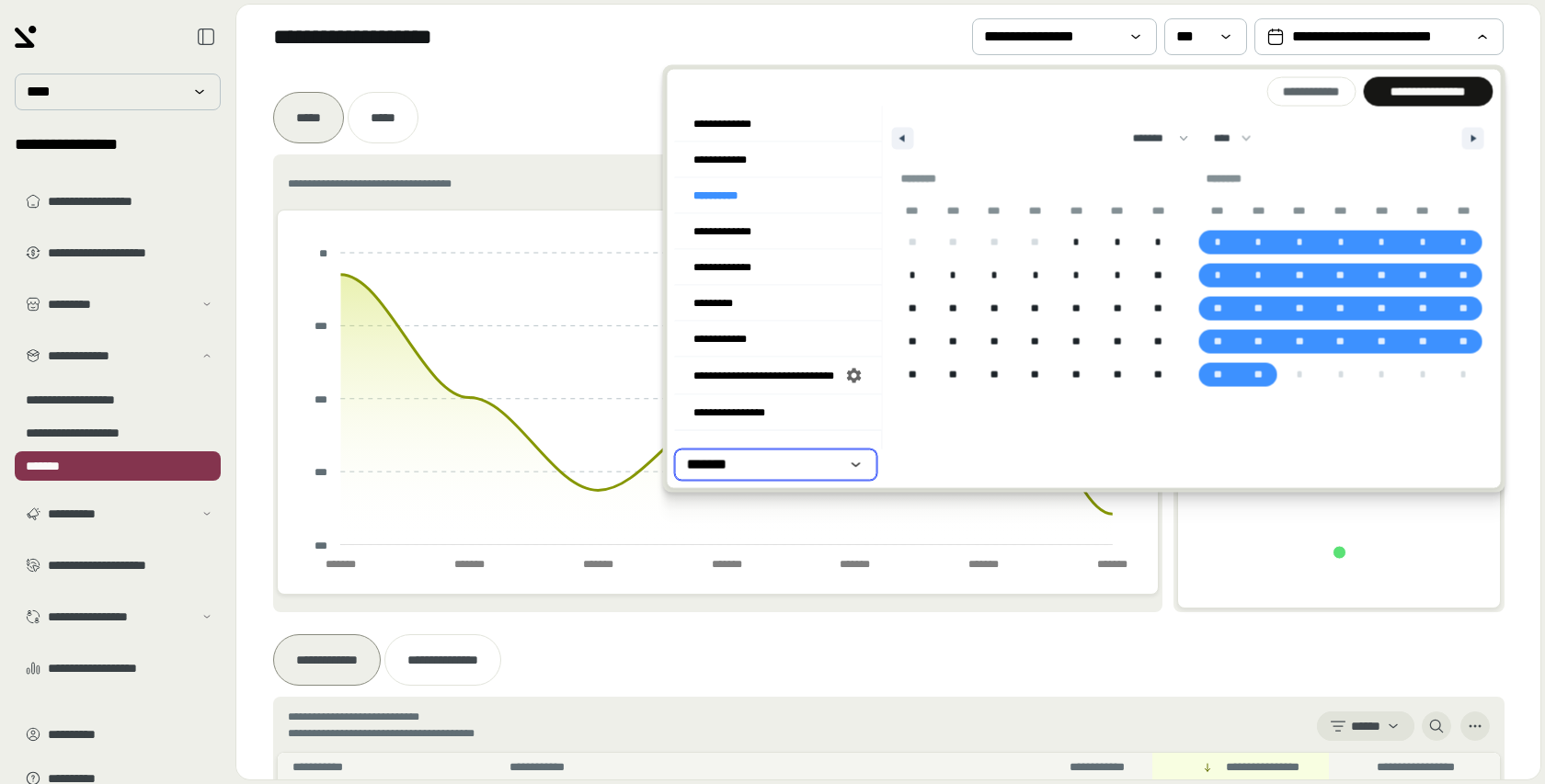 click on "*******" at bounding box center (763, 465) 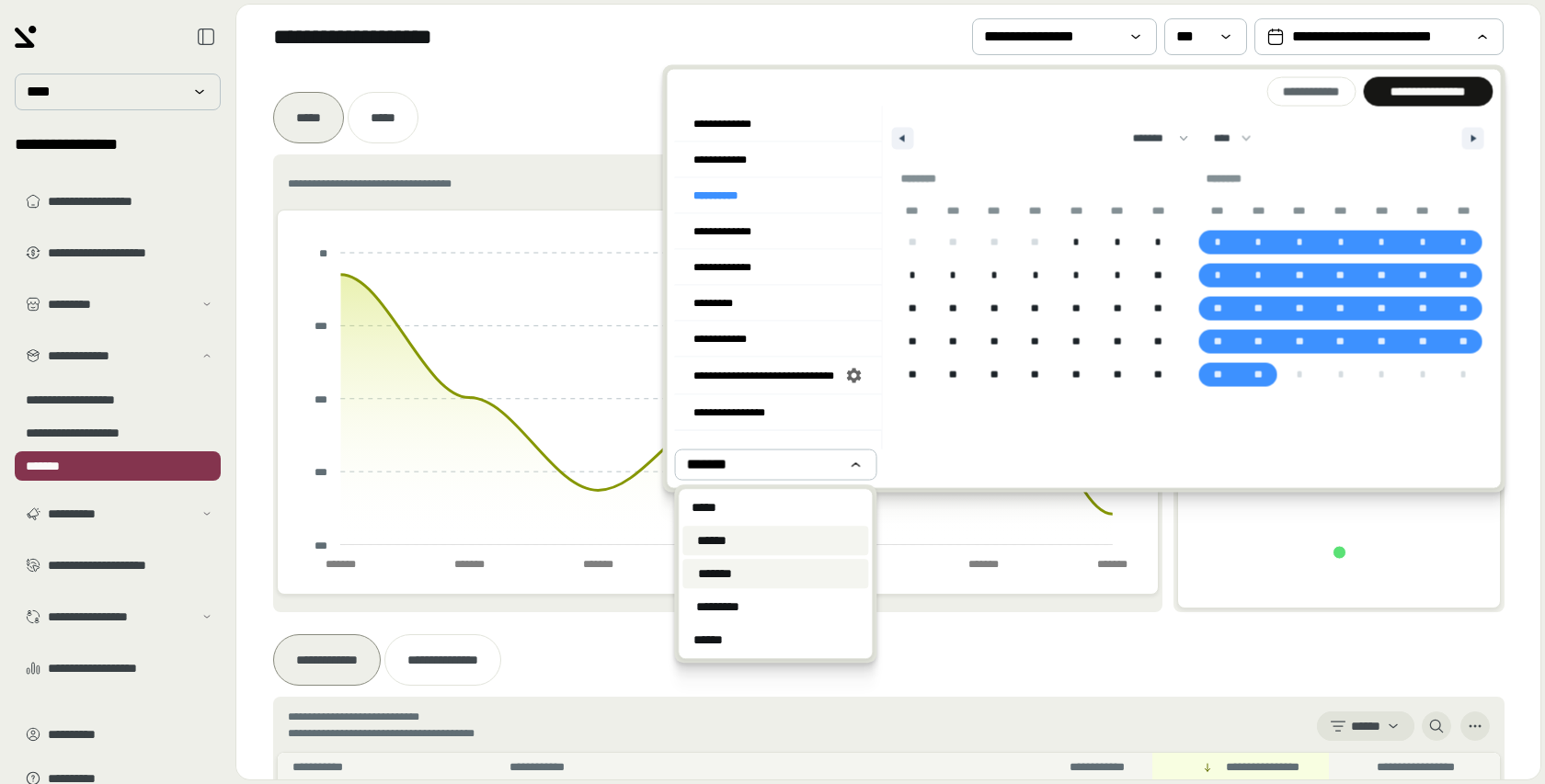 click on "******" at bounding box center [775, 540] 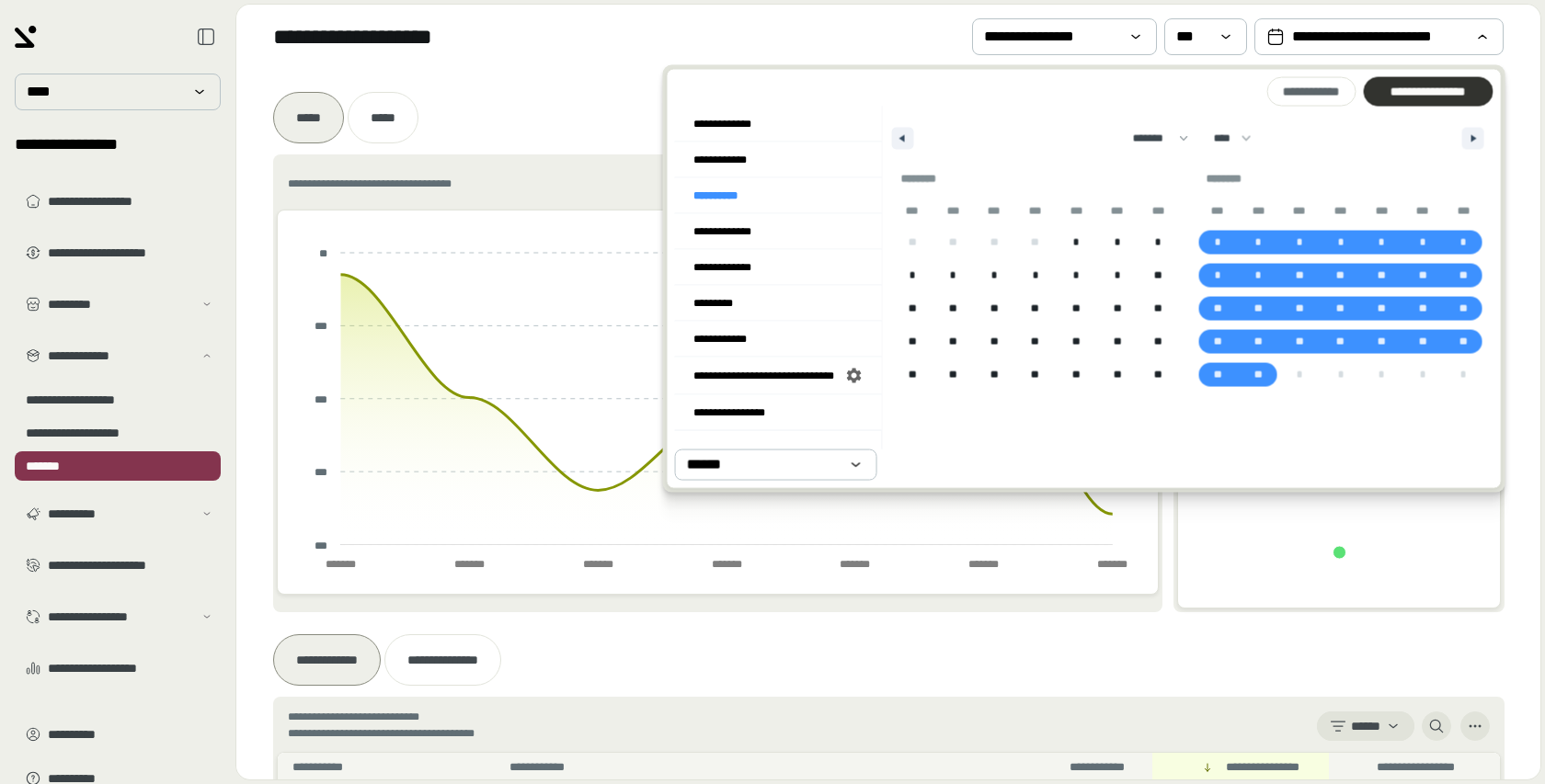 click on "**********" at bounding box center [1427, 92] 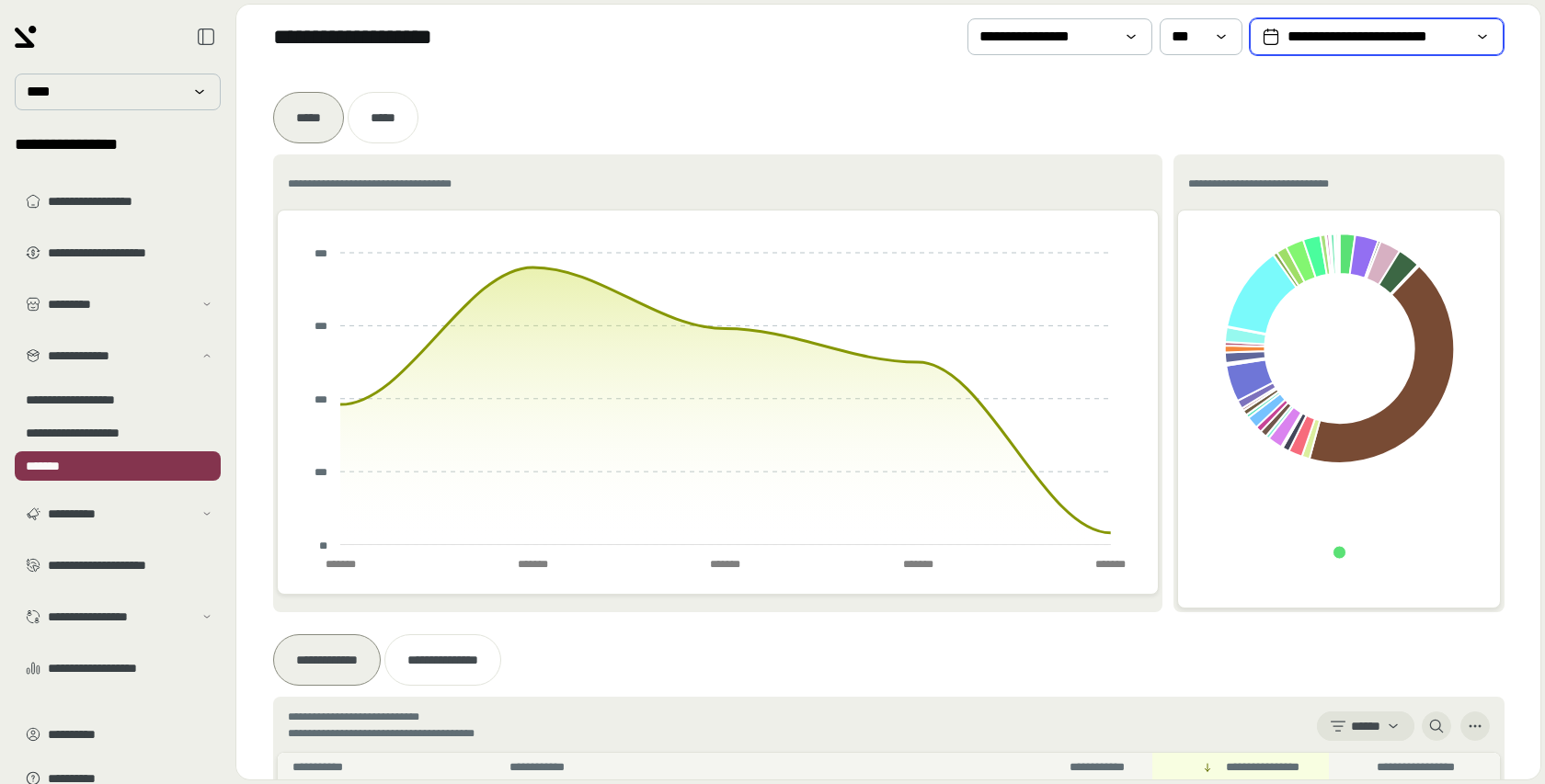 click on "**********" at bounding box center (1377, 37) 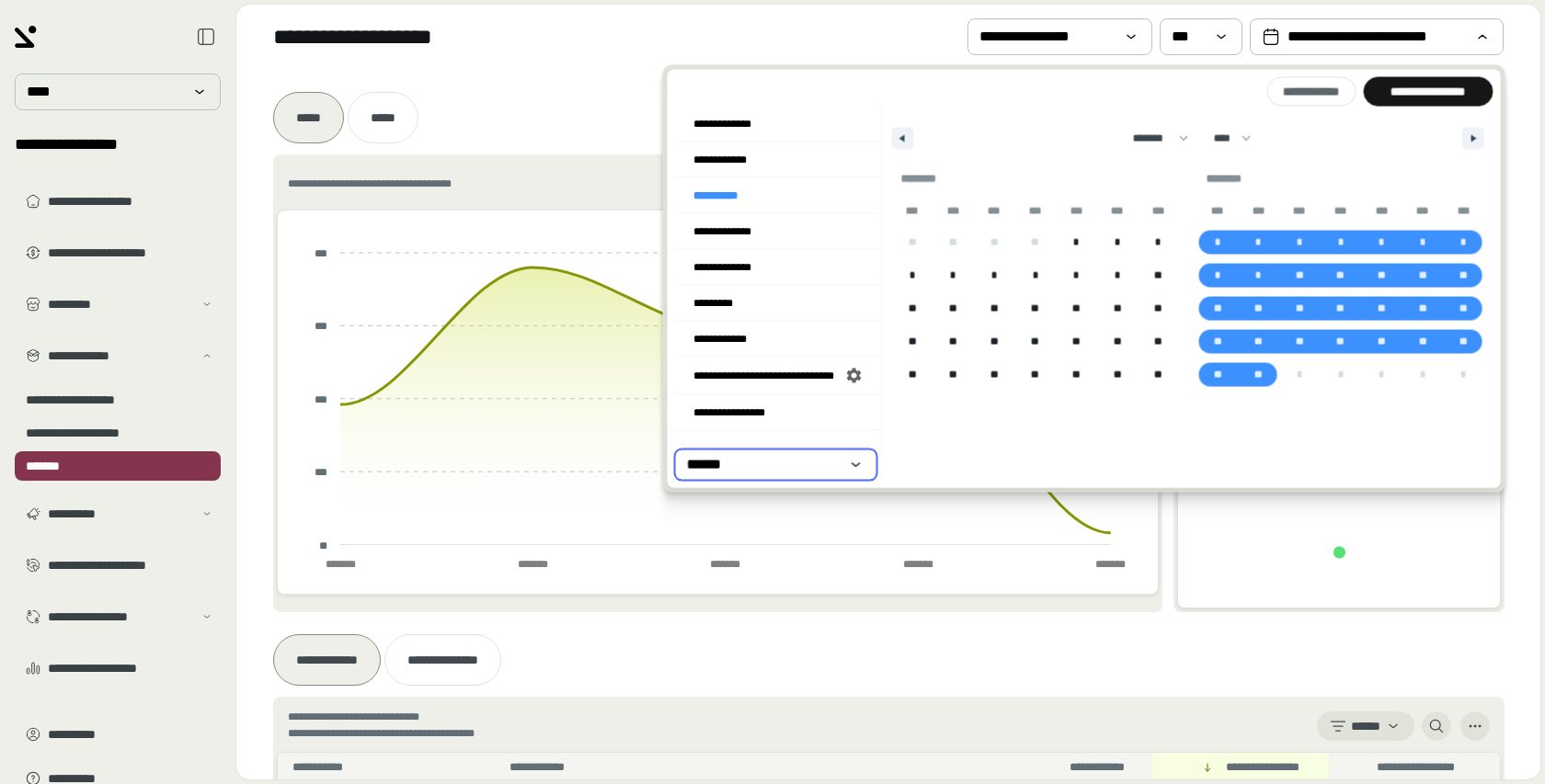 click on "******" at bounding box center [763, 465] 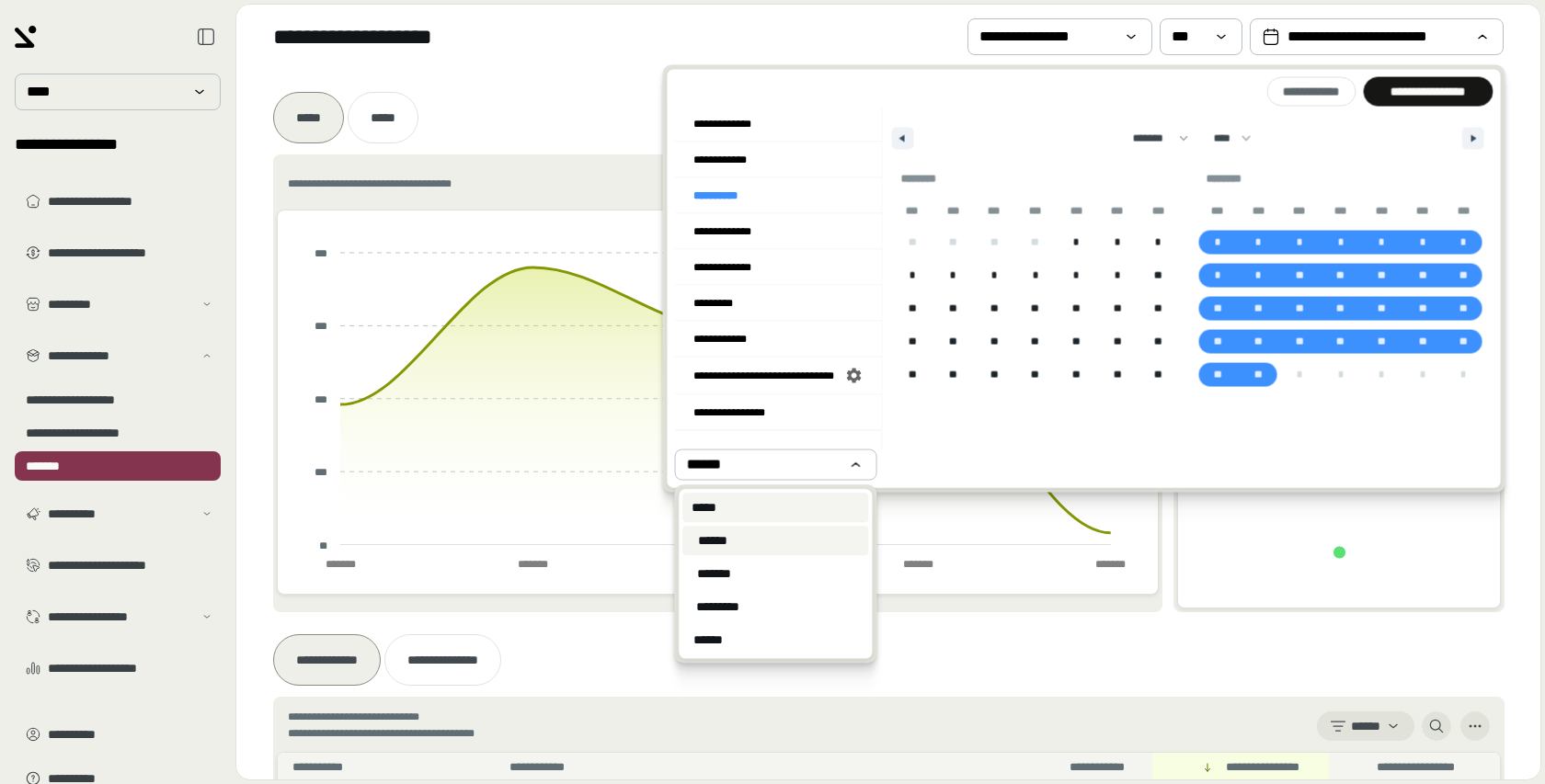 click on "*****" at bounding box center (775, 507) 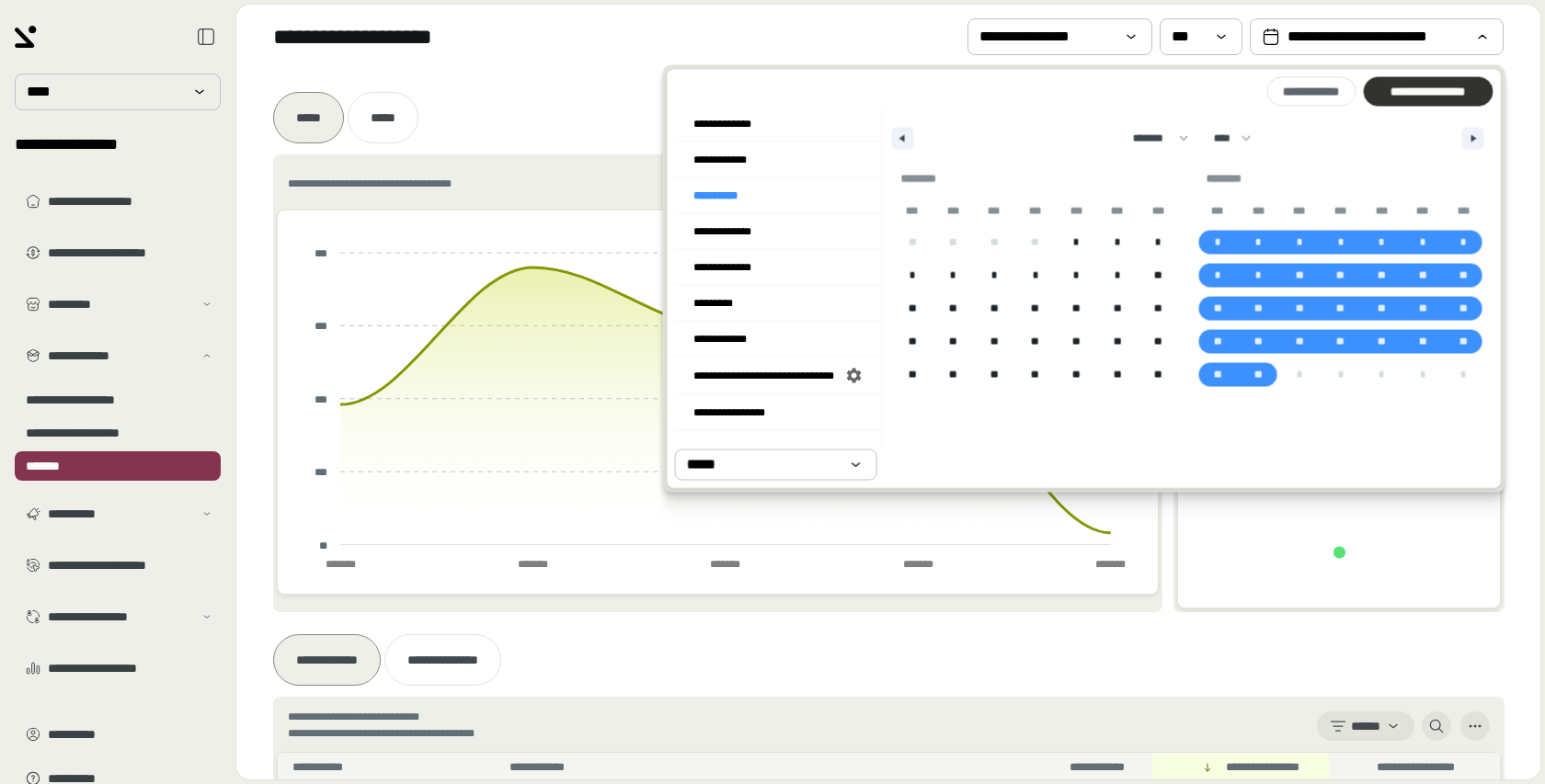 click on "**********" at bounding box center (1427, 92) 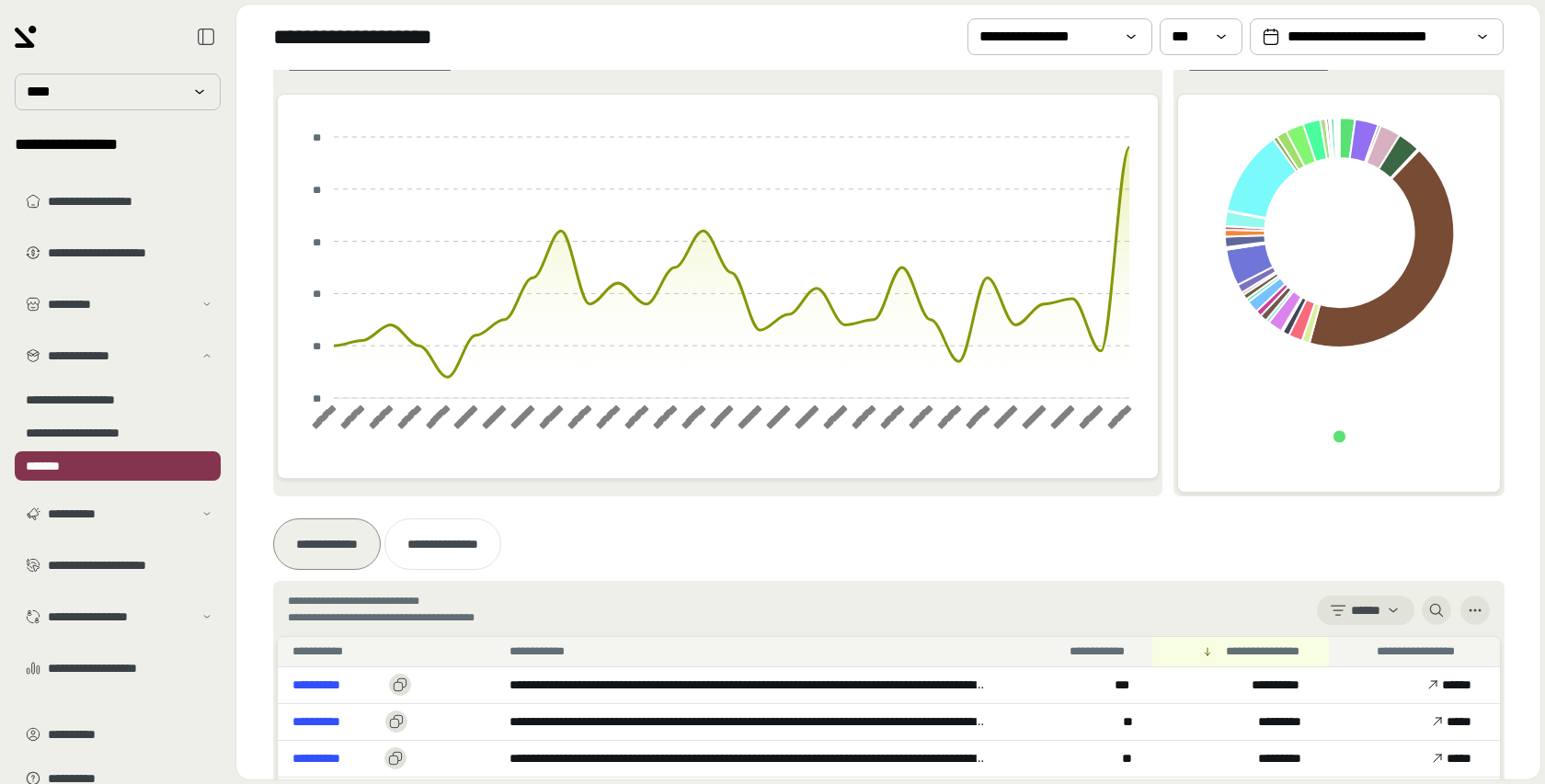 scroll, scrollTop: 130, scrollLeft: 0, axis: vertical 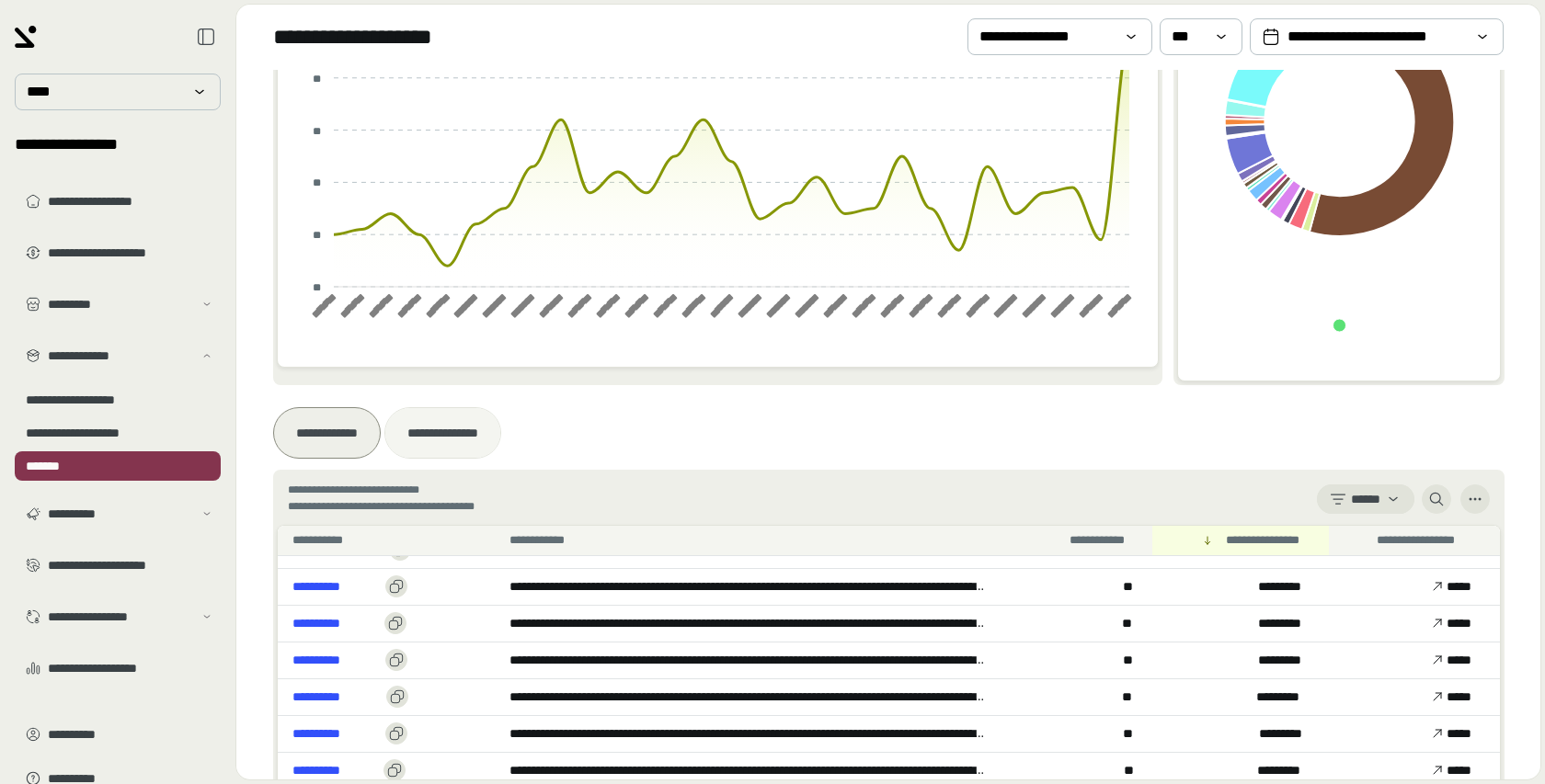 click at bounding box center (442, 433) 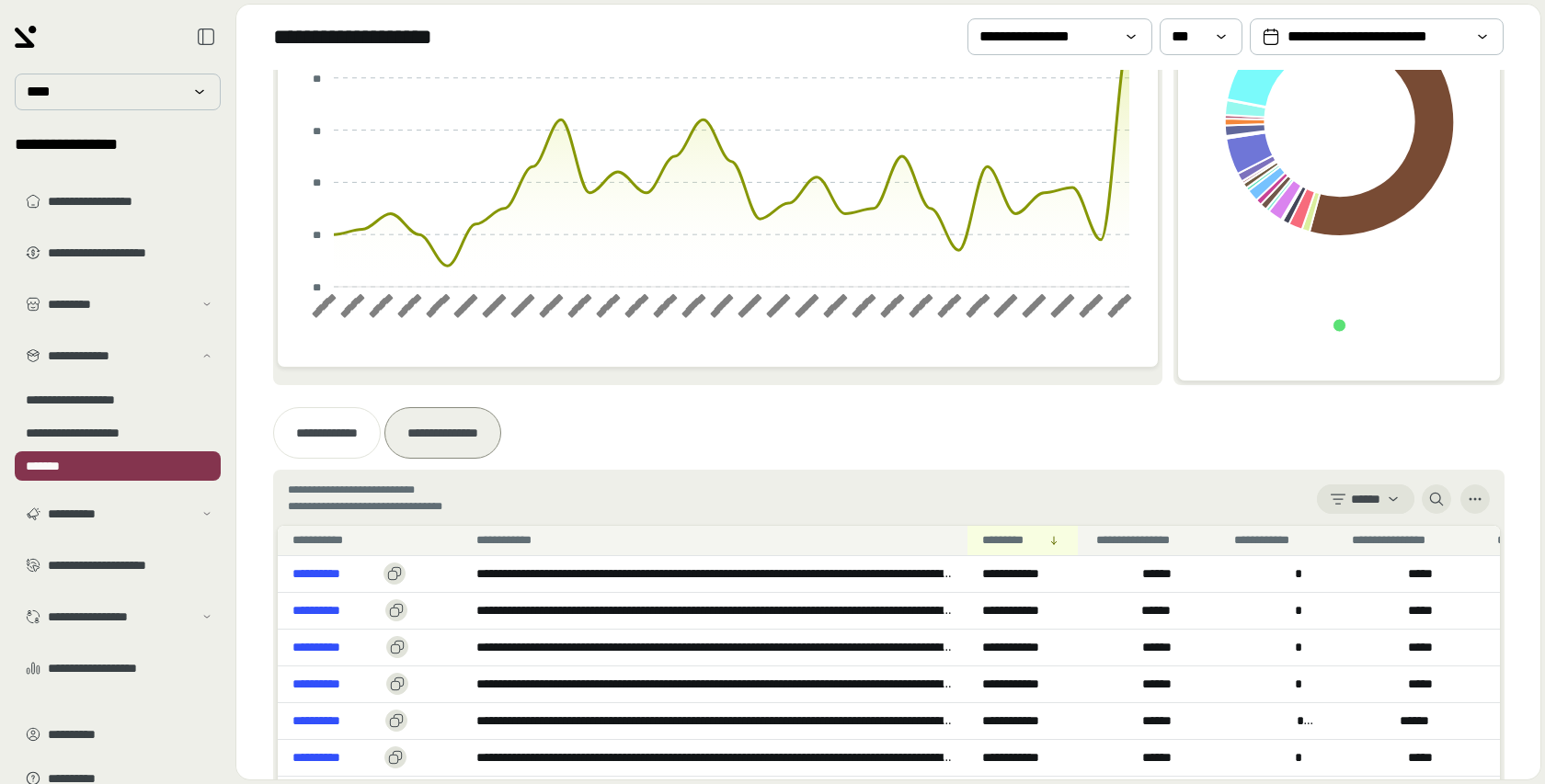 click on "some text" at bounding box center [888, 723] 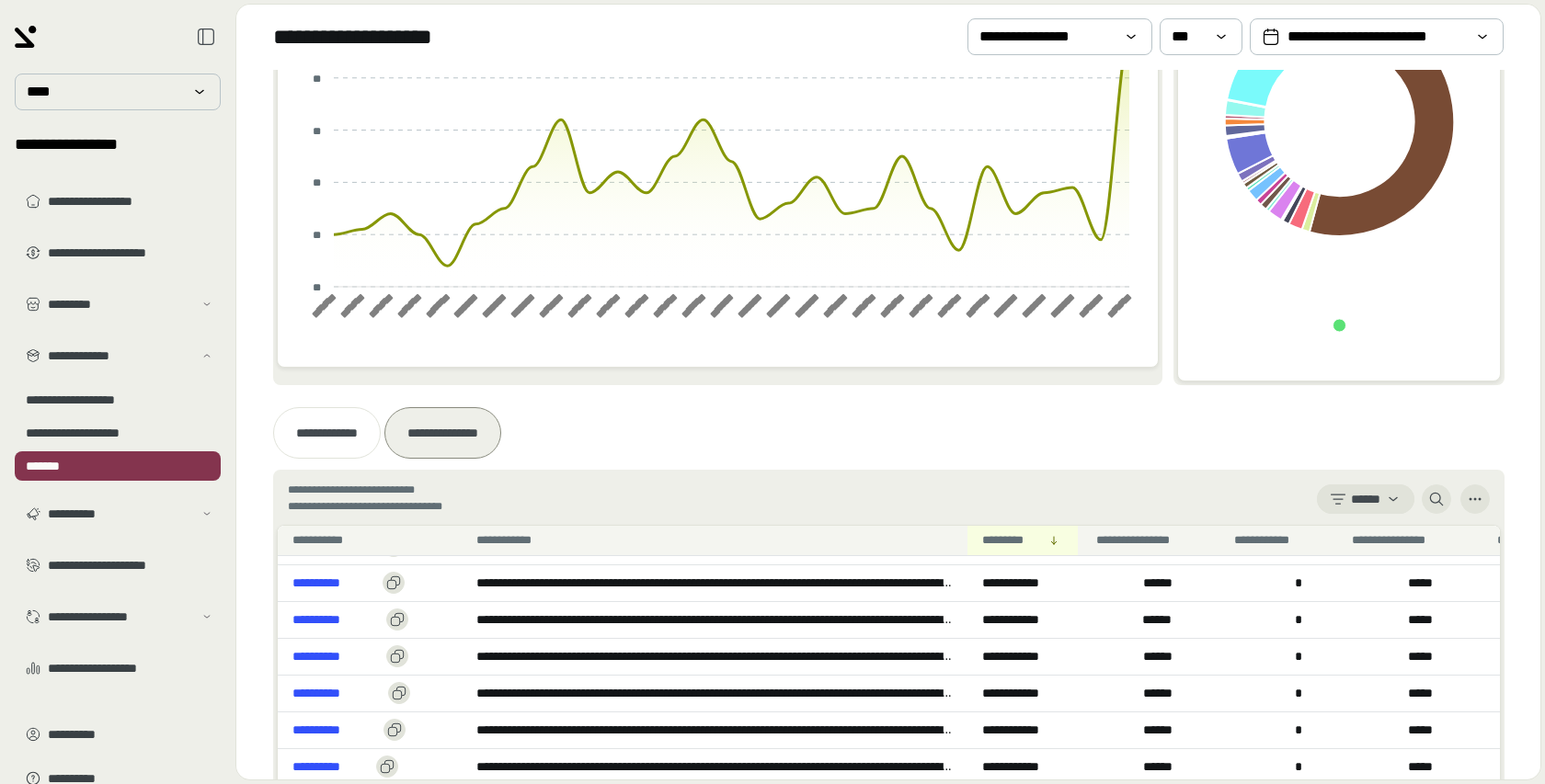 scroll, scrollTop: 751, scrollLeft: 0, axis: vertical 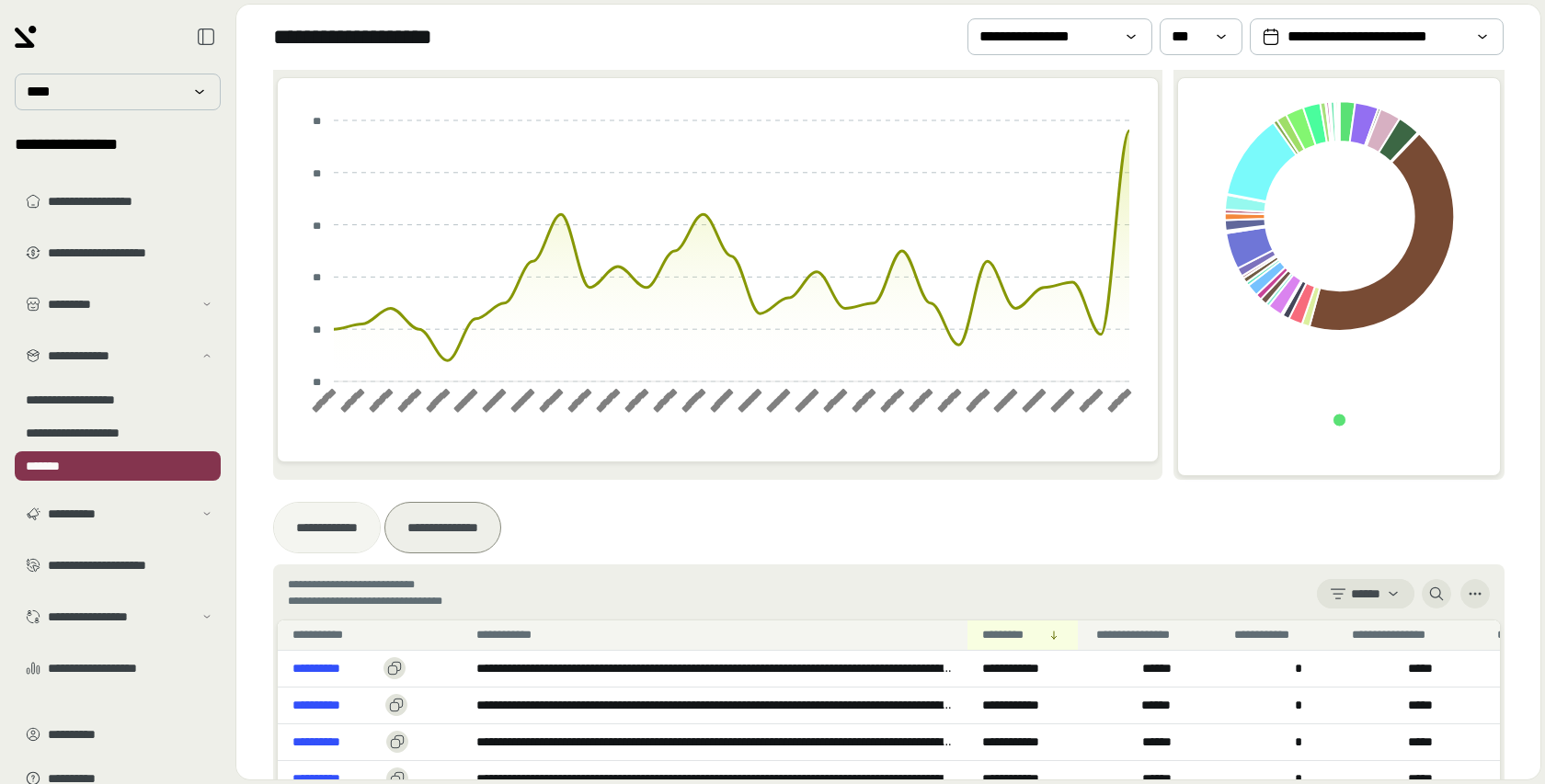 click on "**********" at bounding box center [326, 528] 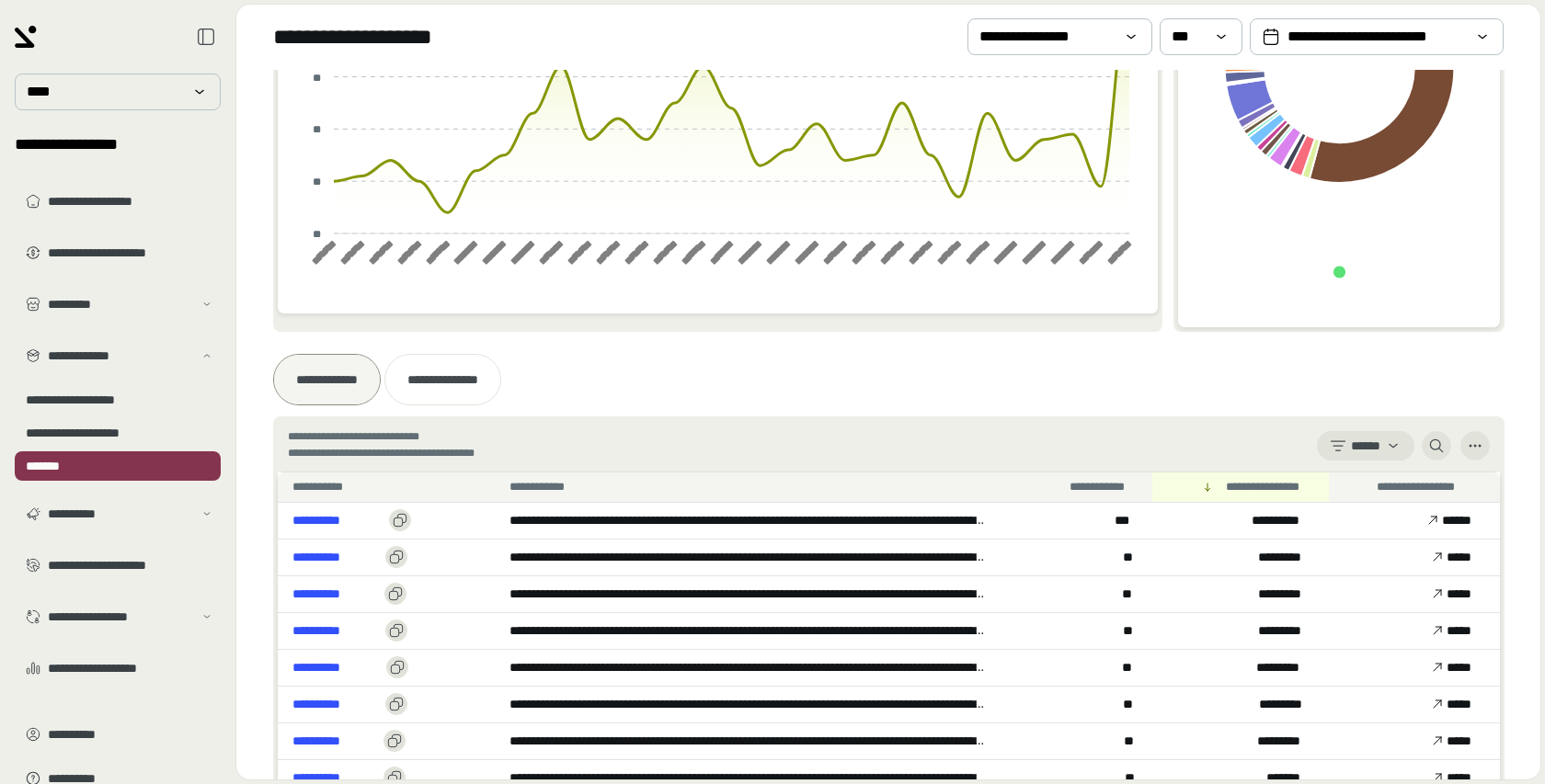 scroll, scrollTop: 289, scrollLeft: 0, axis: vertical 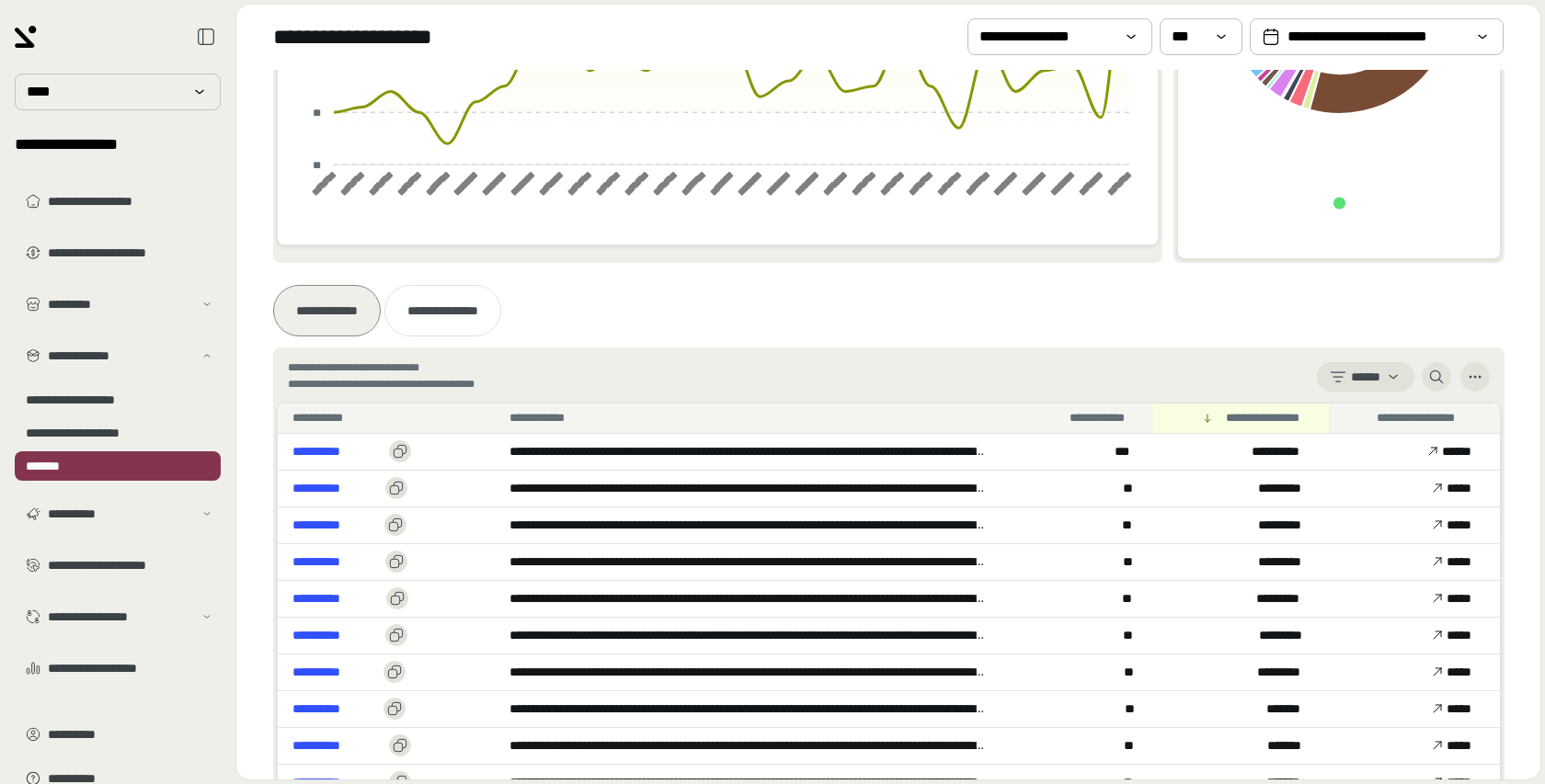 click on "more text" at bounding box center [888, 377] 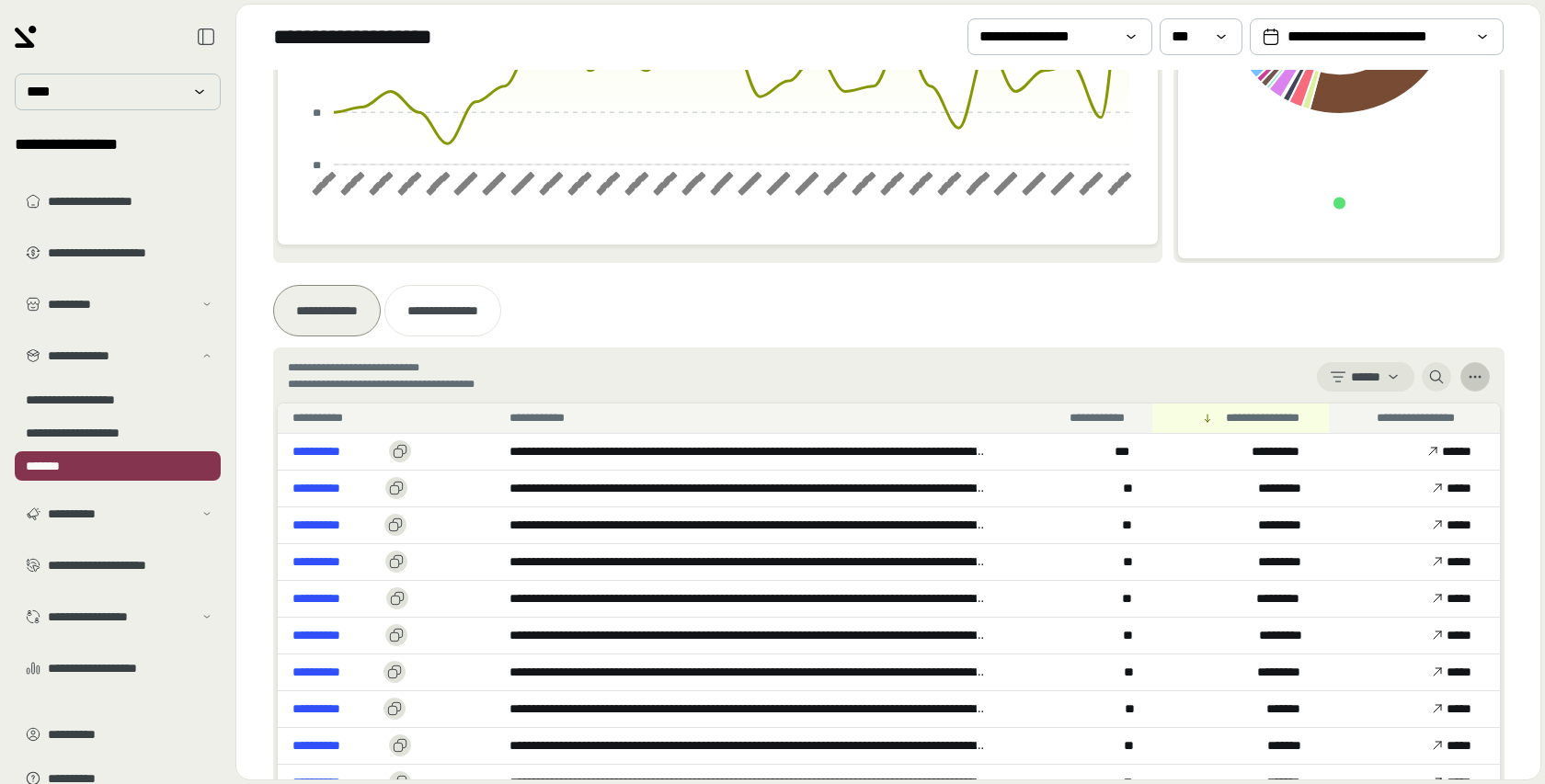 click 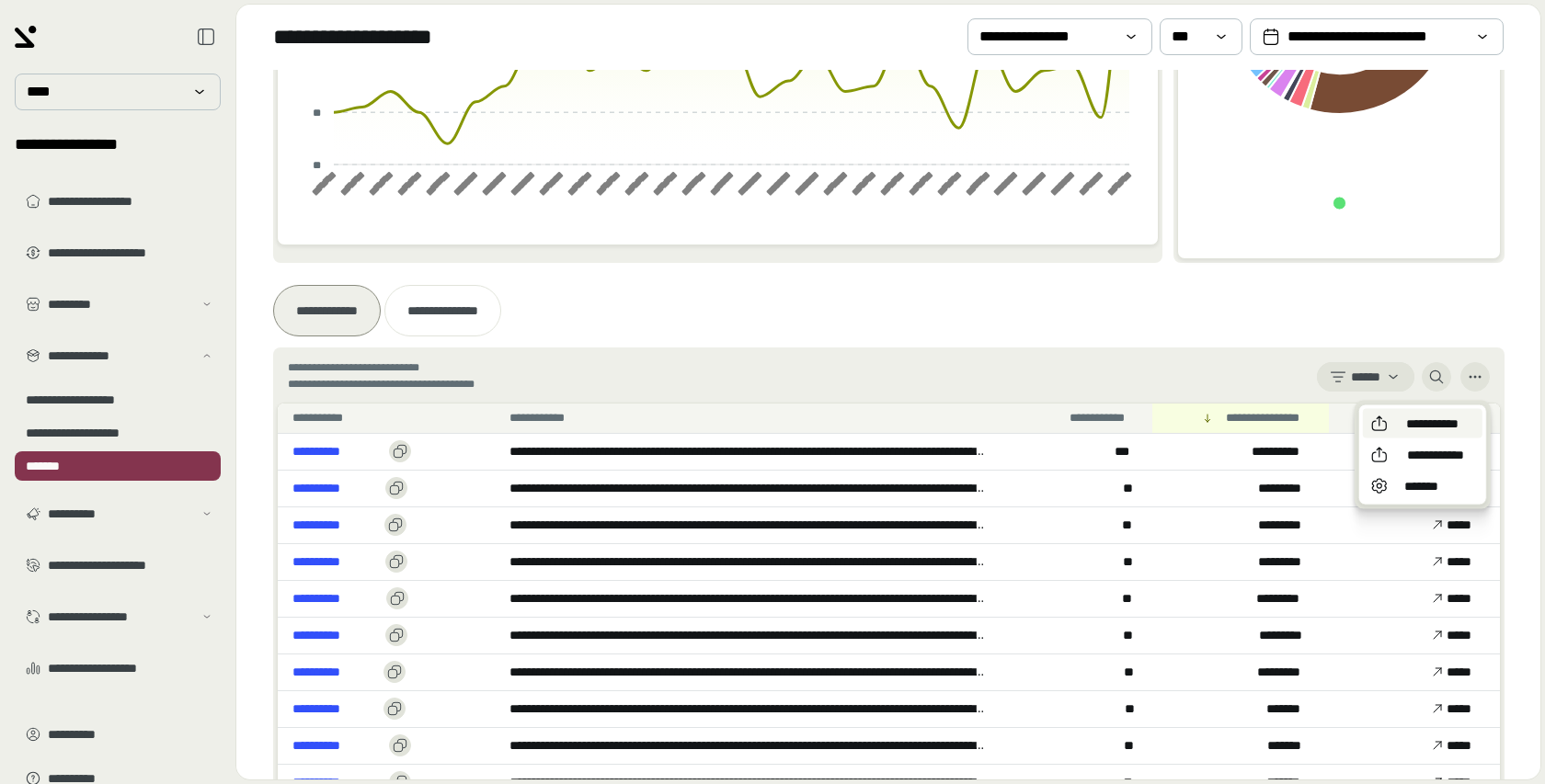 click on "**********" at bounding box center (1432, 424) 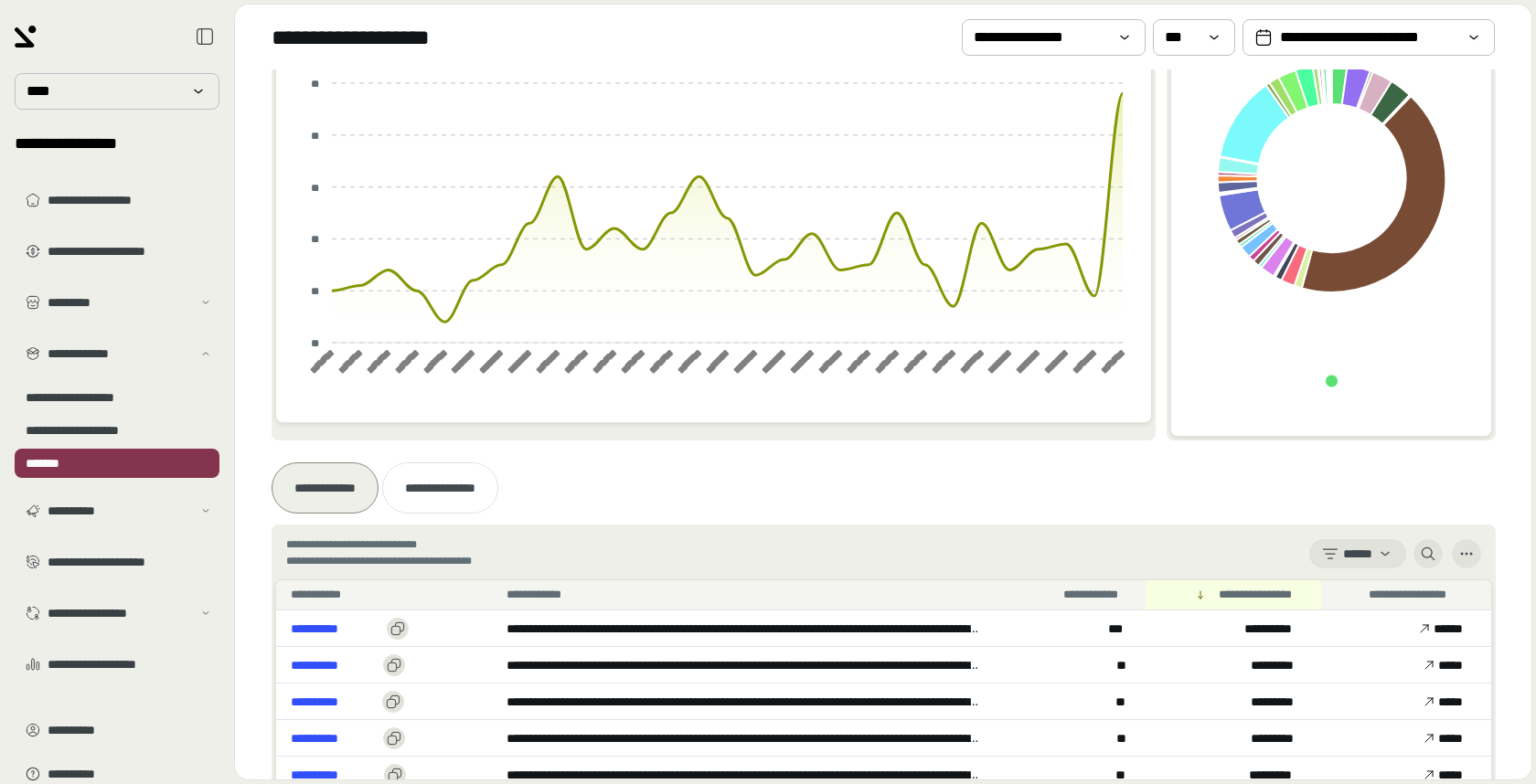 scroll, scrollTop: 146, scrollLeft: 0, axis: vertical 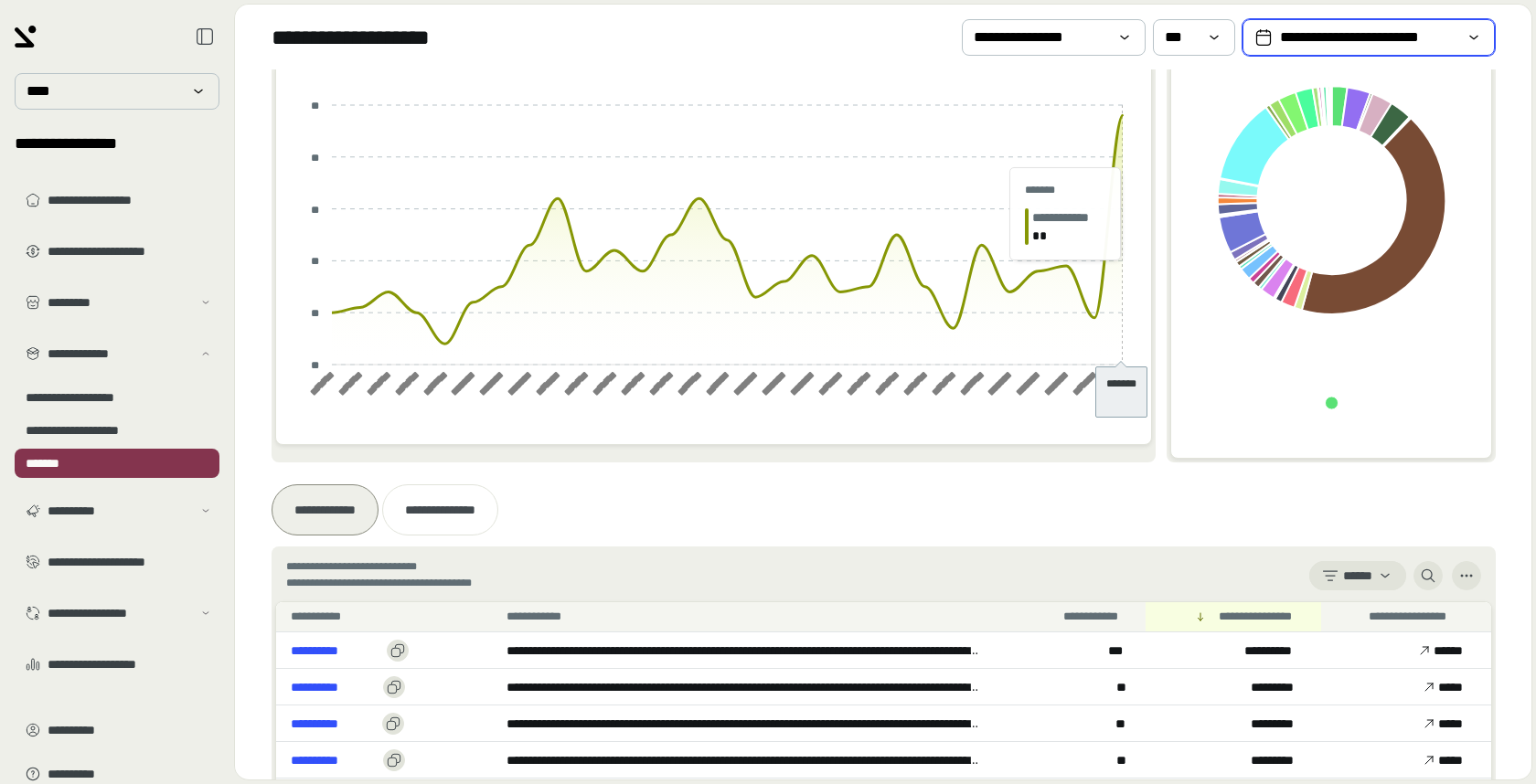 click on "**********" at bounding box center [1369, 37] 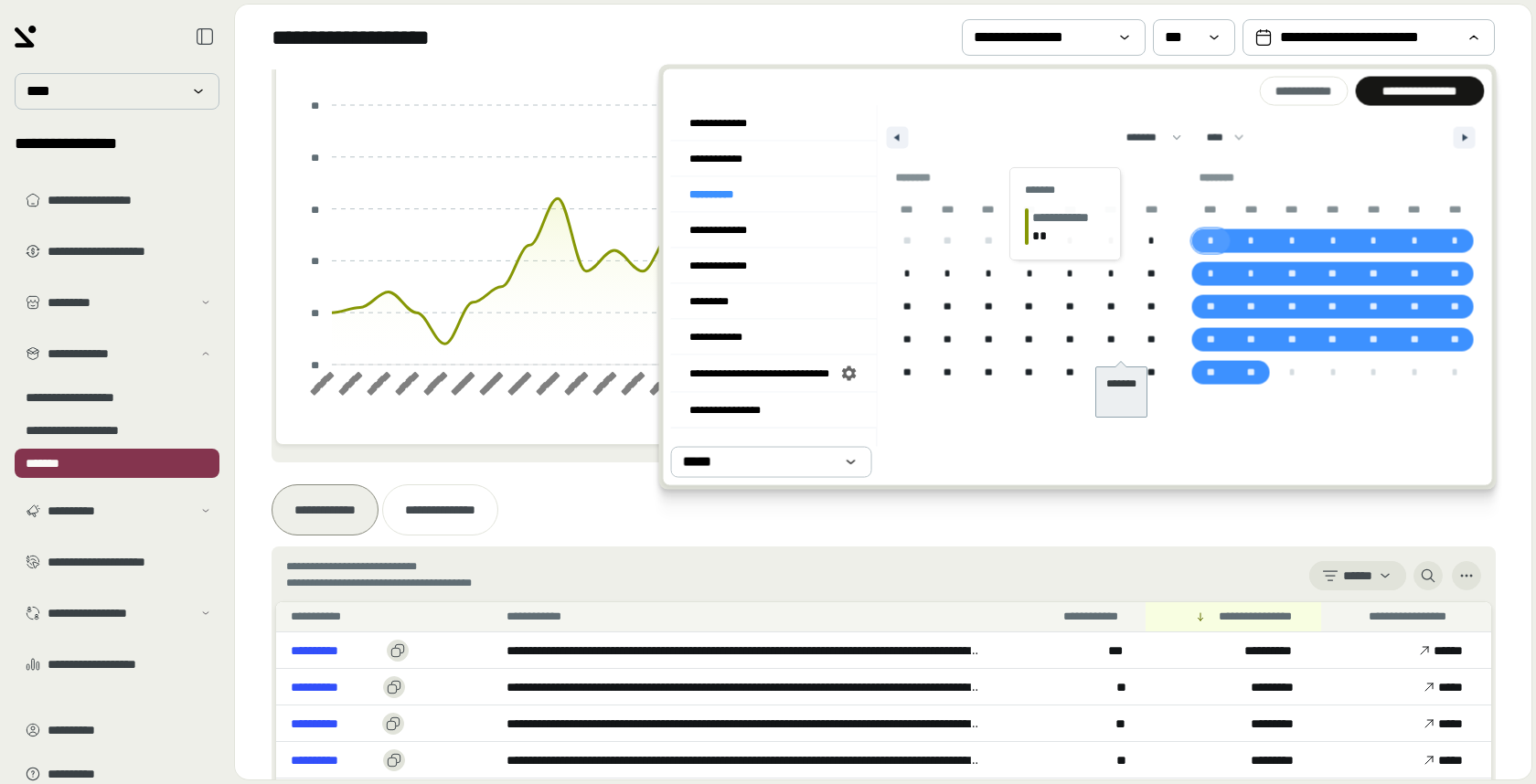click on "*" at bounding box center (1211, 241) 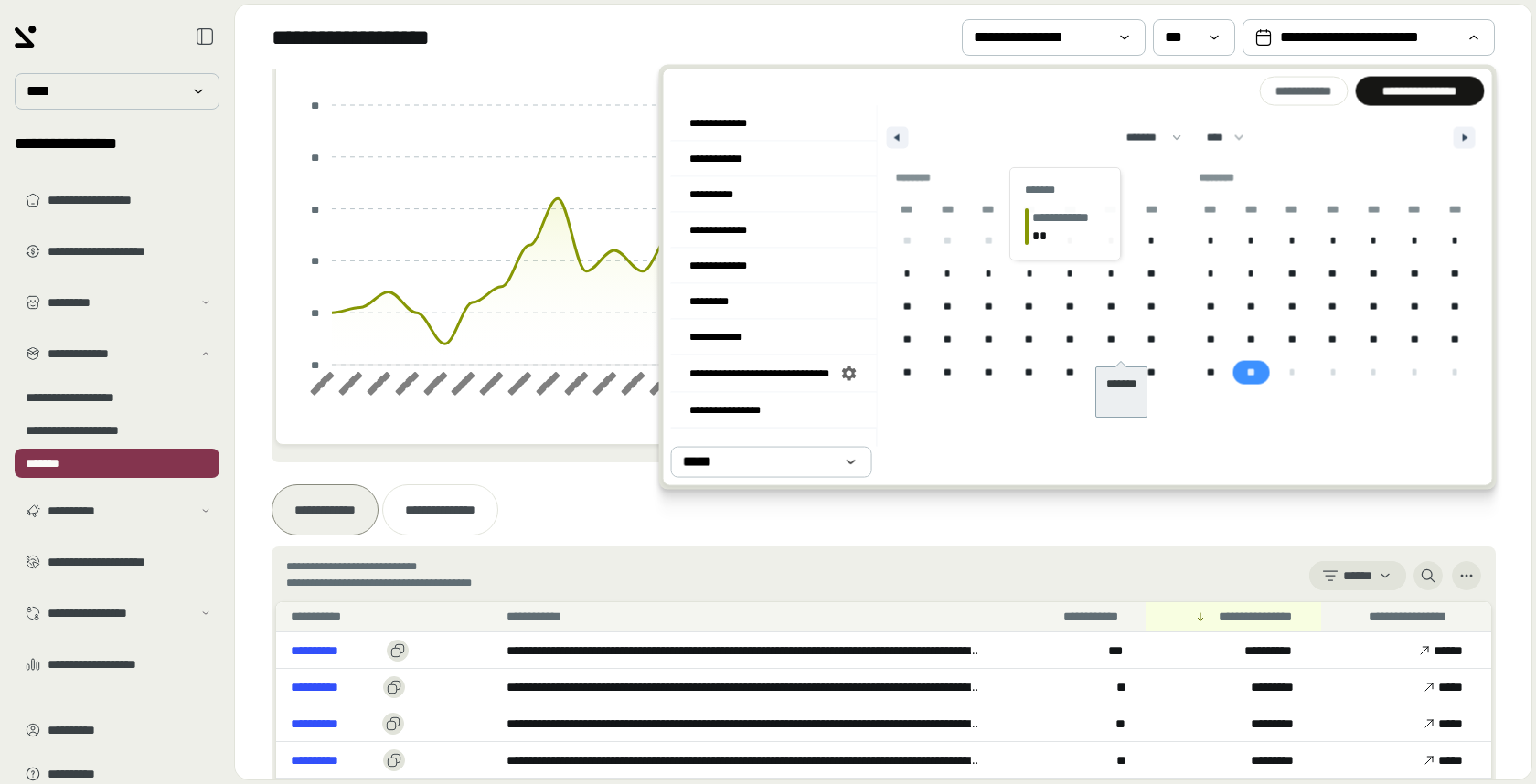 click on "**" at bounding box center [1251, 373] 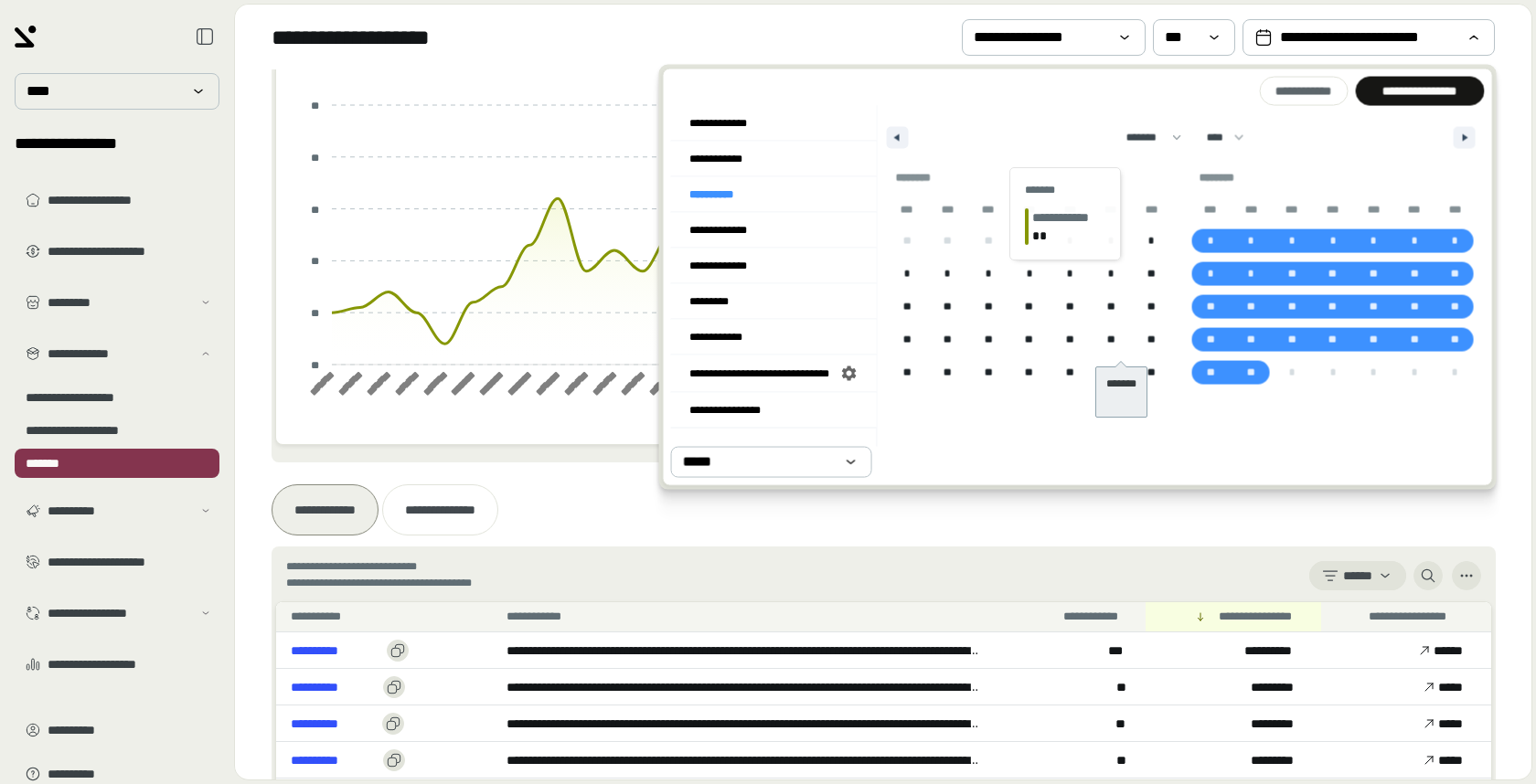 click on "**********" at bounding box center [883, 37] 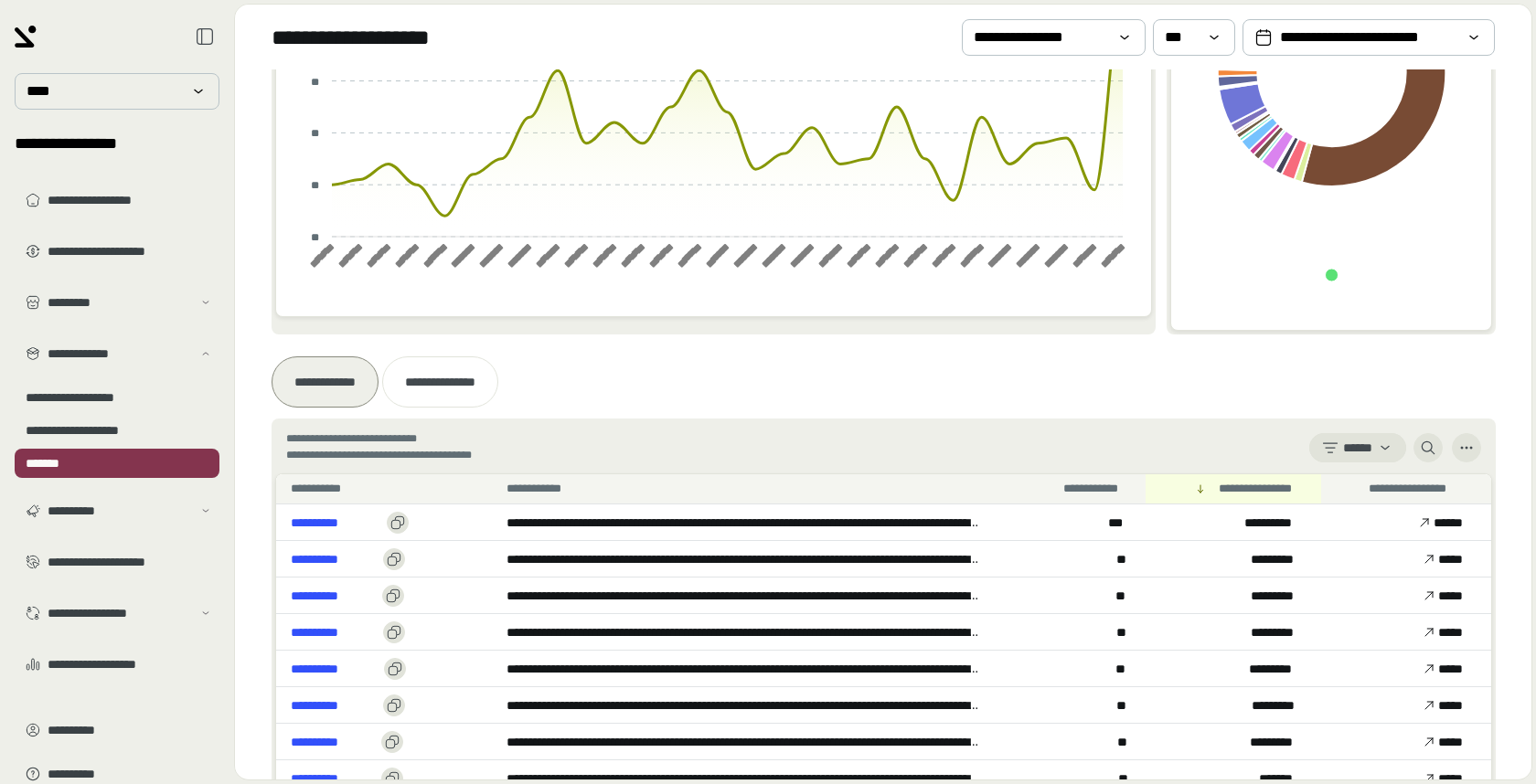scroll, scrollTop: 283, scrollLeft: 0, axis: vertical 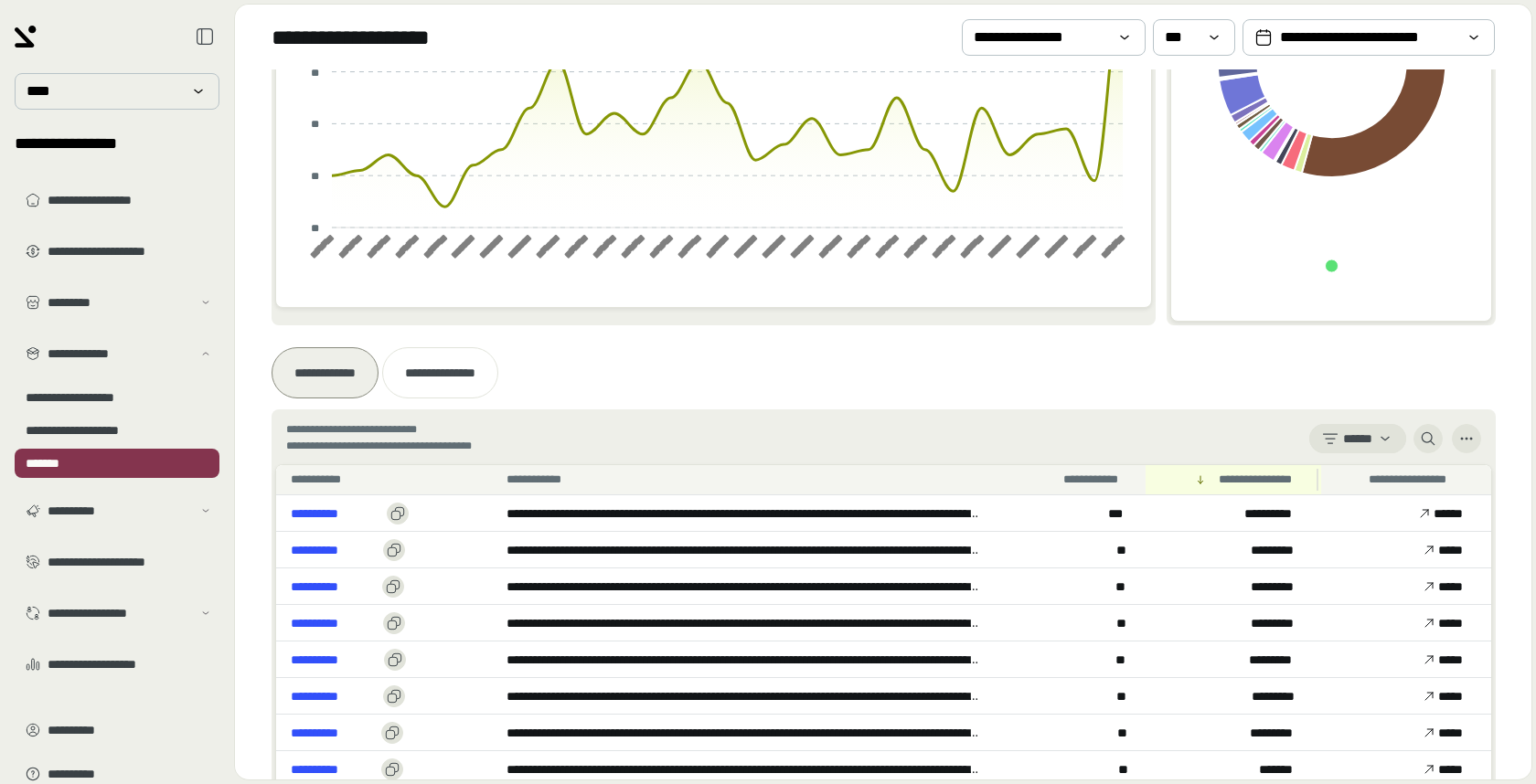click on "**********" at bounding box center (1263, 480) 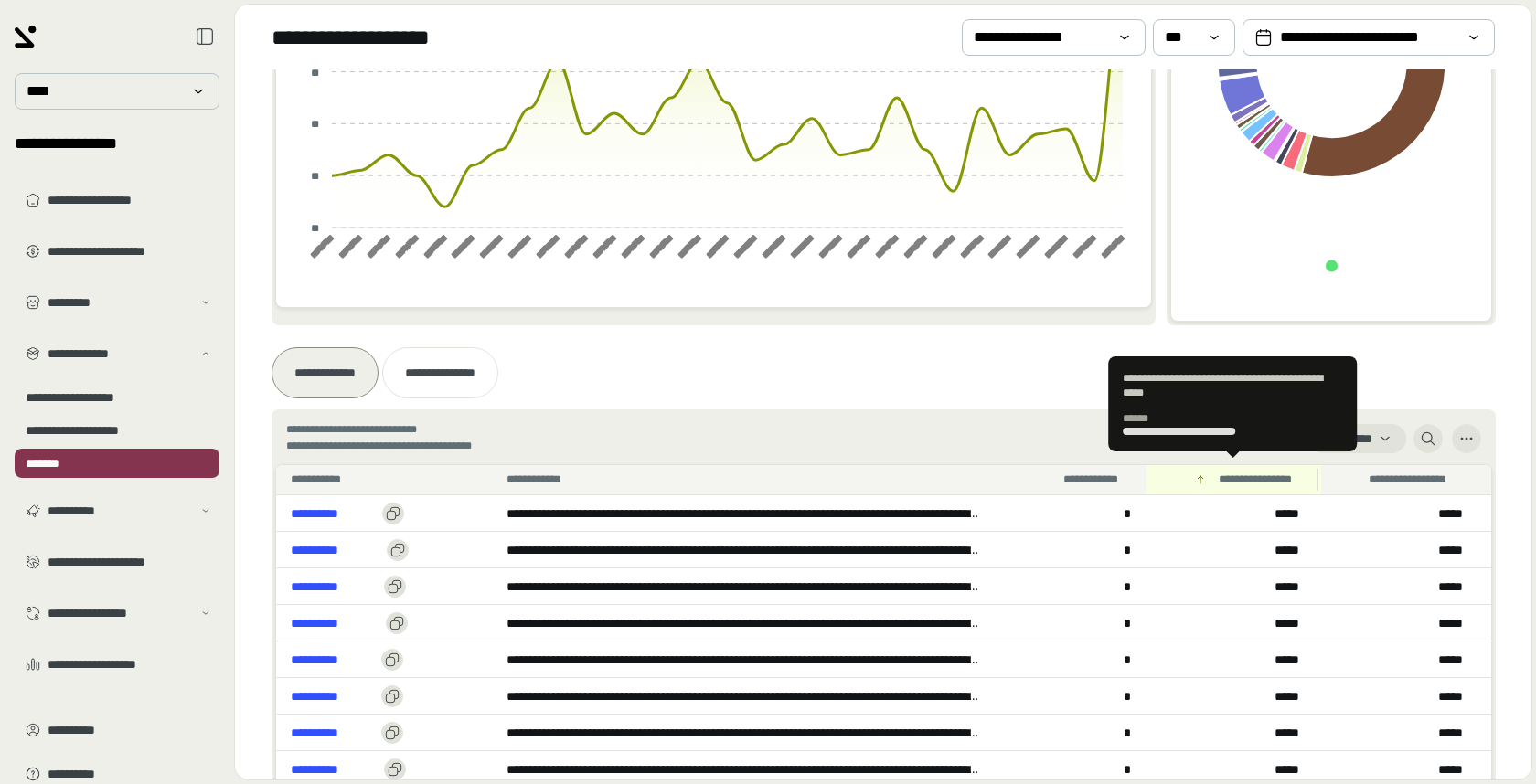 click on "**********" at bounding box center [1263, 480] 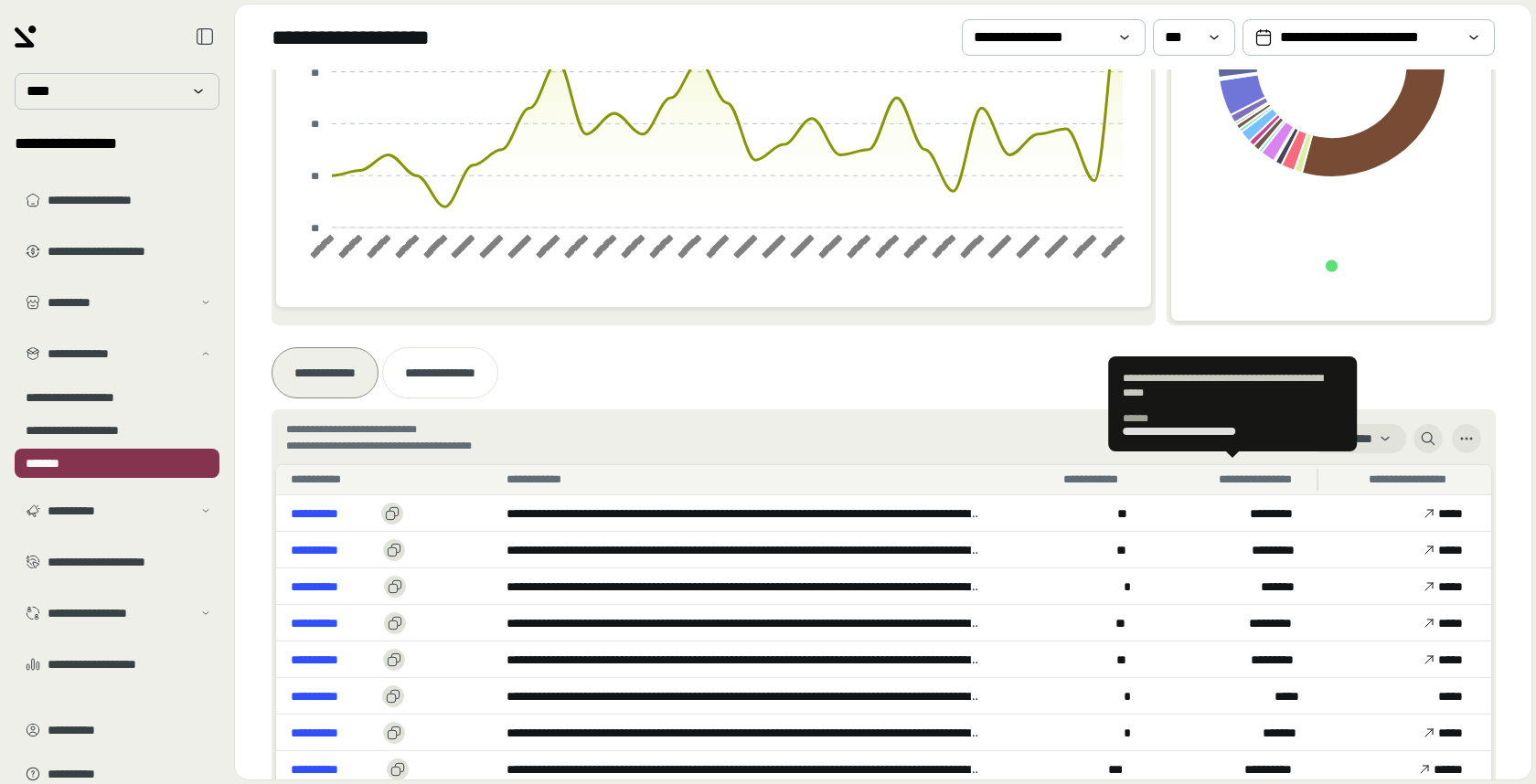 click on "**********" at bounding box center [1263, 480] 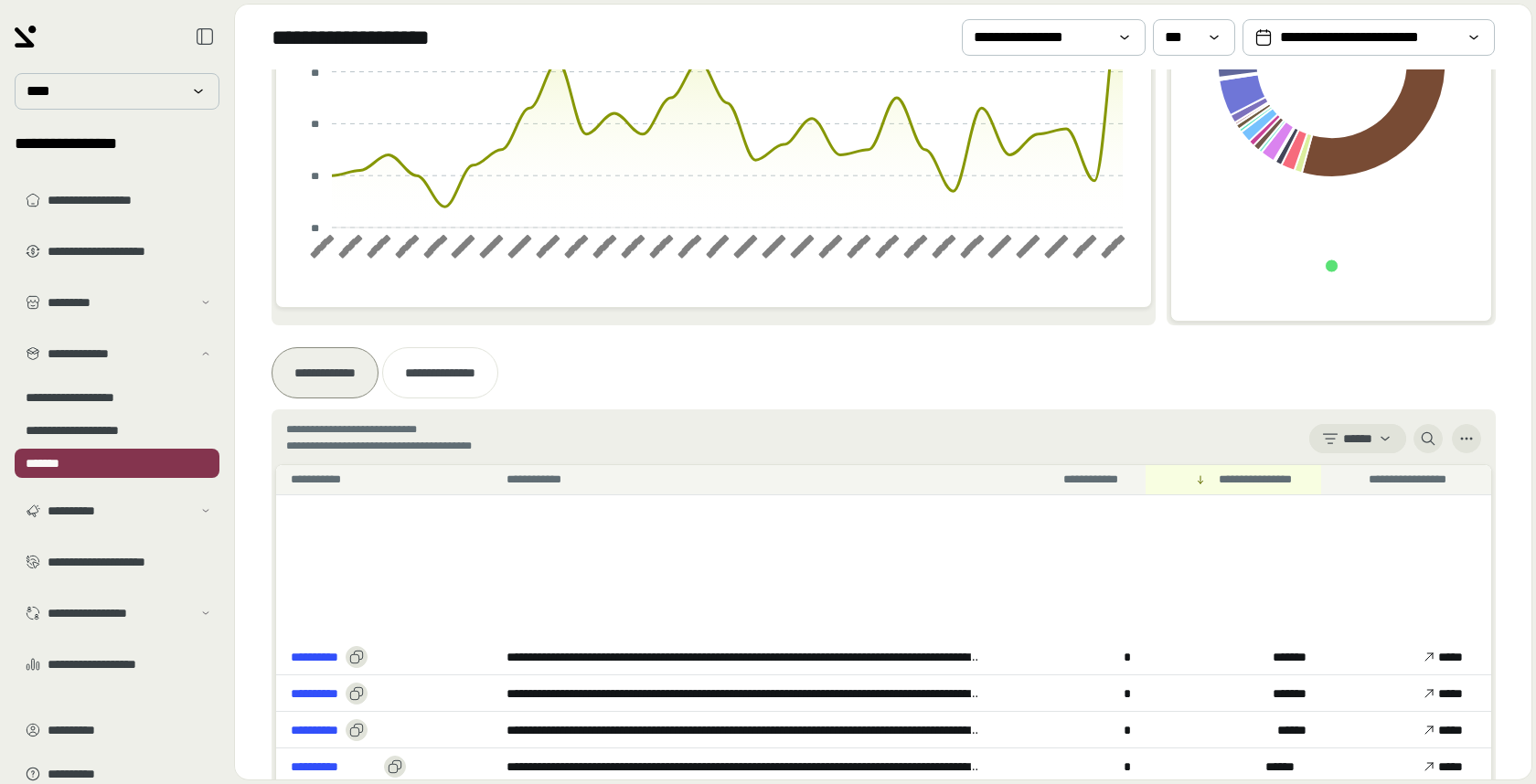 scroll, scrollTop: 1547, scrollLeft: 0, axis: vertical 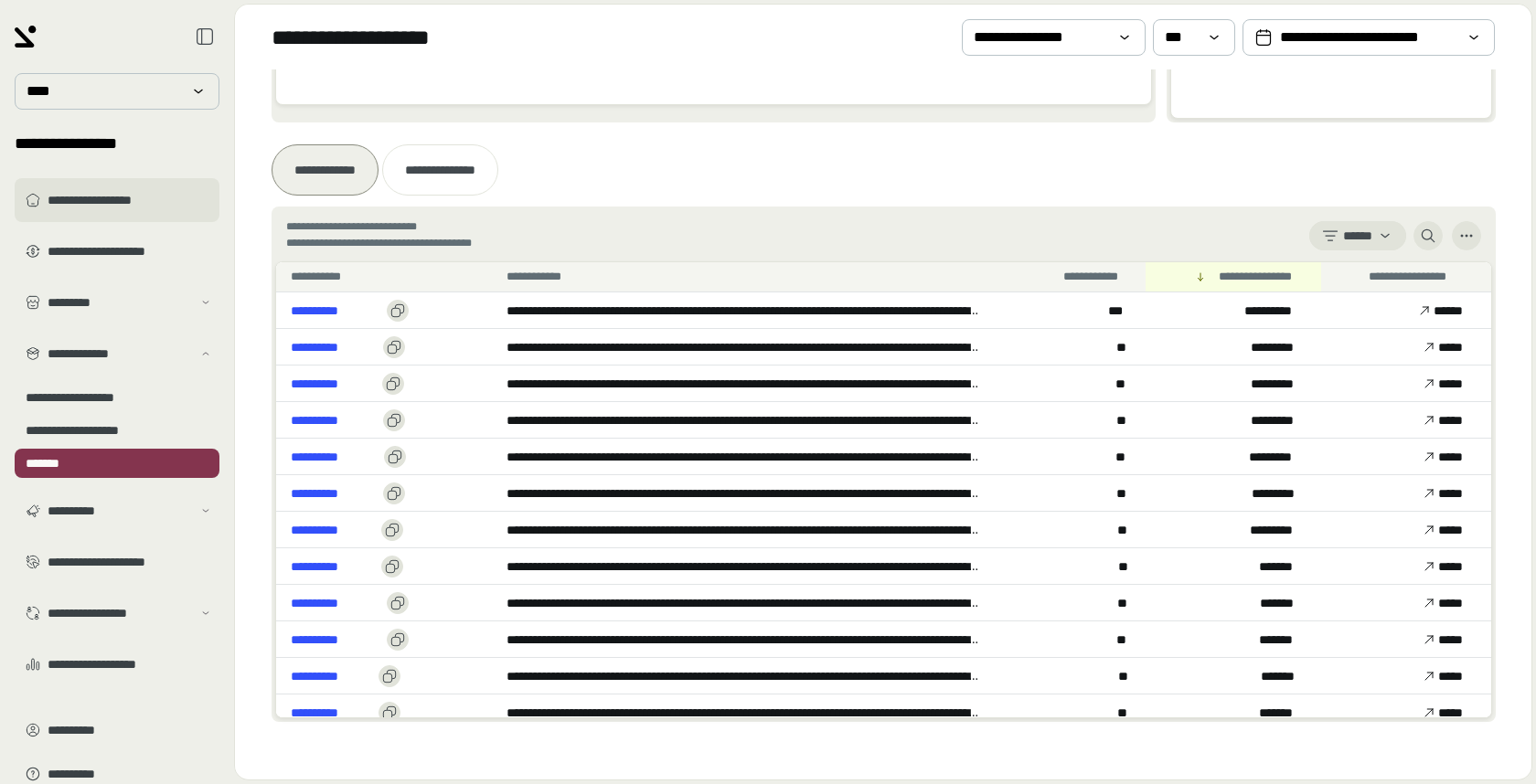 click on "**********" at bounding box center (130, 200) 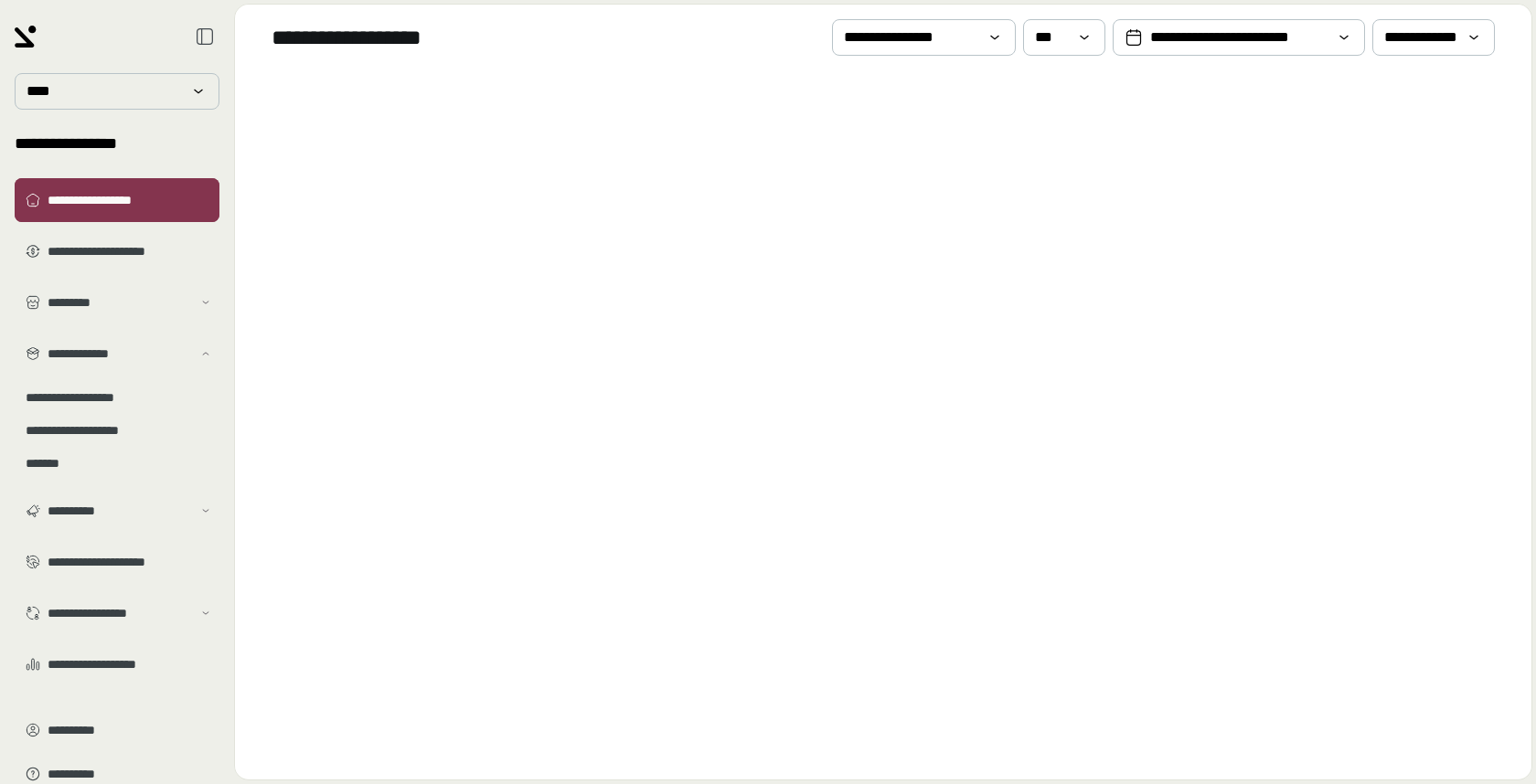scroll, scrollTop: 0, scrollLeft: 0, axis: both 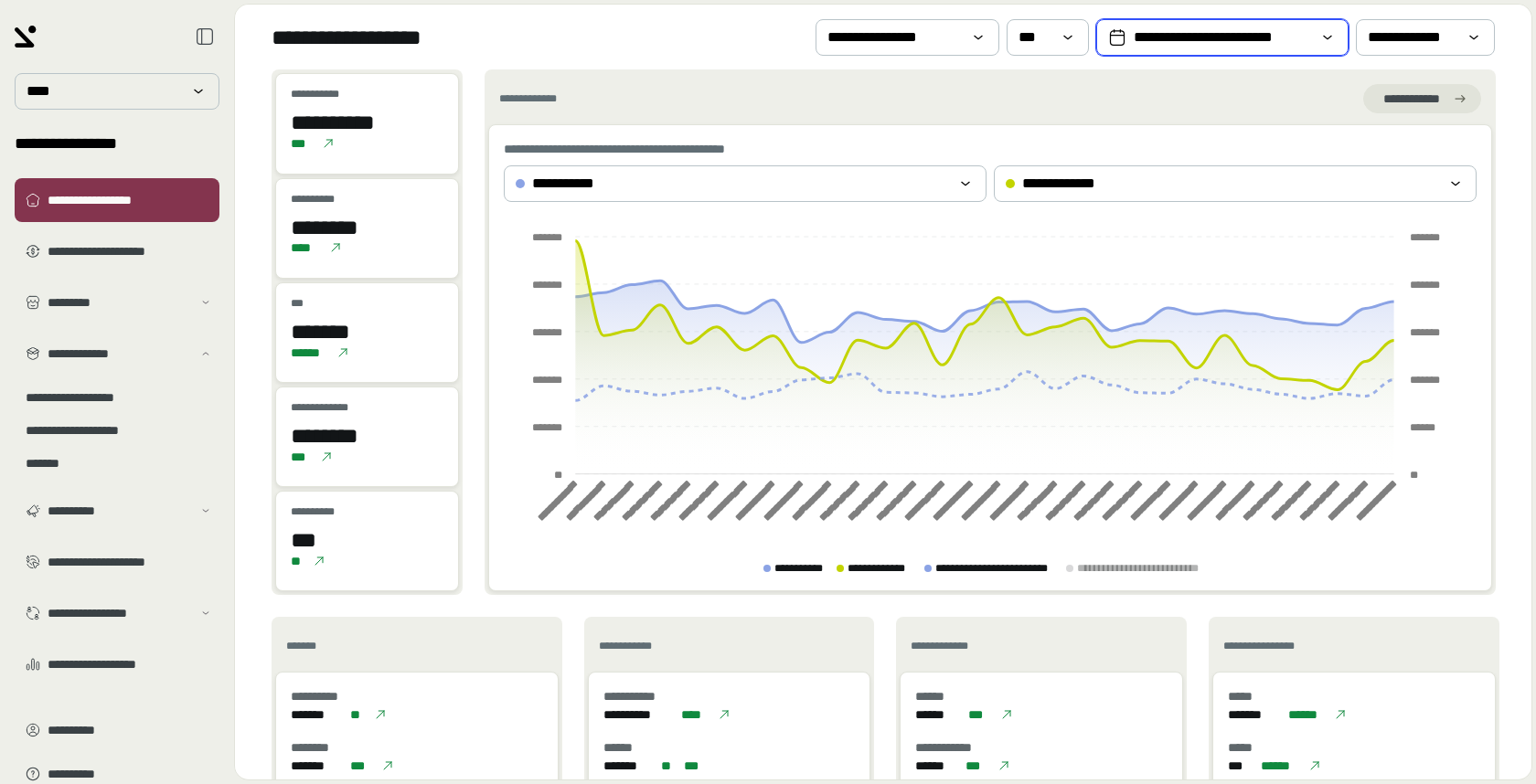 click on "**********" at bounding box center (1222, 37) 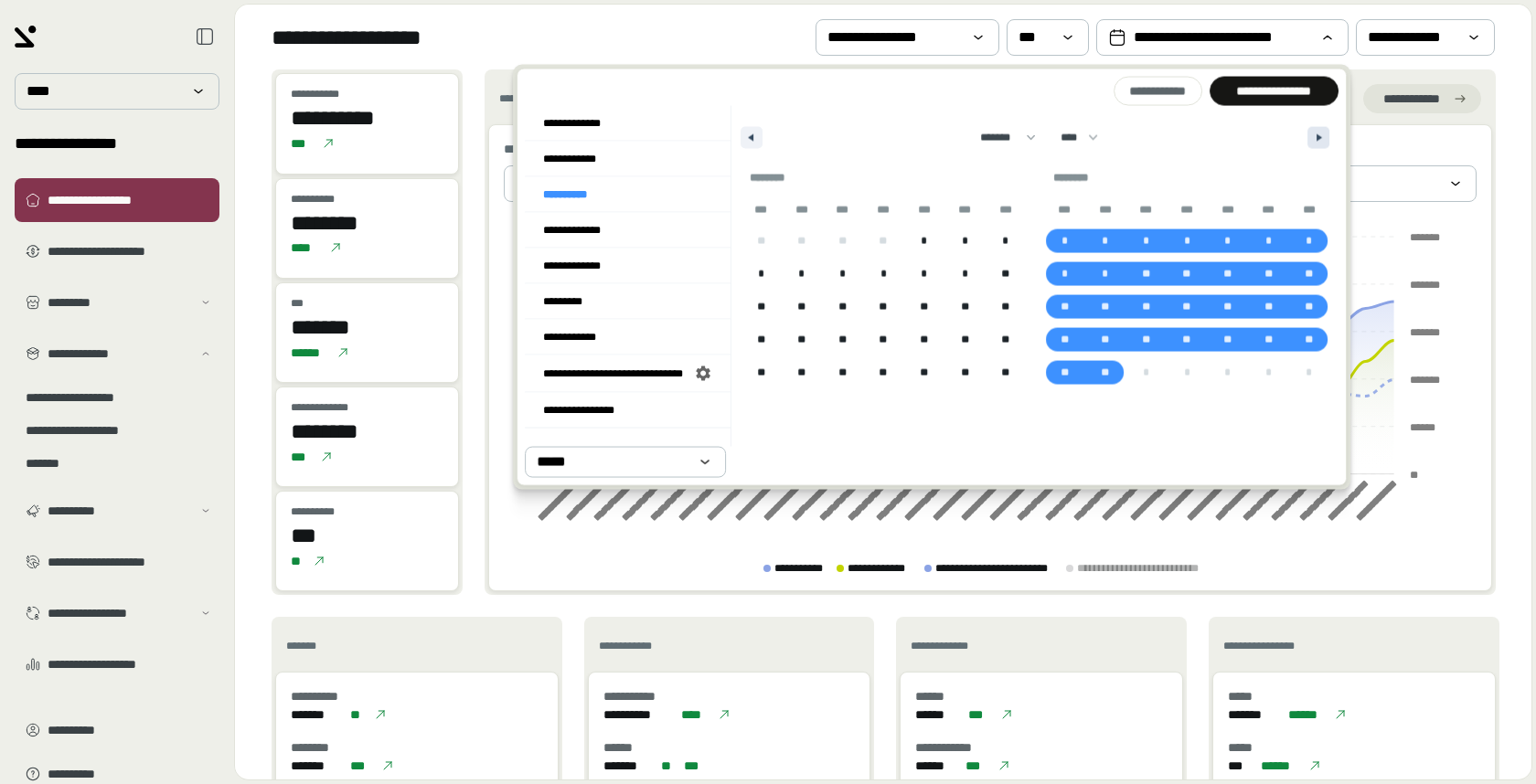click at bounding box center (1321, 138) 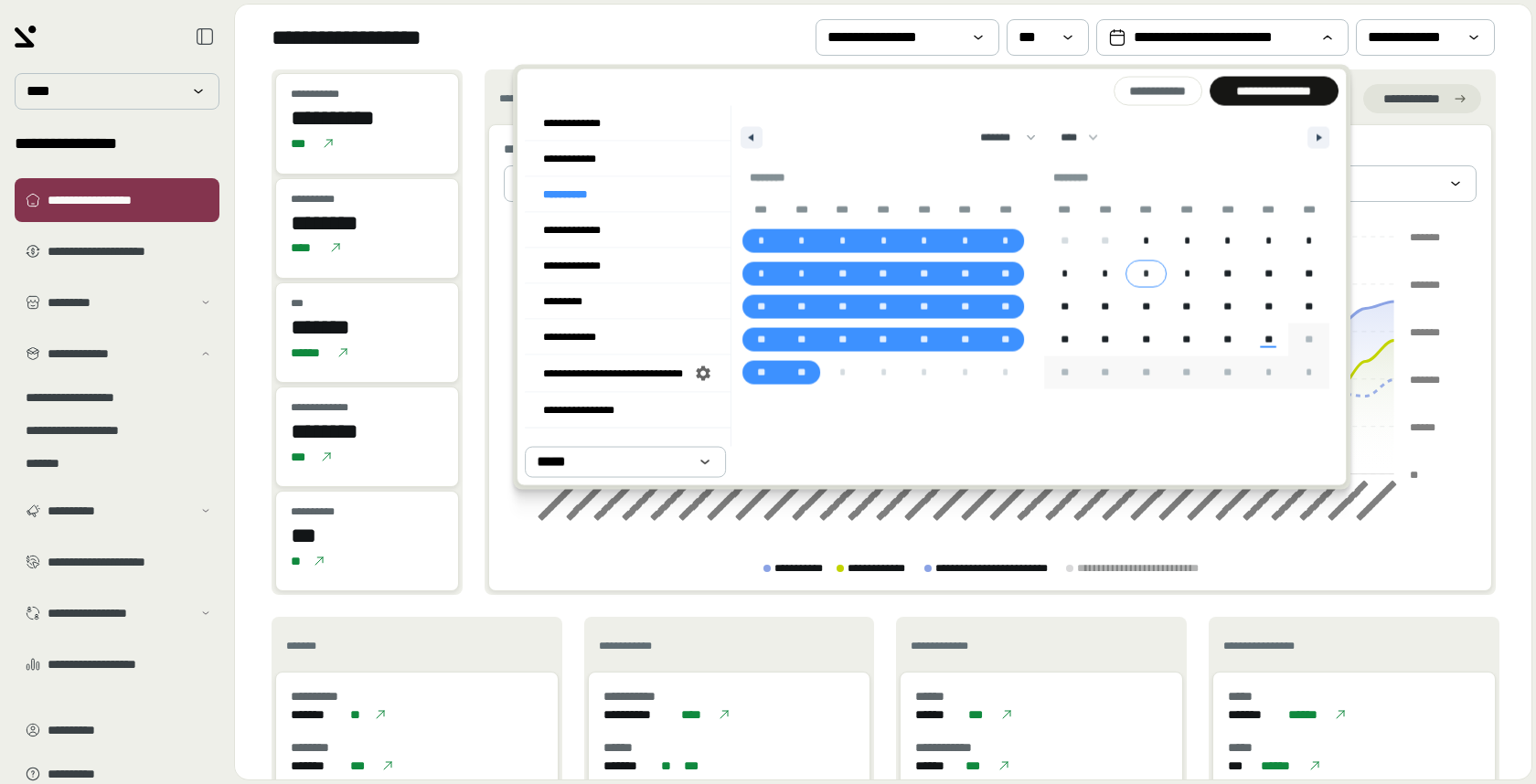 click on "*" at bounding box center [1146, 274] 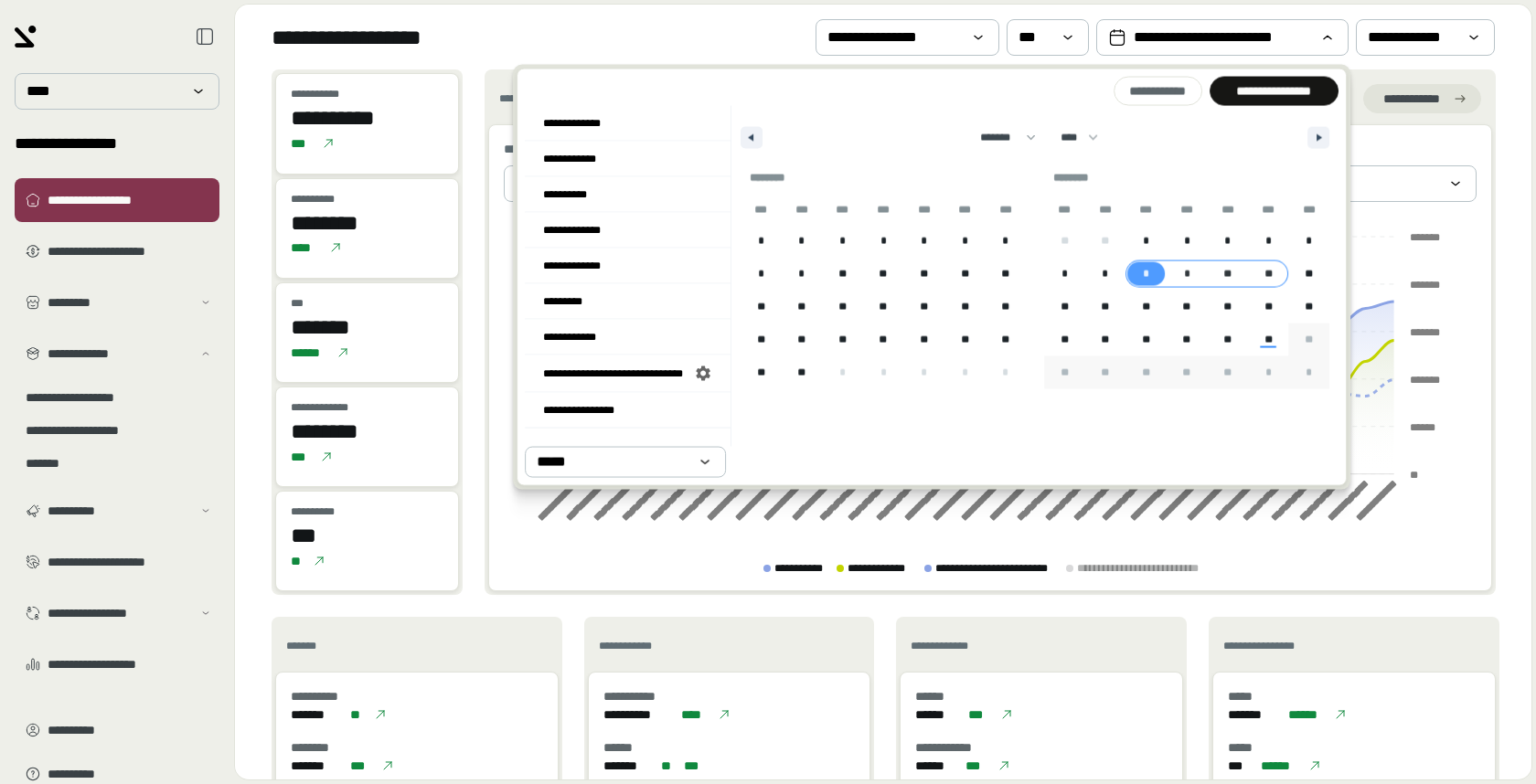 click on "**" at bounding box center (1267, 274) 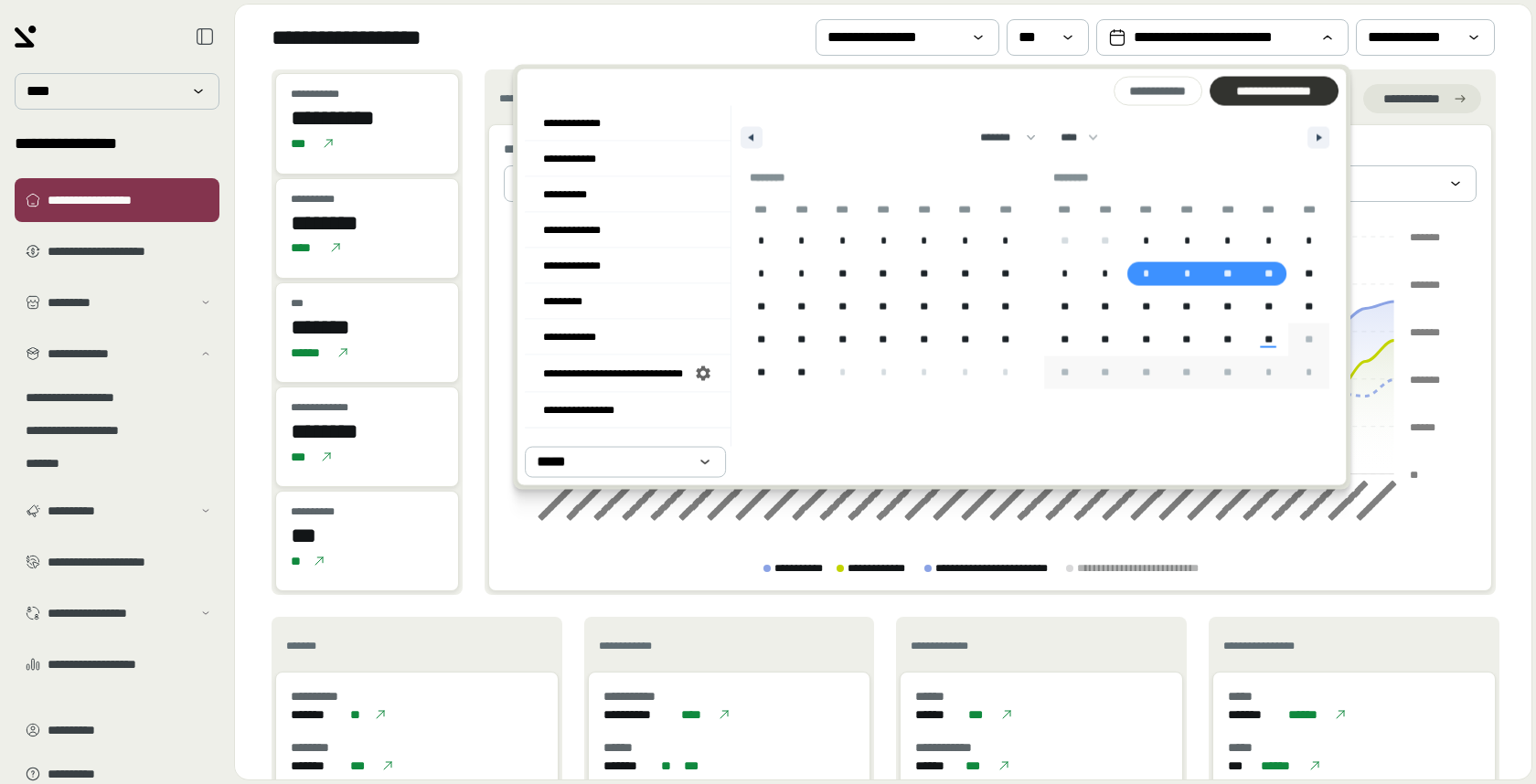 click on "**********" at bounding box center (1274, 91) 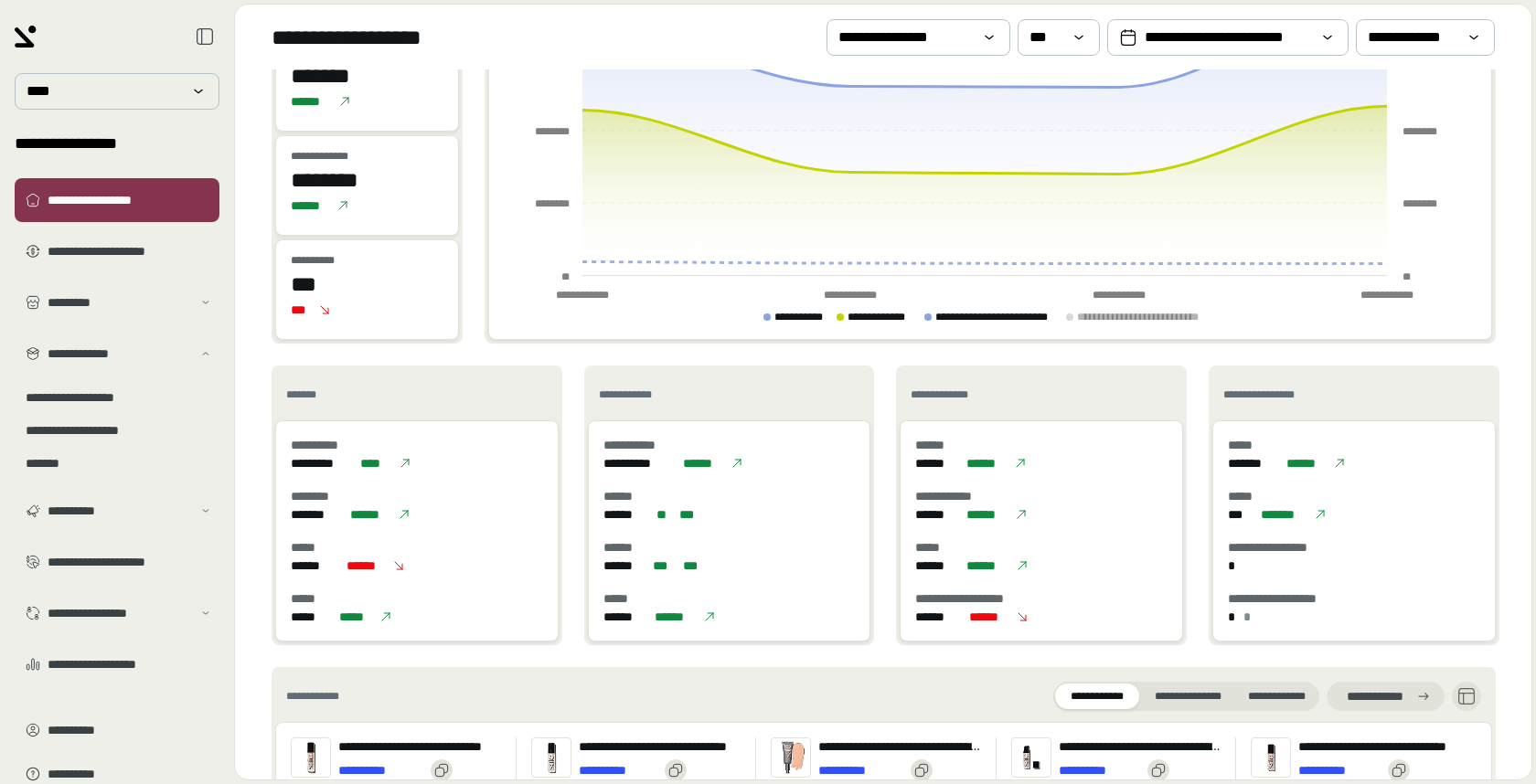 scroll, scrollTop: 249, scrollLeft: 0, axis: vertical 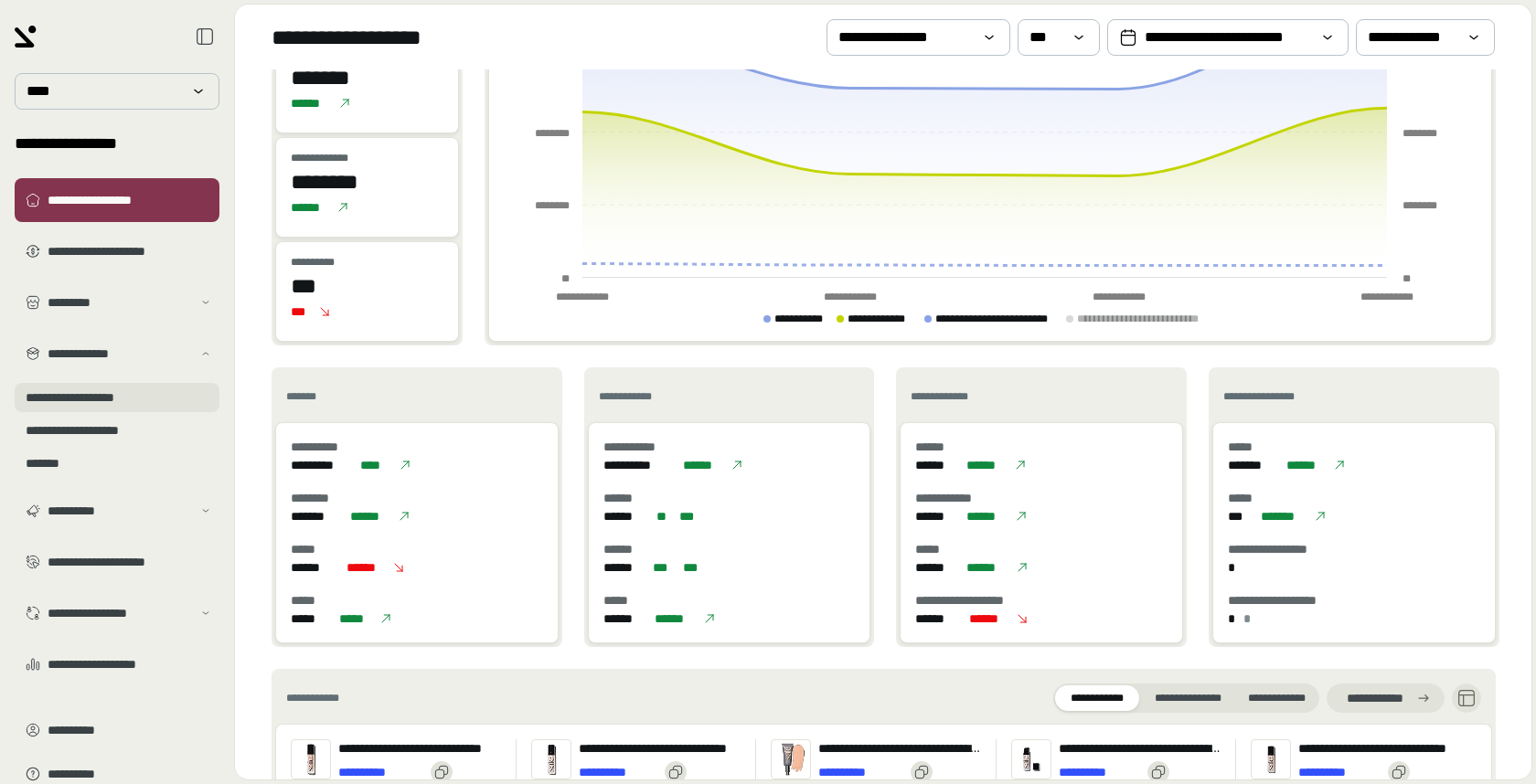 click on "**********" at bounding box center (117, 397) 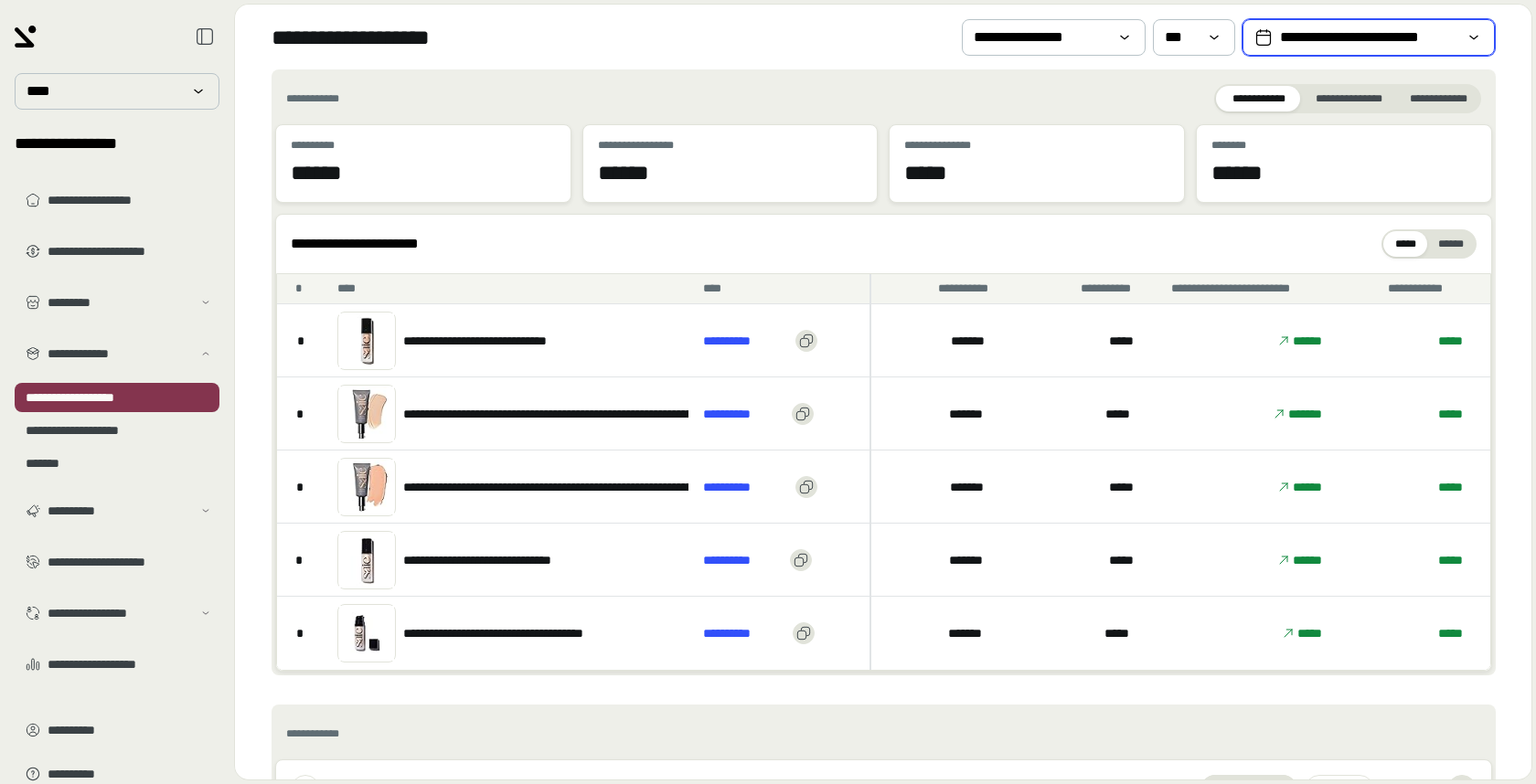 click on "**********" at bounding box center (1369, 37) 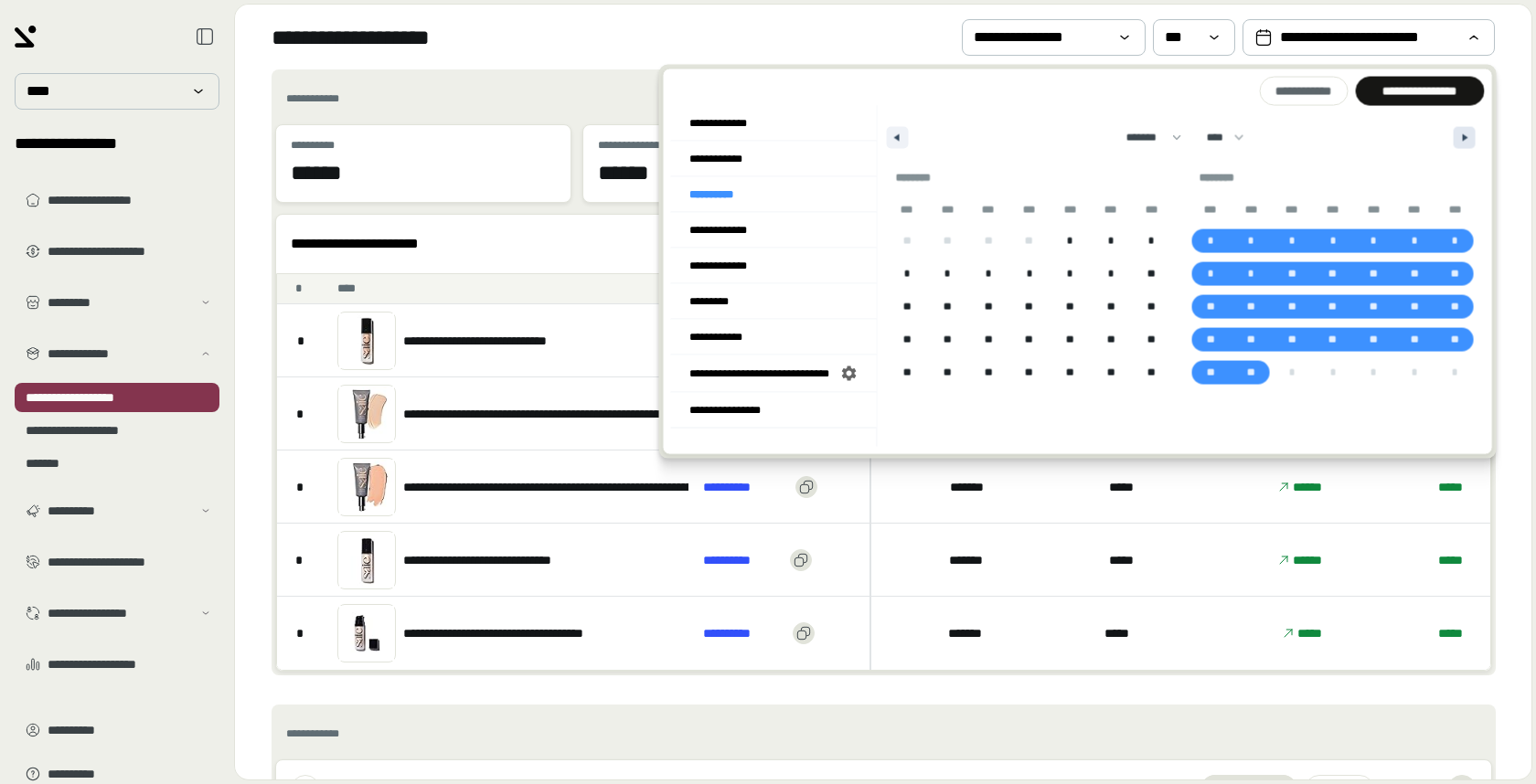 click at bounding box center (1467, 138) 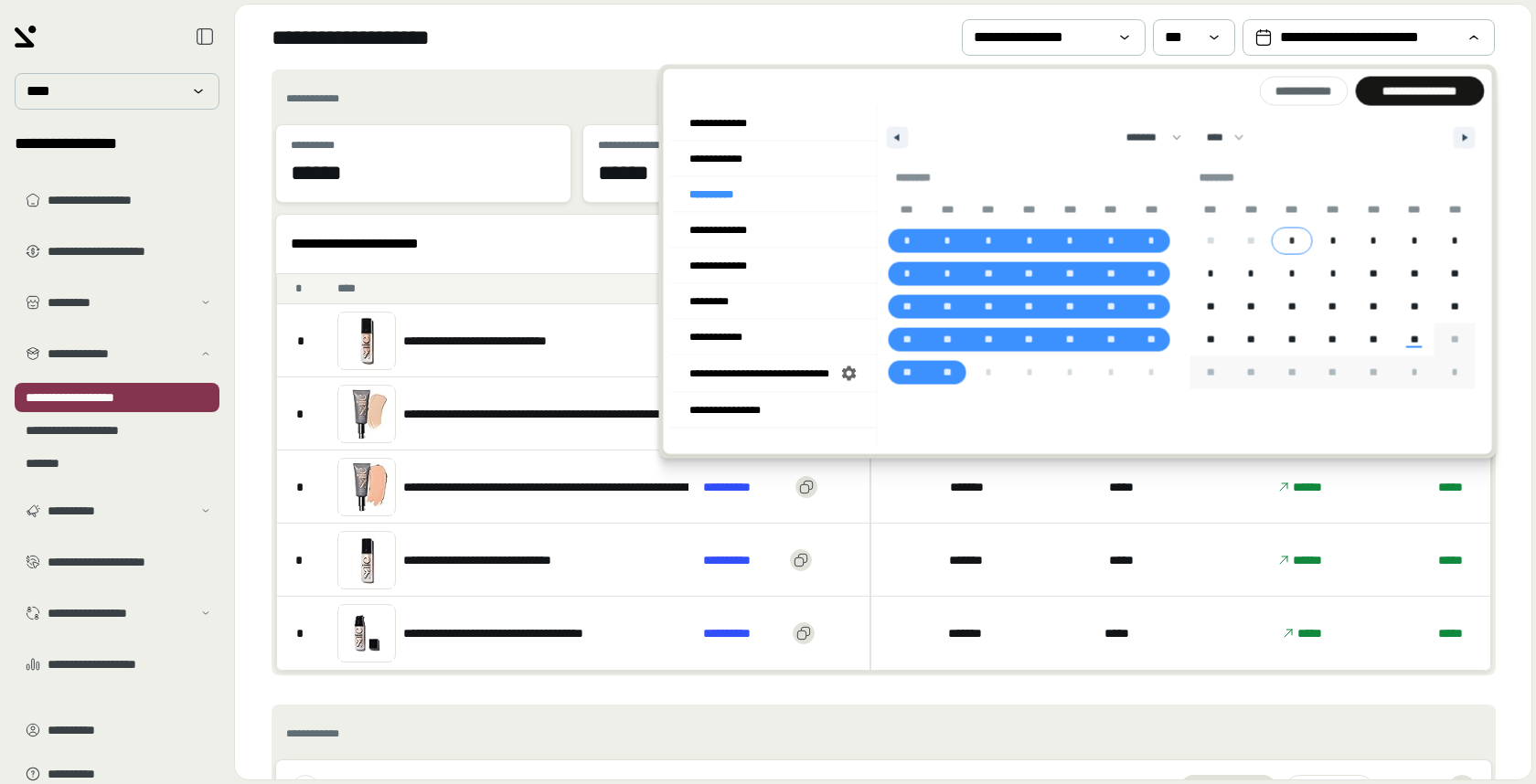 click on "*" at bounding box center (1292, 274) 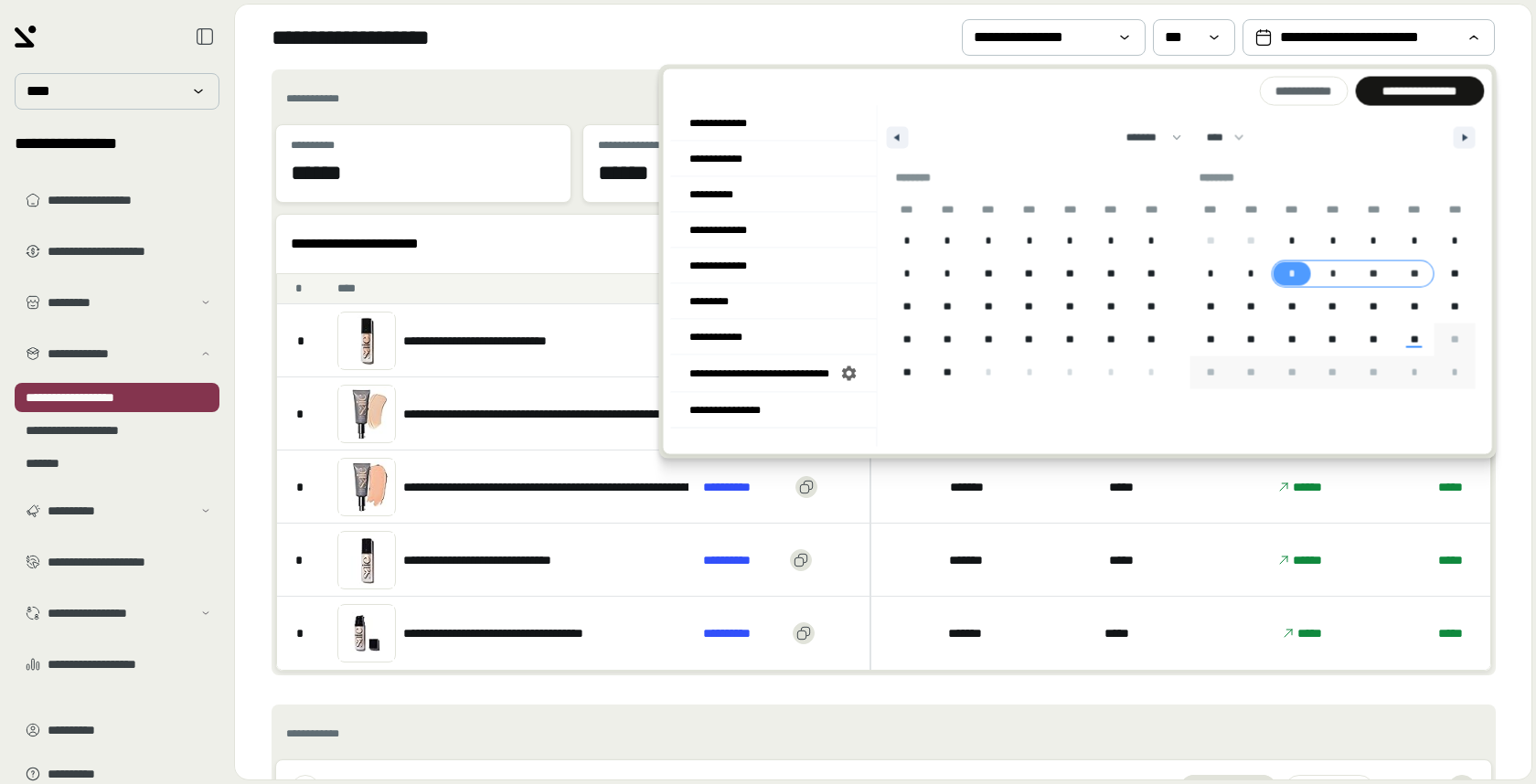 click on "**" at bounding box center [1413, 274] 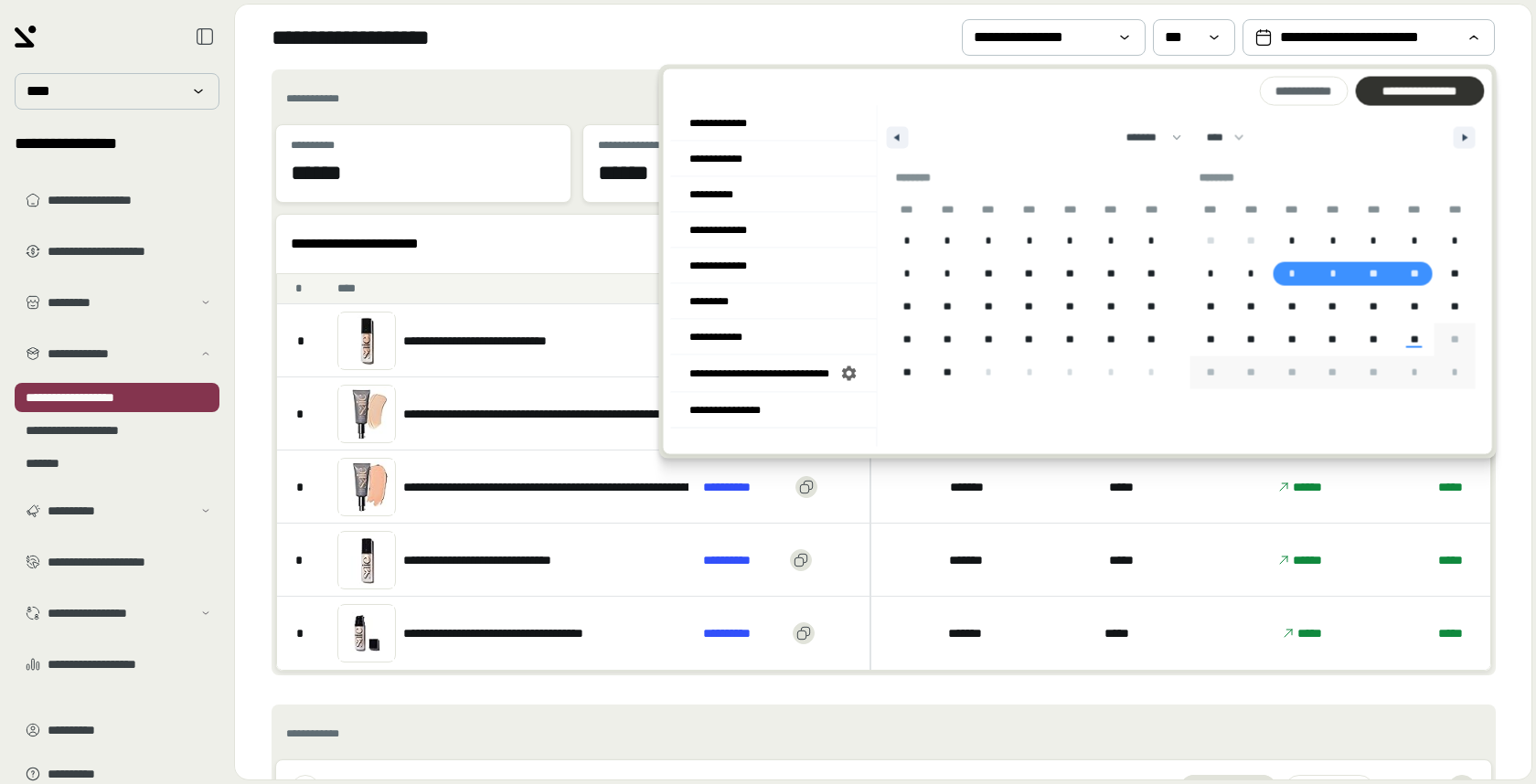 click on "**********" at bounding box center [1419, 91] 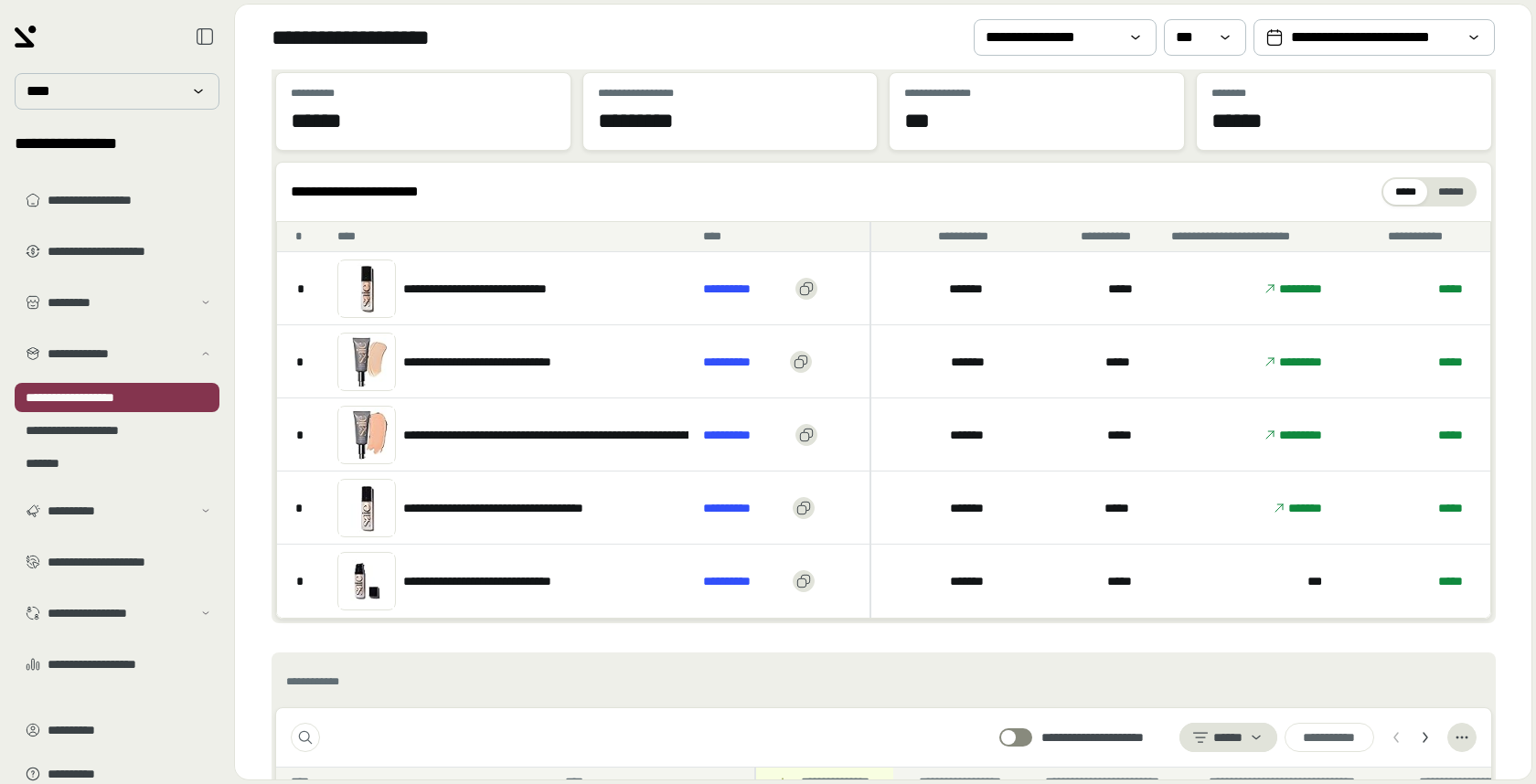 scroll, scrollTop: 0, scrollLeft: 0, axis: both 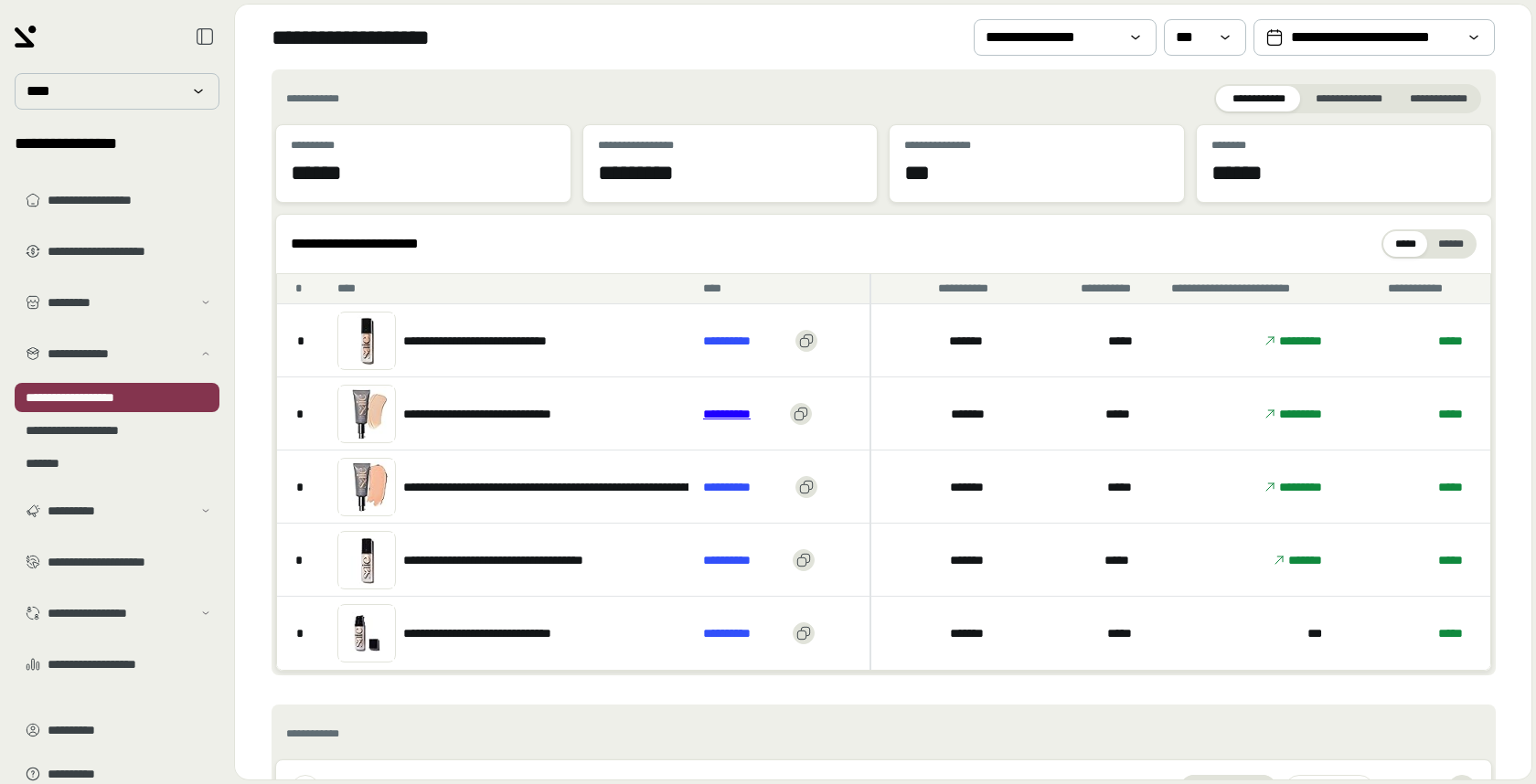click on "**********" at bounding box center [742, 414] 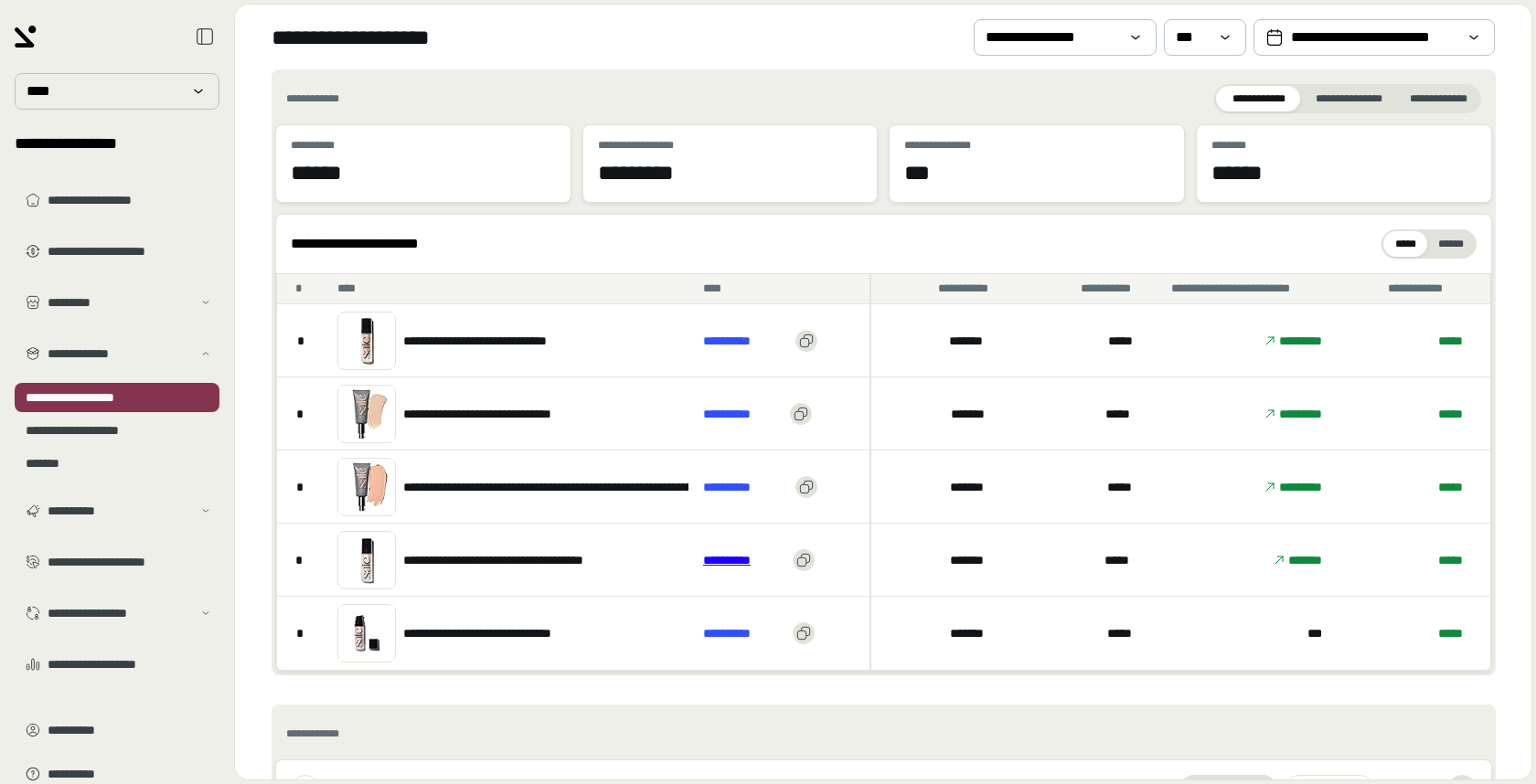 click on "**********" at bounding box center (744, 560) 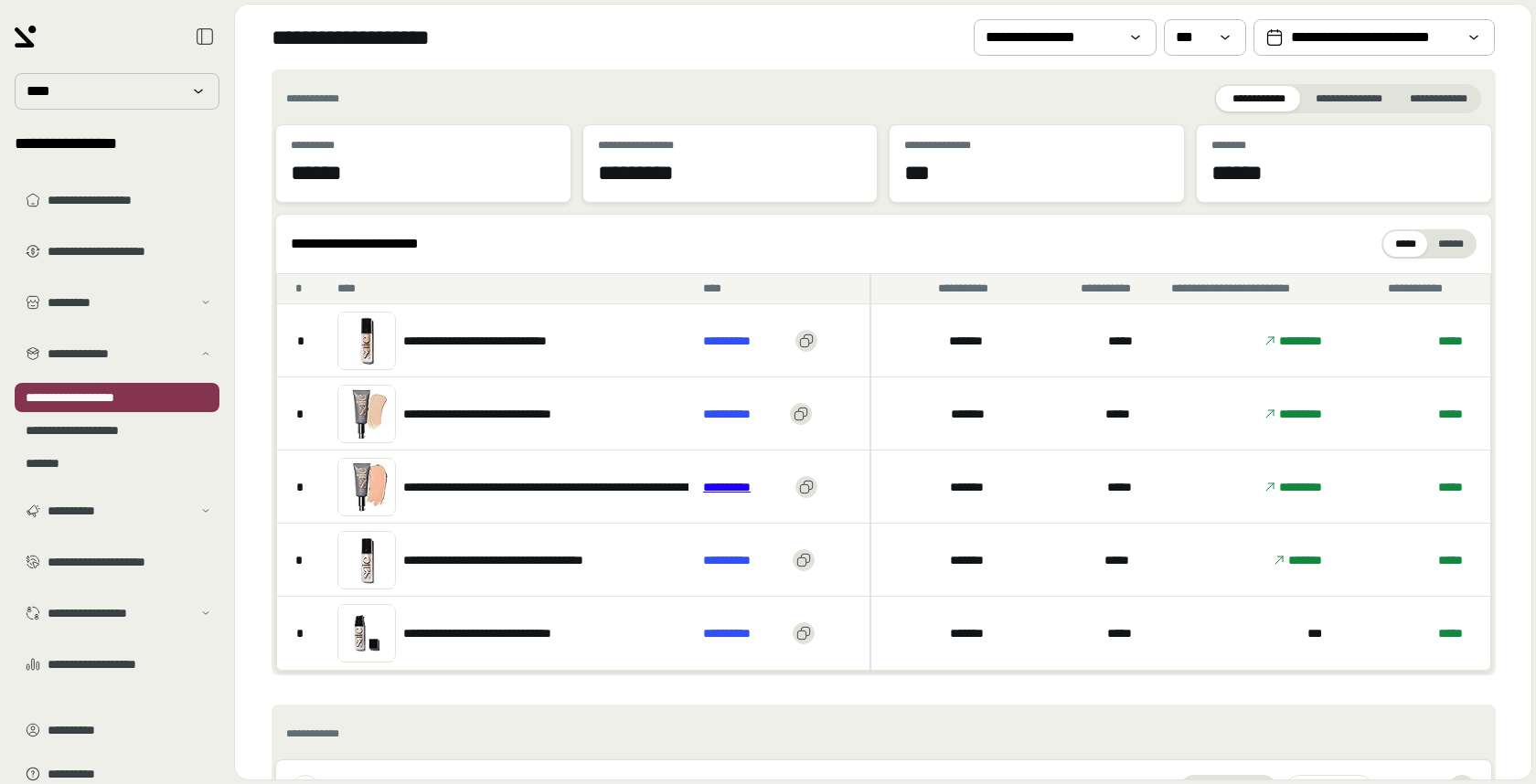 click on "**********" at bounding box center (745, 487) 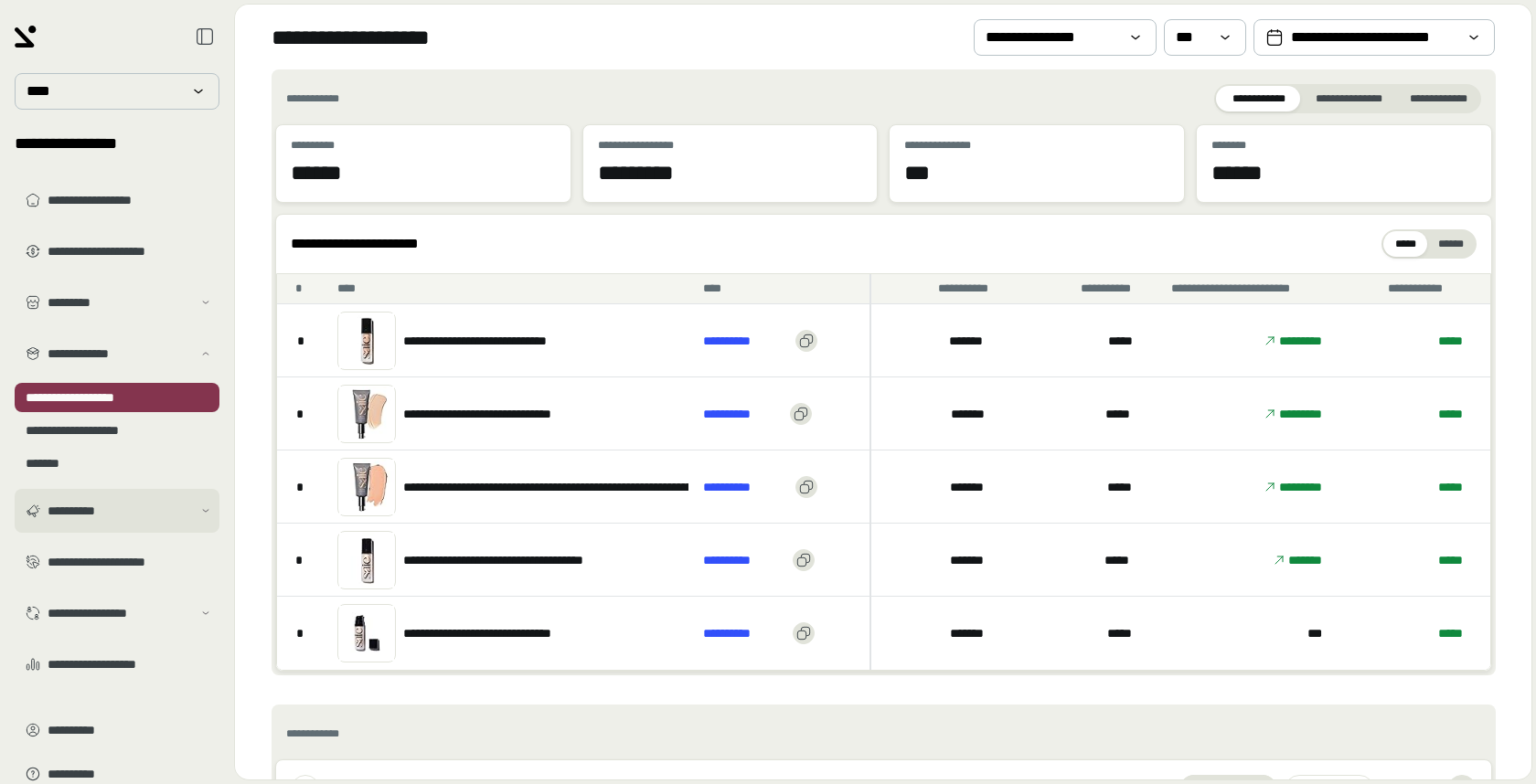 click on "**********" at bounding box center [120, 511] 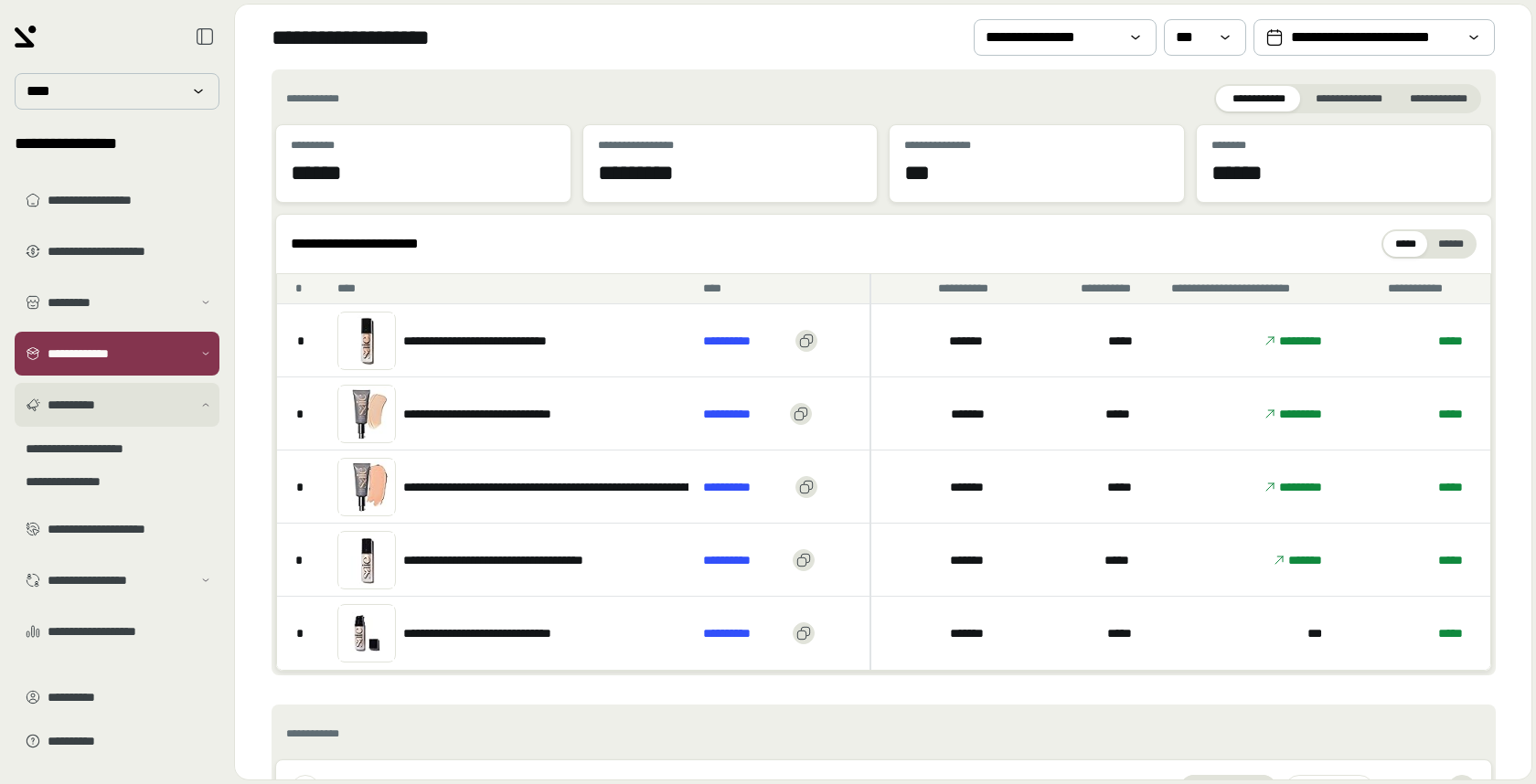 click on "**********" at bounding box center [117, 405] 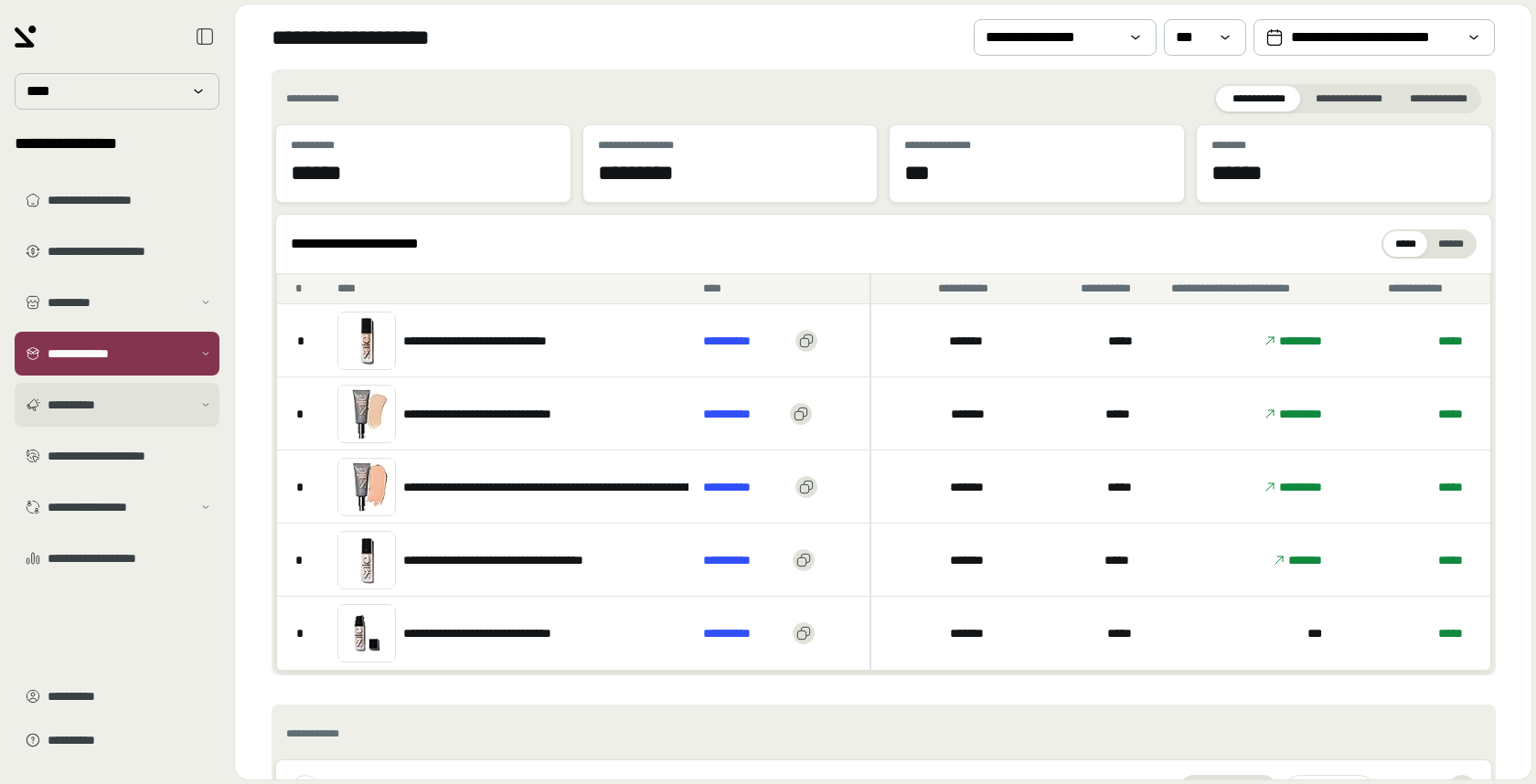 click on "**********" at bounding box center (120, 405) 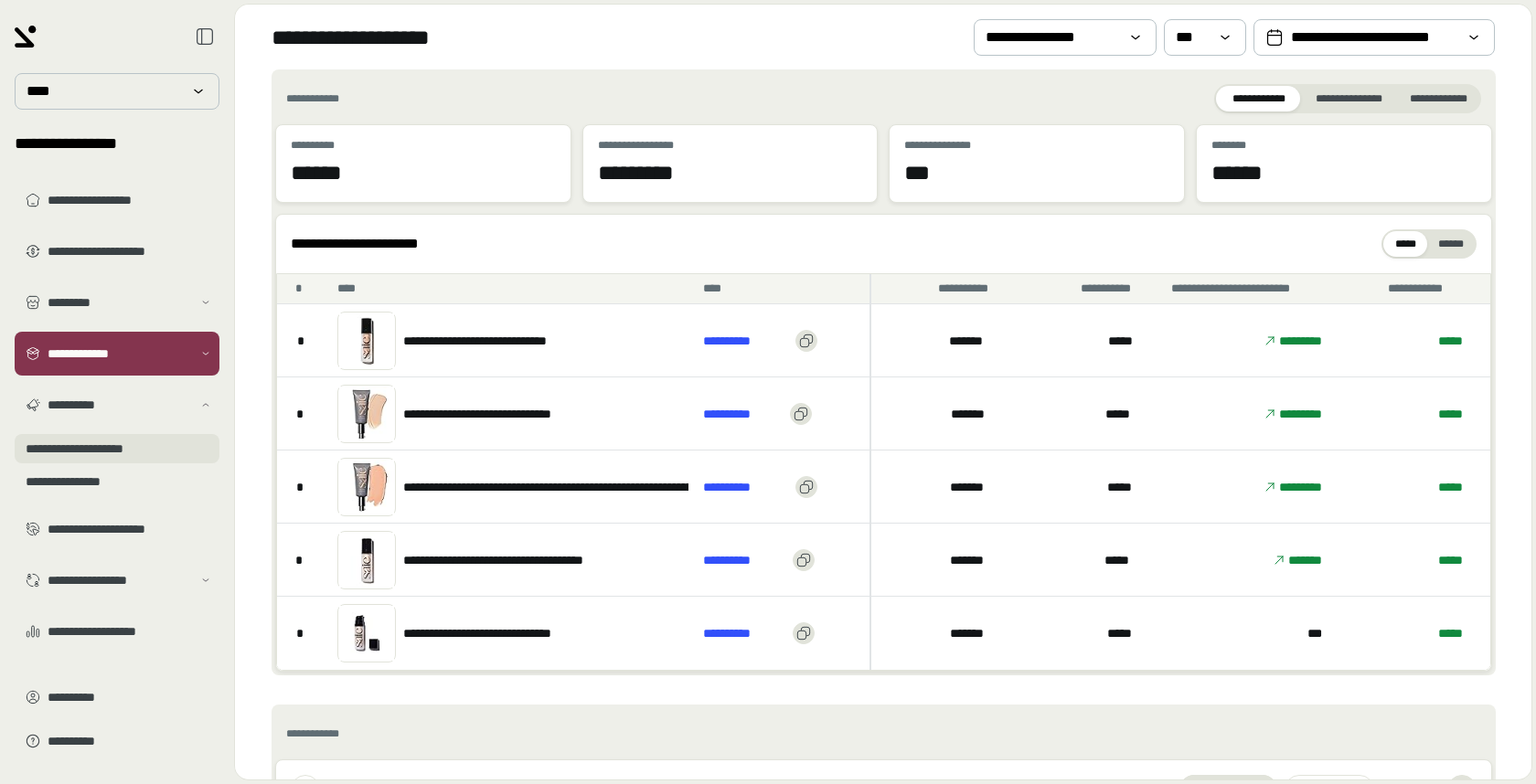click on "**********" at bounding box center (117, 449) 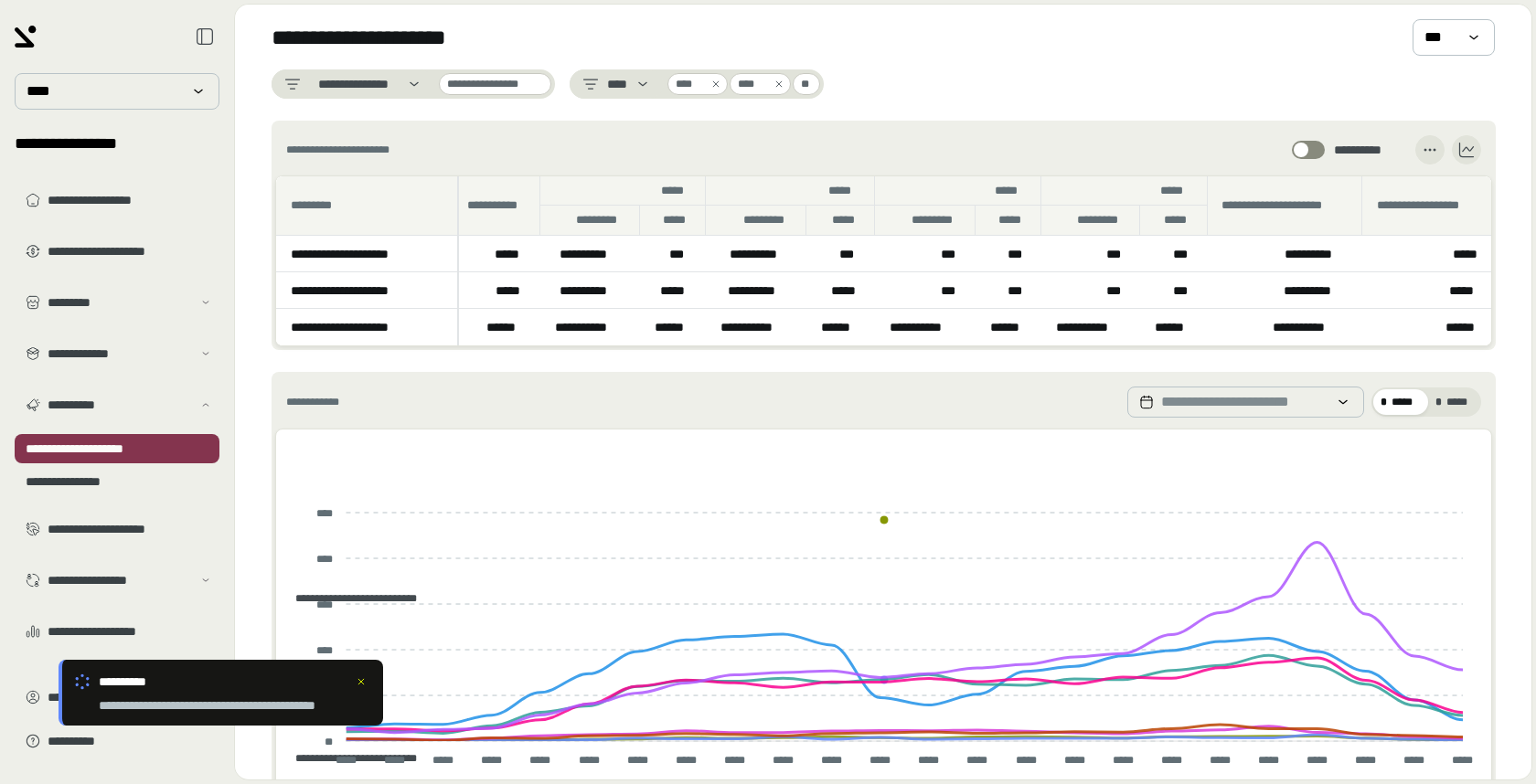 scroll, scrollTop: 0, scrollLeft: 121, axis: horizontal 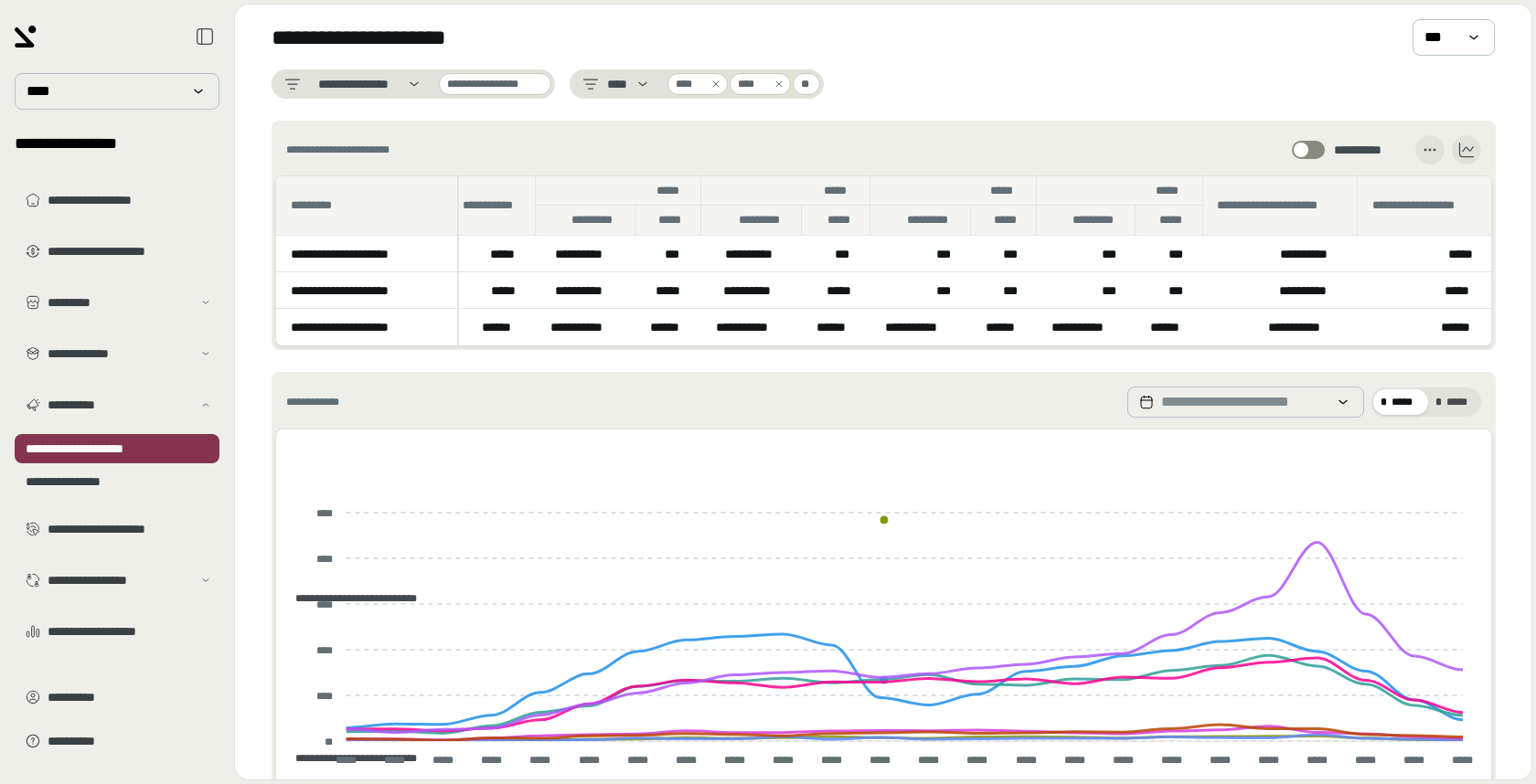 click on "**********" at bounding box center [117, 337] 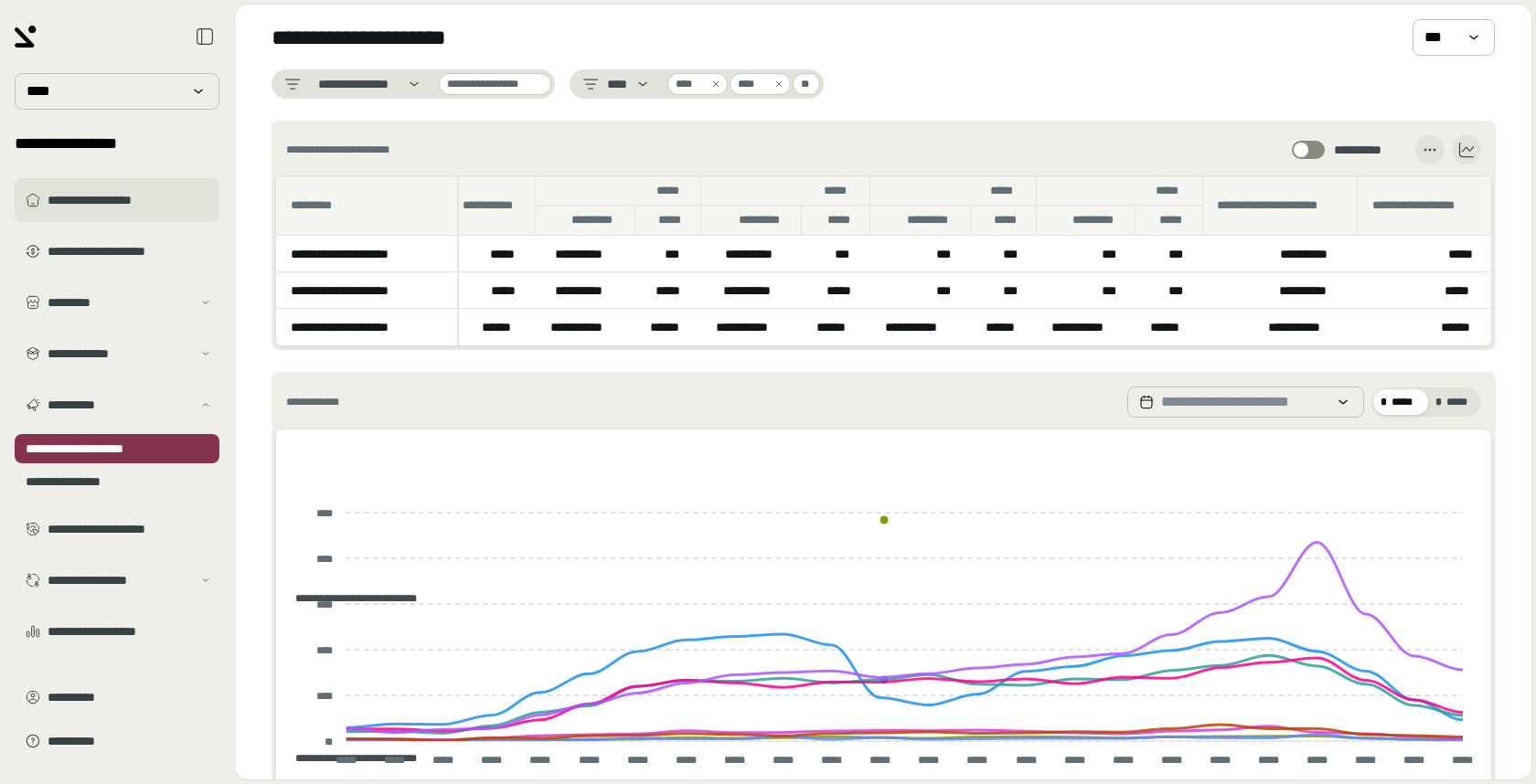 click on "**********" at bounding box center [117, 200] 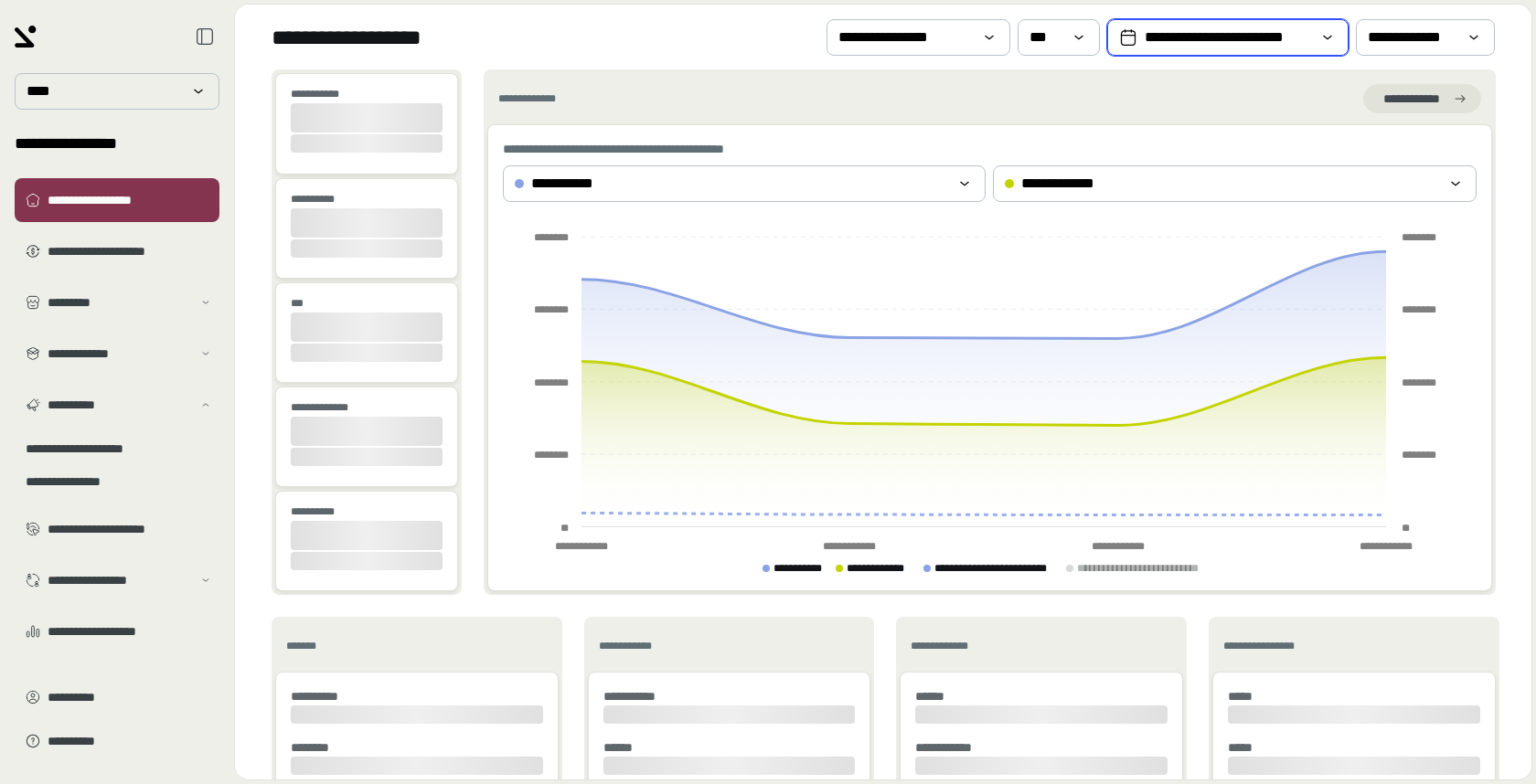 click on "**********" at bounding box center (1228, 37) 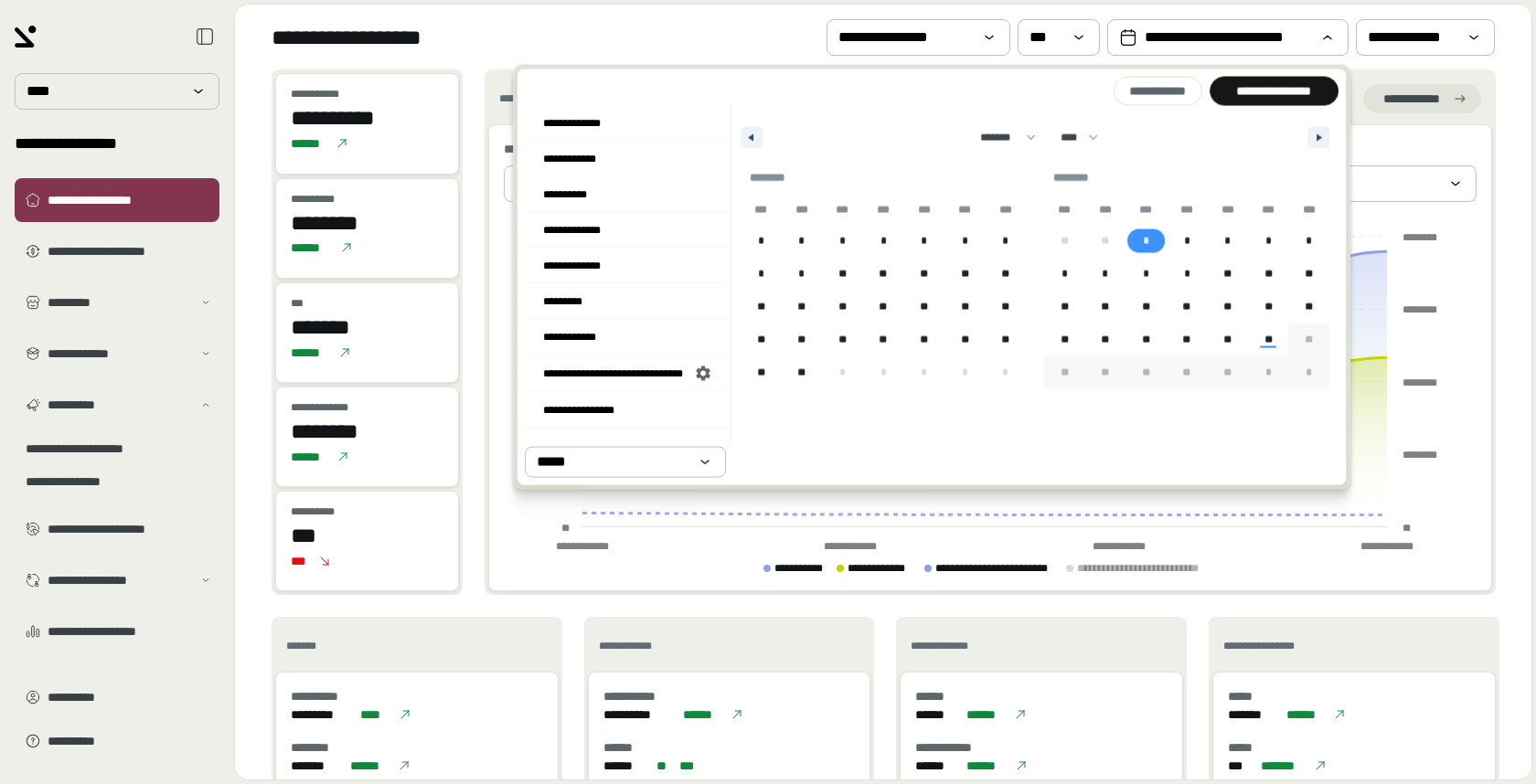 click on "*" at bounding box center (1146, 241) 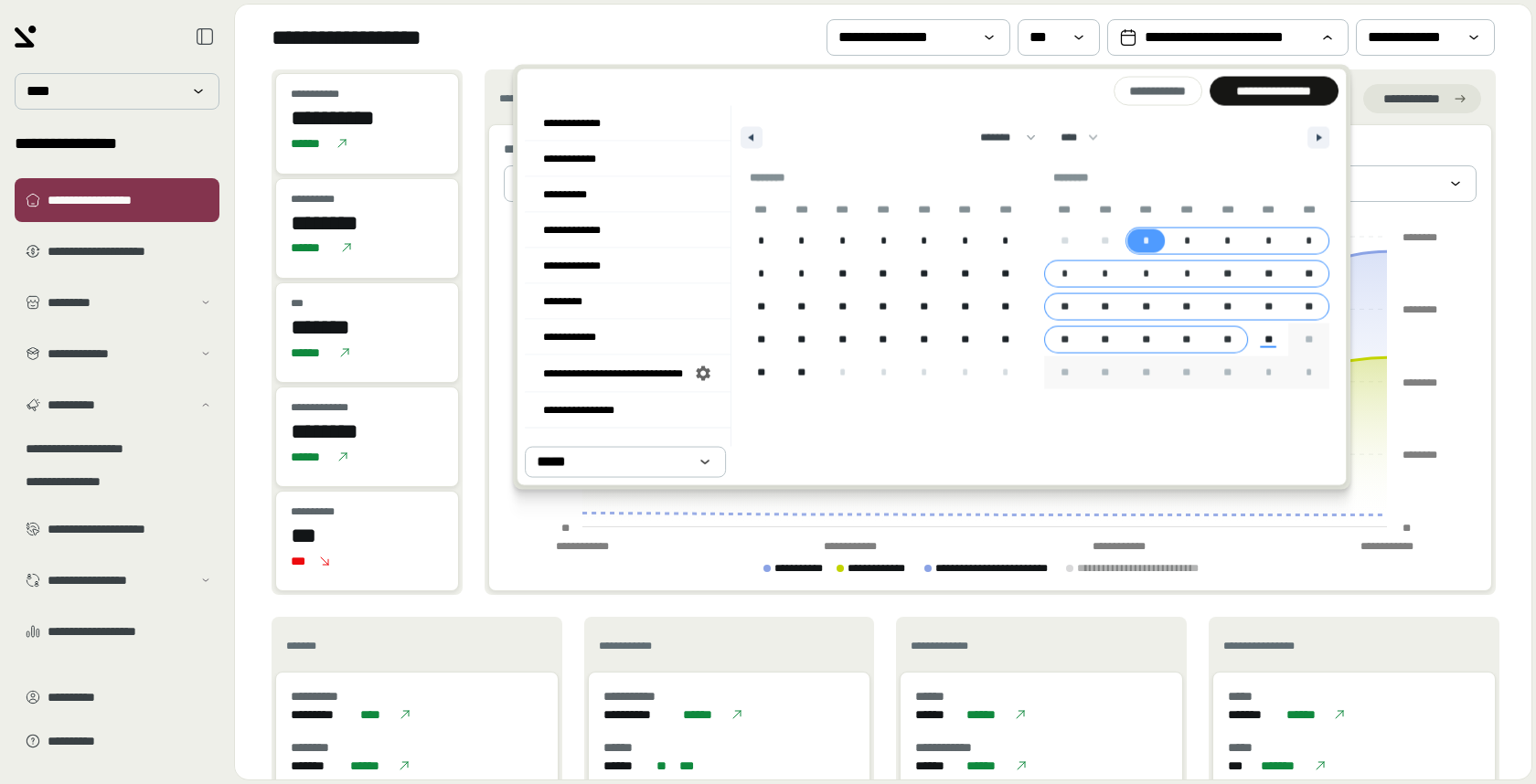 click on "**" at bounding box center (1227, 340) 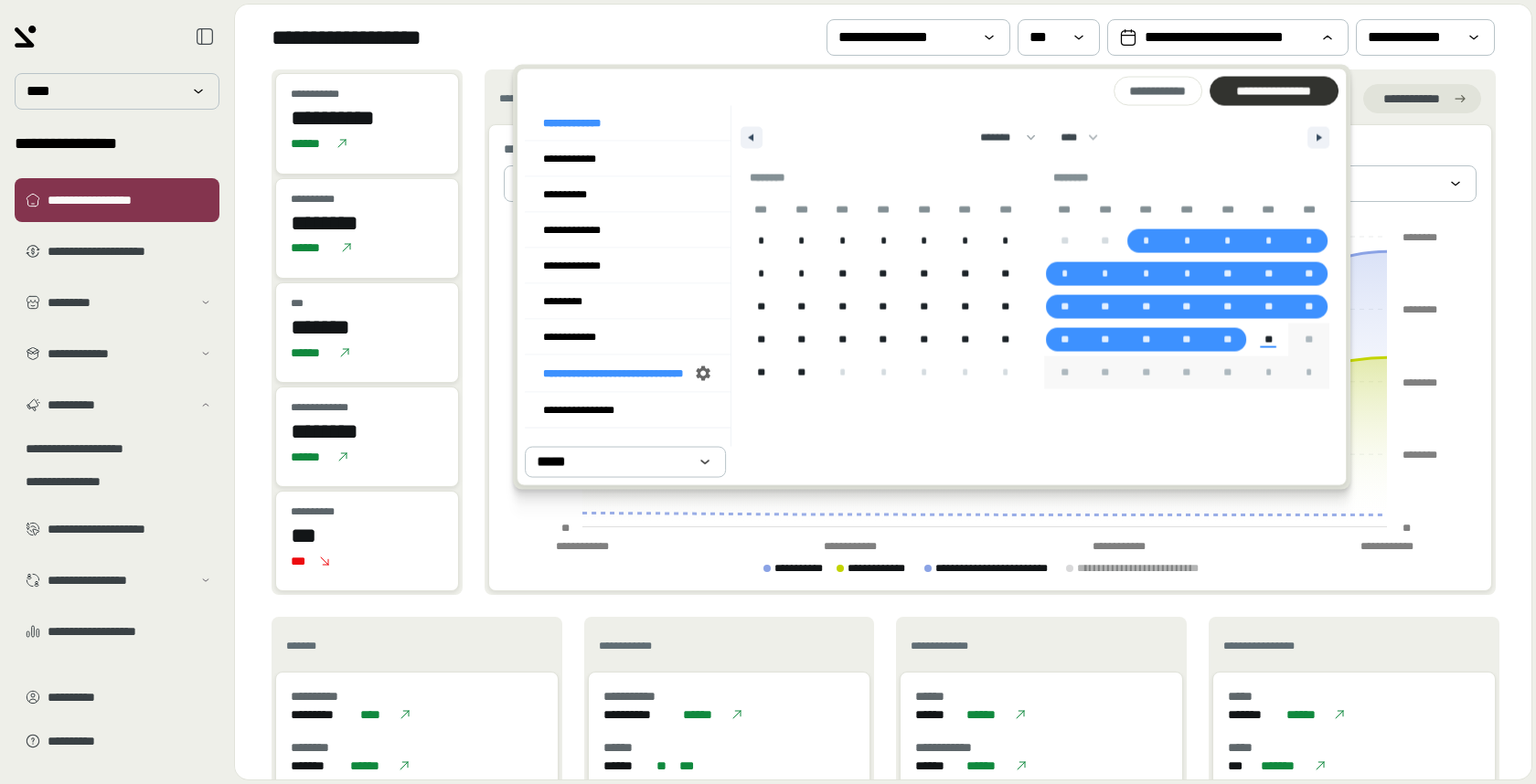 click on "**********" at bounding box center [1274, 91] 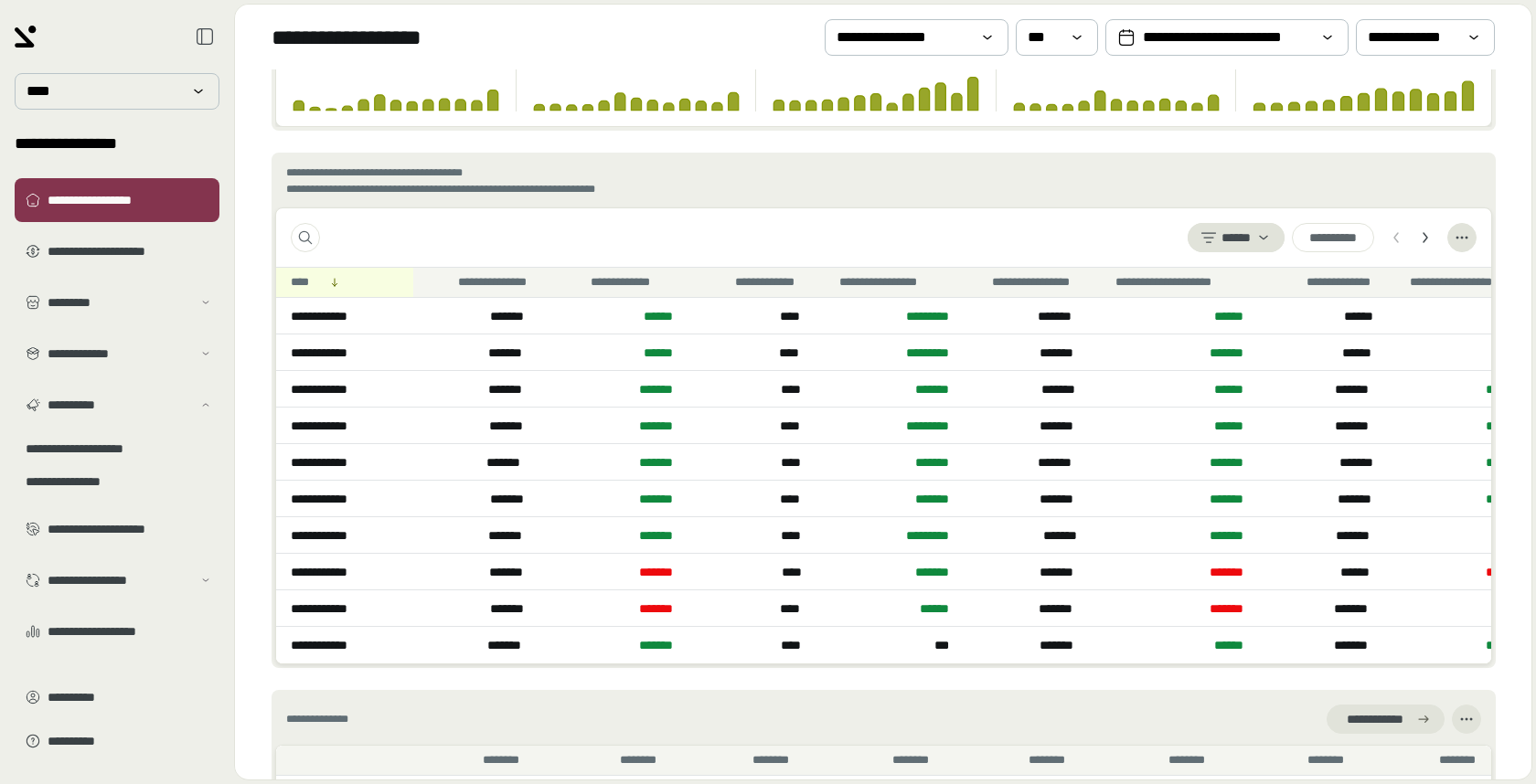 scroll, scrollTop: 1012, scrollLeft: 0, axis: vertical 